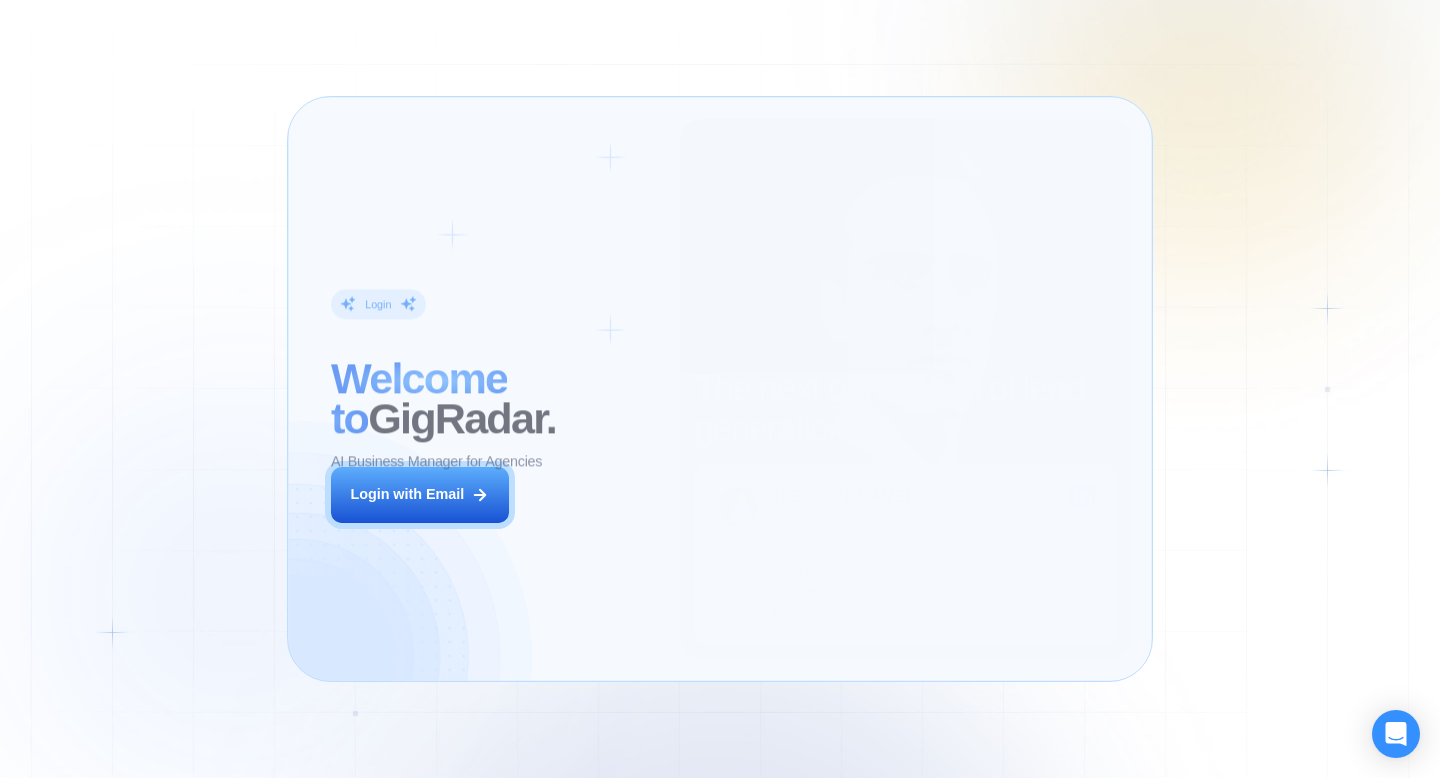 scroll, scrollTop: 0, scrollLeft: 0, axis: both 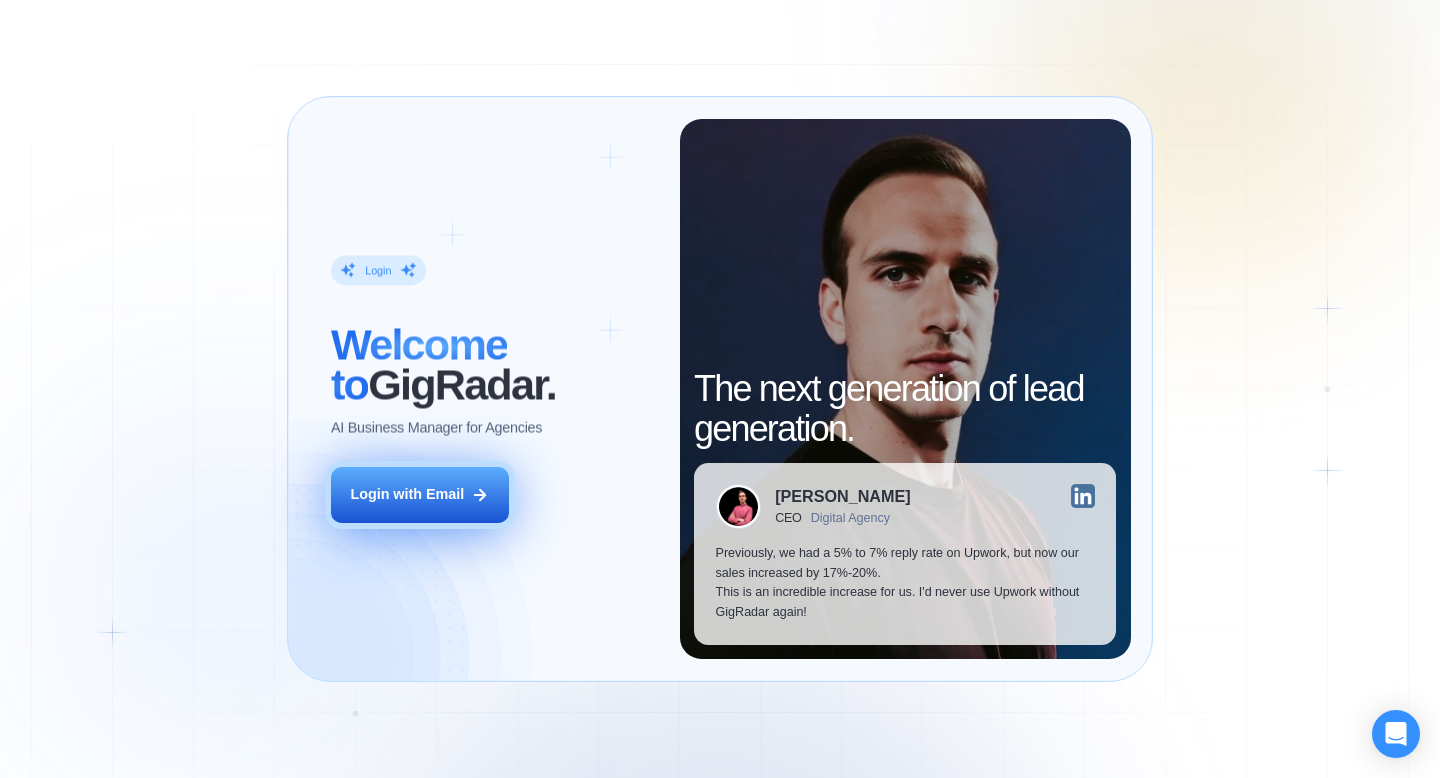 click on "Login with Email" at bounding box center [420, 495] 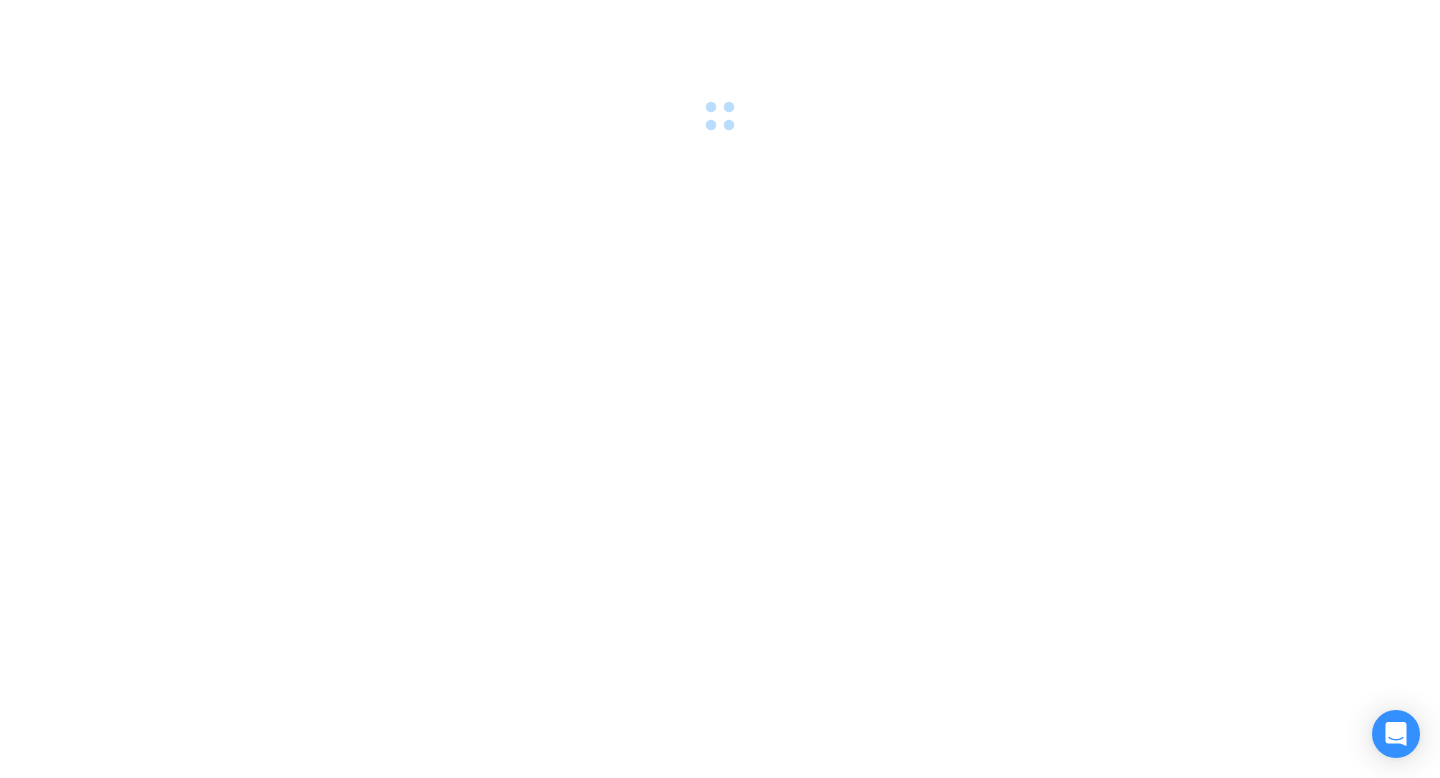 scroll, scrollTop: 0, scrollLeft: 0, axis: both 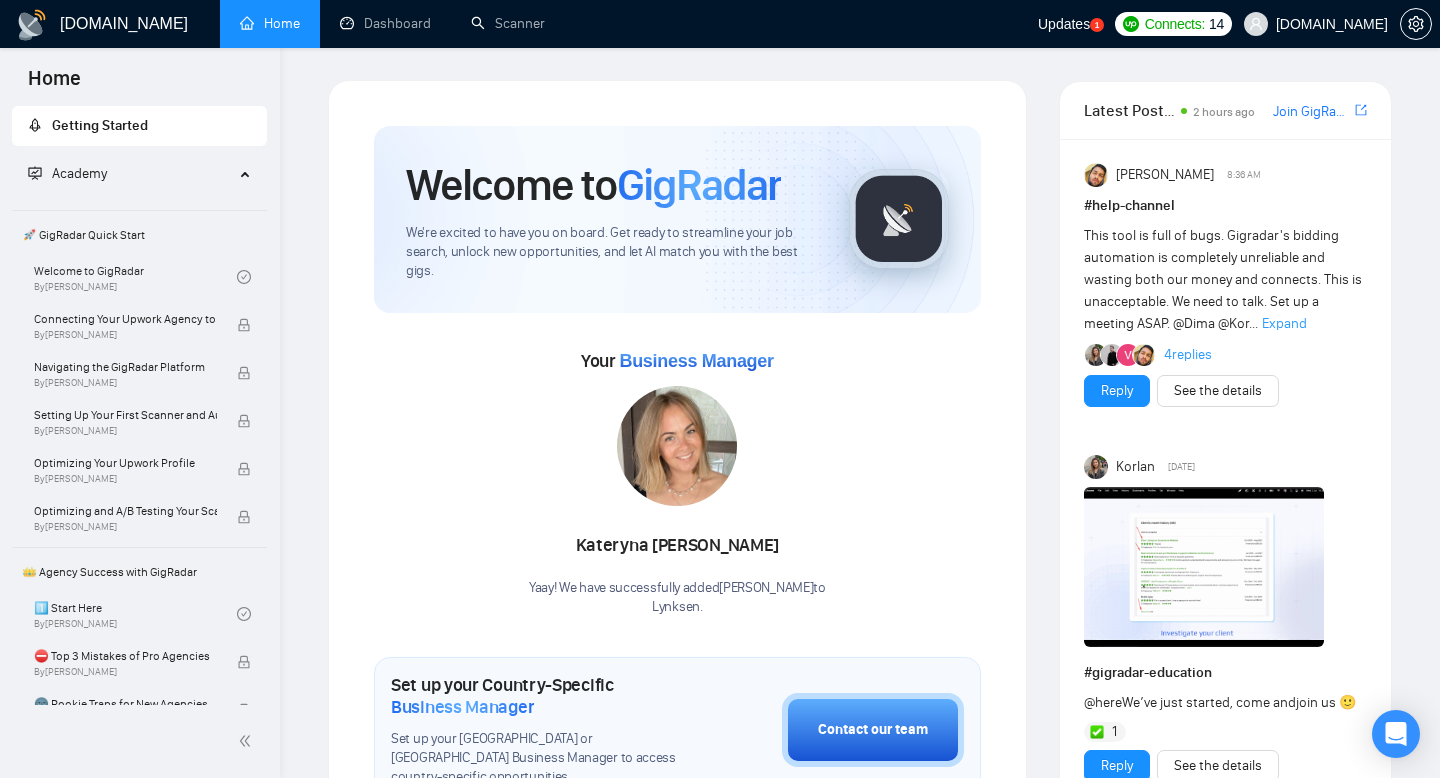 click on "Updates" at bounding box center [1064, 24] 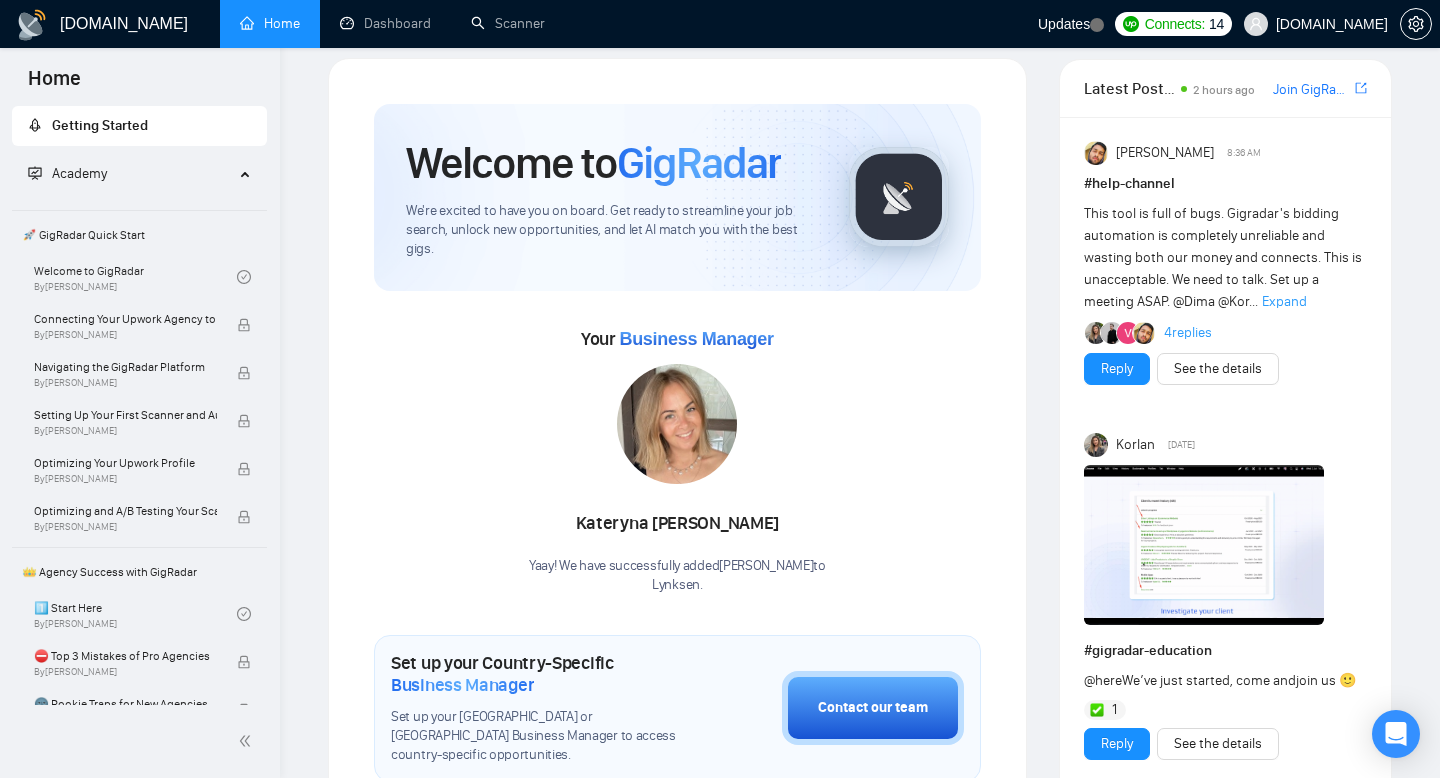 scroll, scrollTop: 26, scrollLeft: 0, axis: vertical 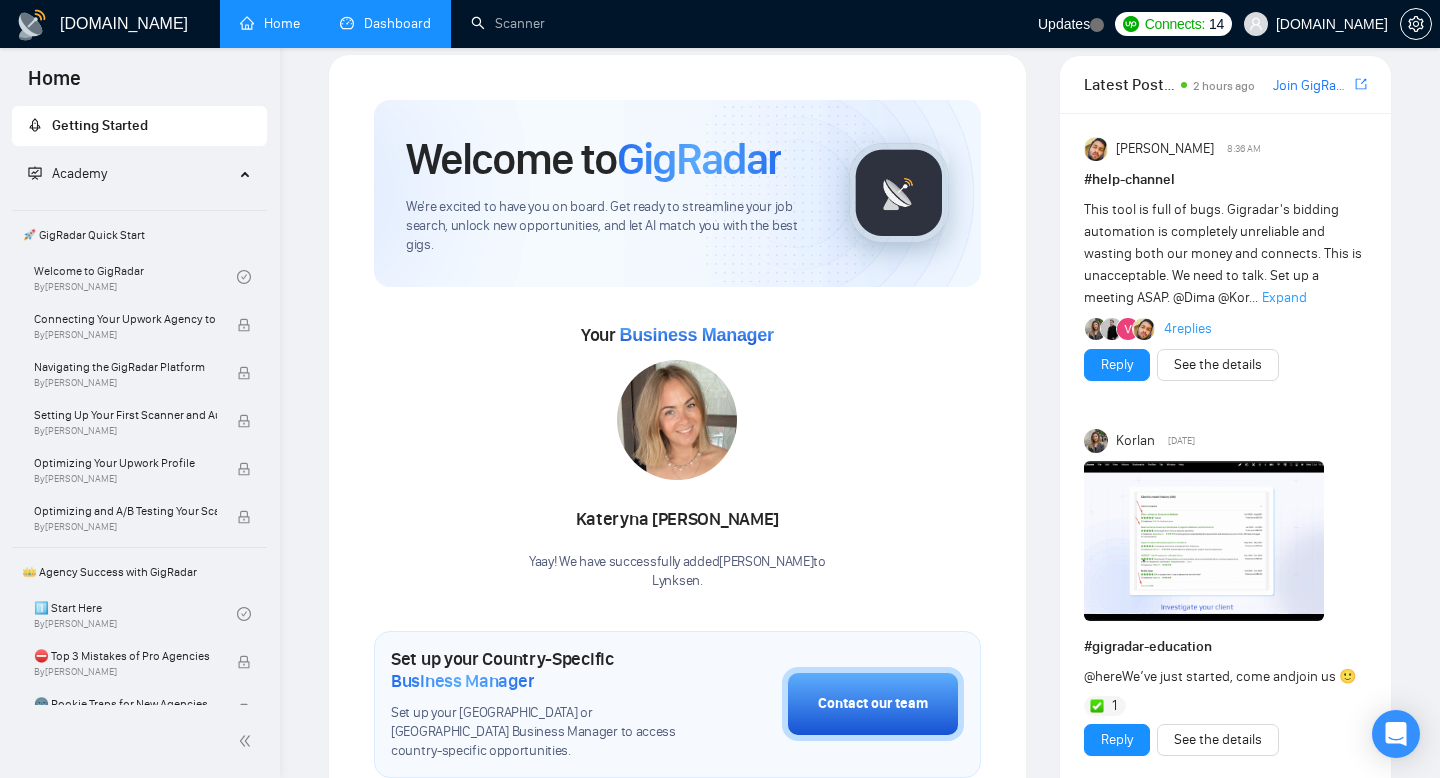 click on "Dashboard" at bounding box center (385, 23) 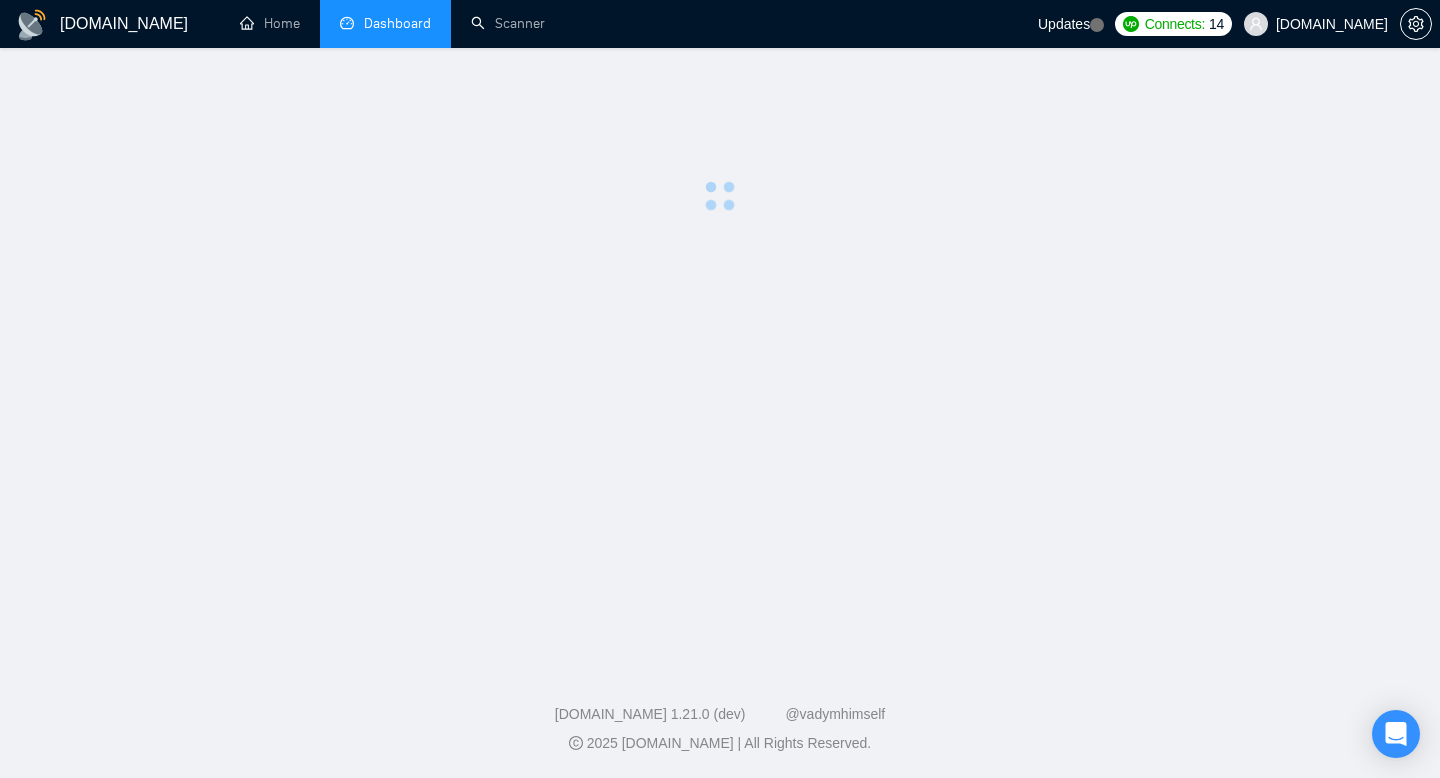 scroll, scrollTop: 0, scrollLeft: 0, axis: both 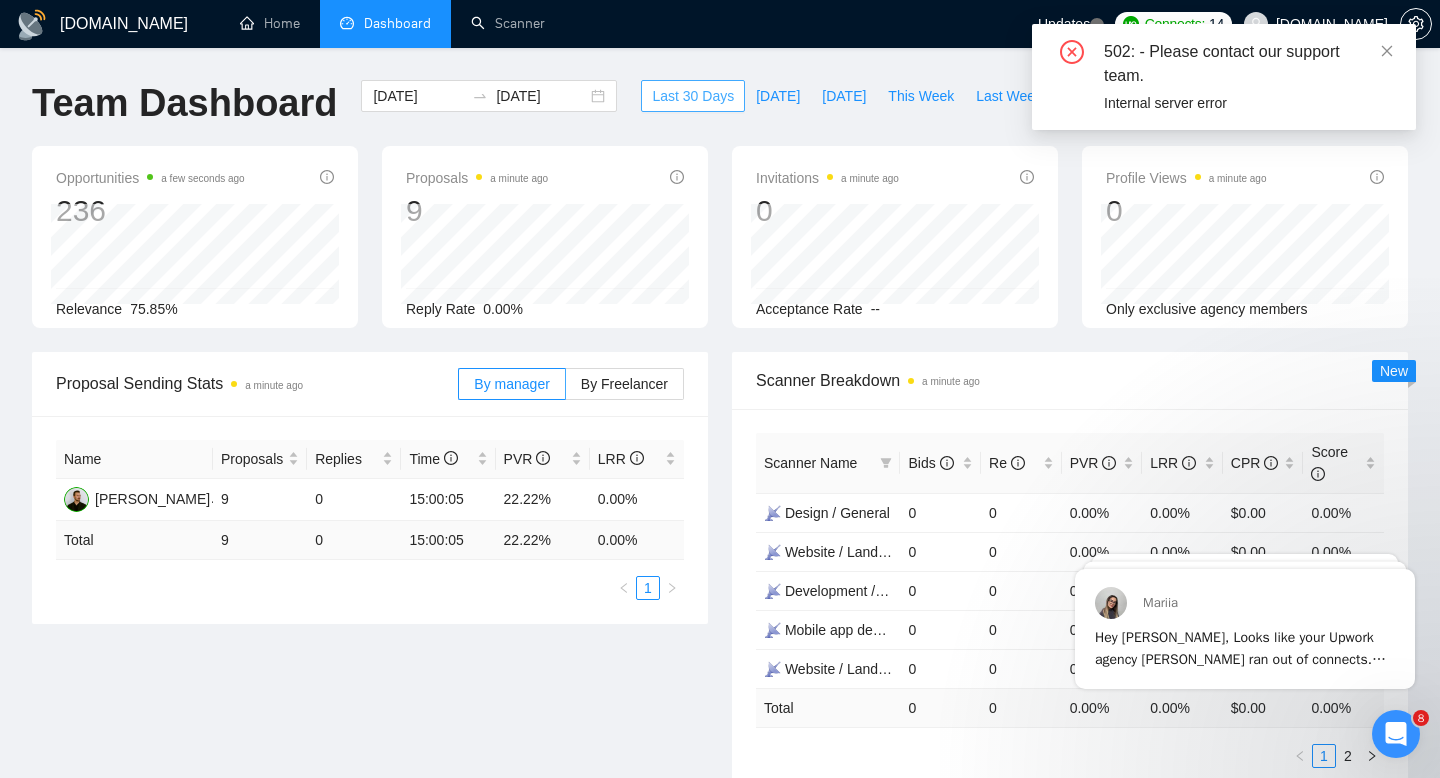 click on "Last 30 Days" at bounding box center [693, 96] 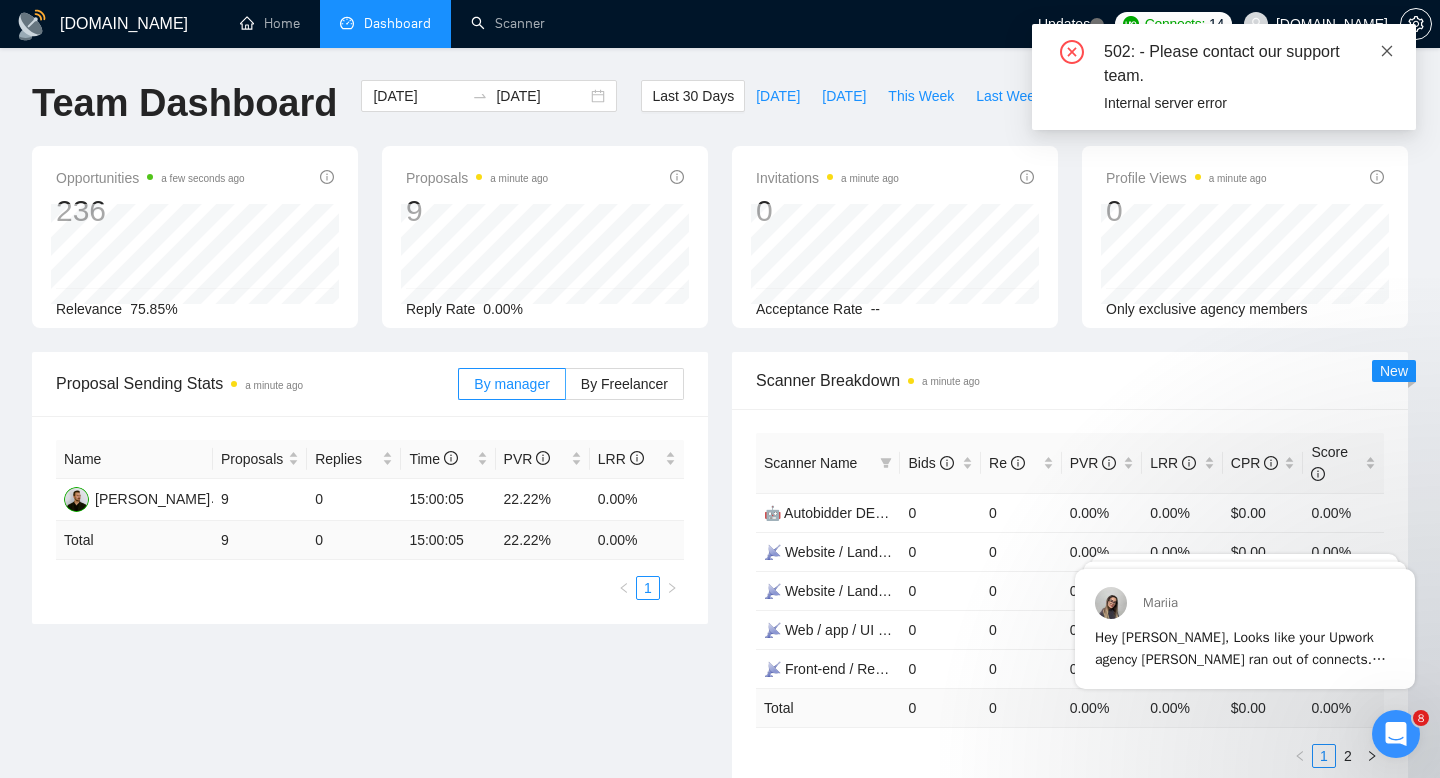 click 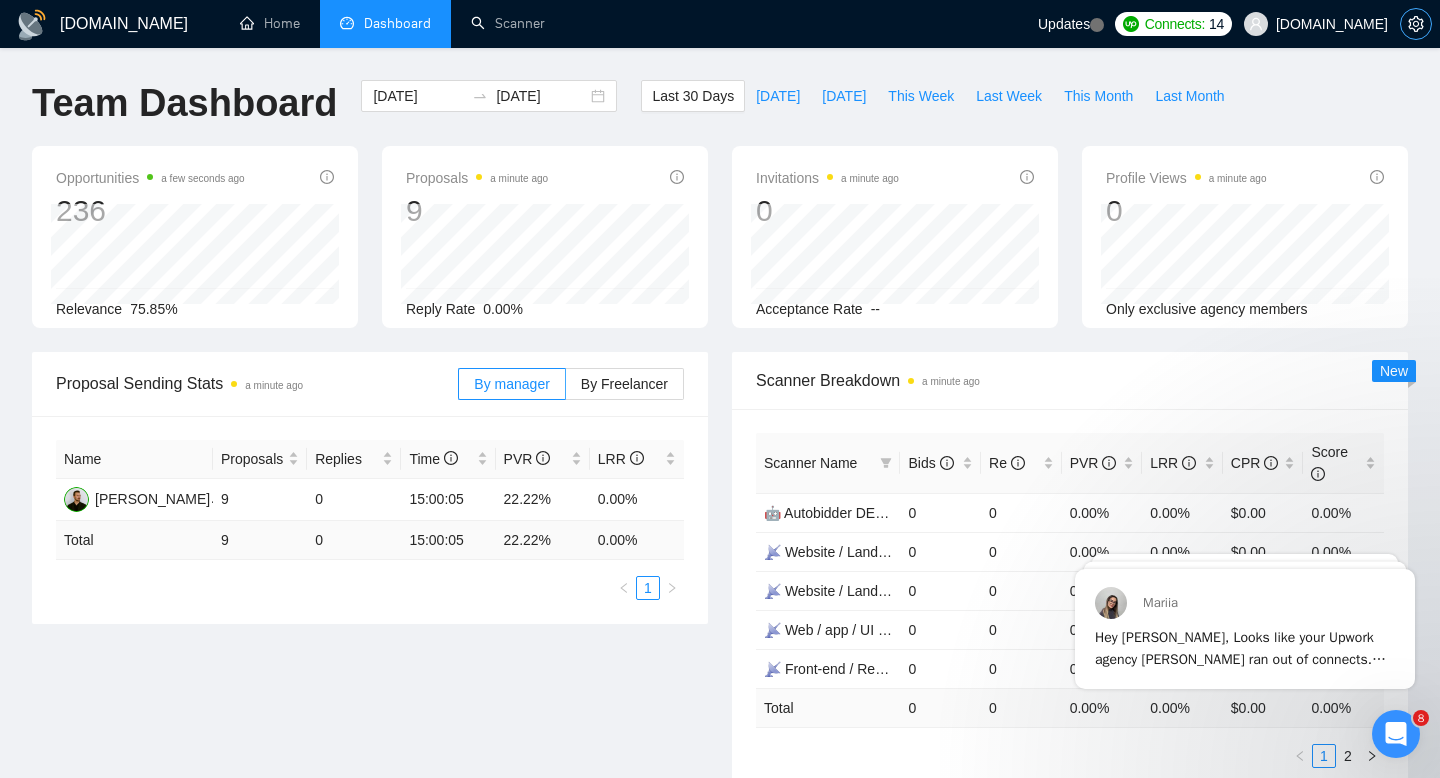 click 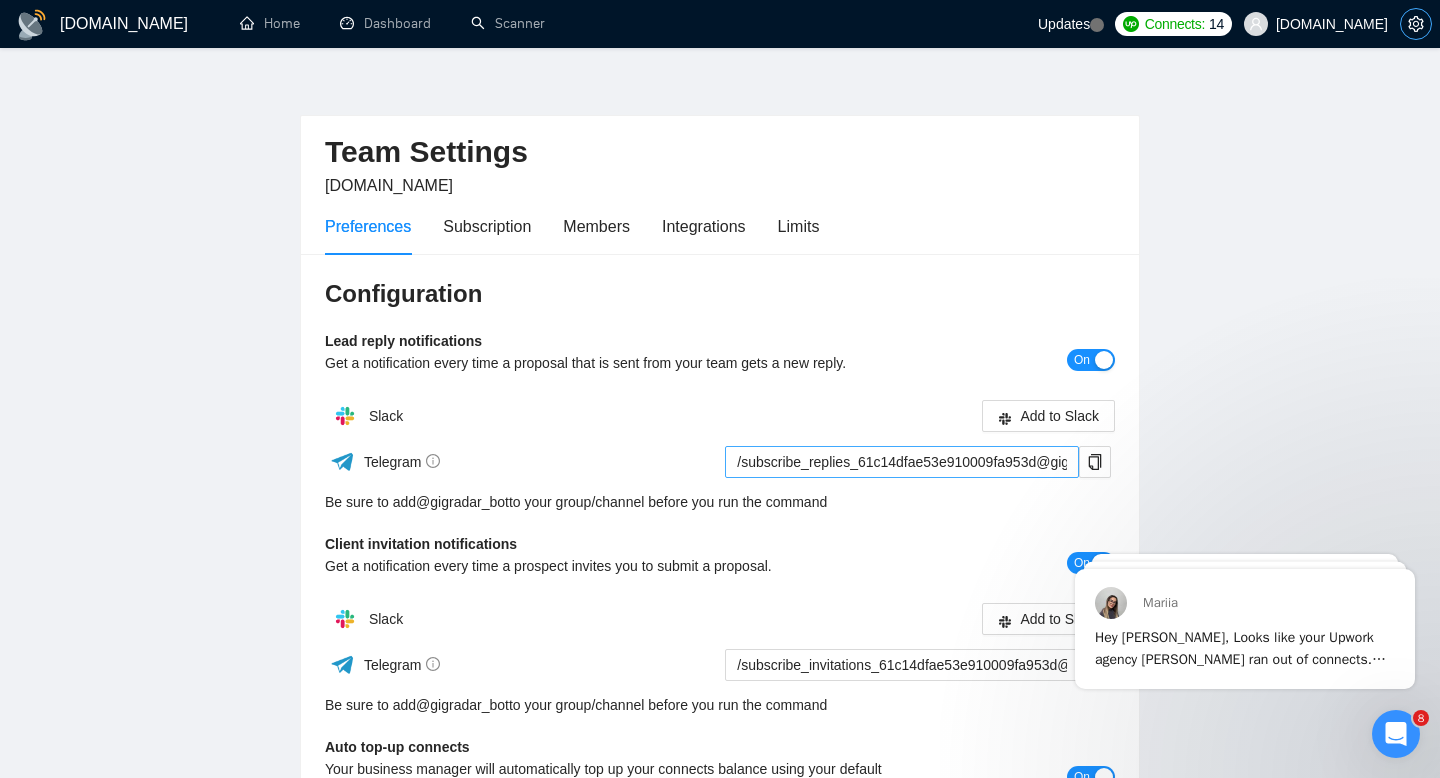 scroll, scrollTop: 20, scrollLeft: 0, axis: vertical 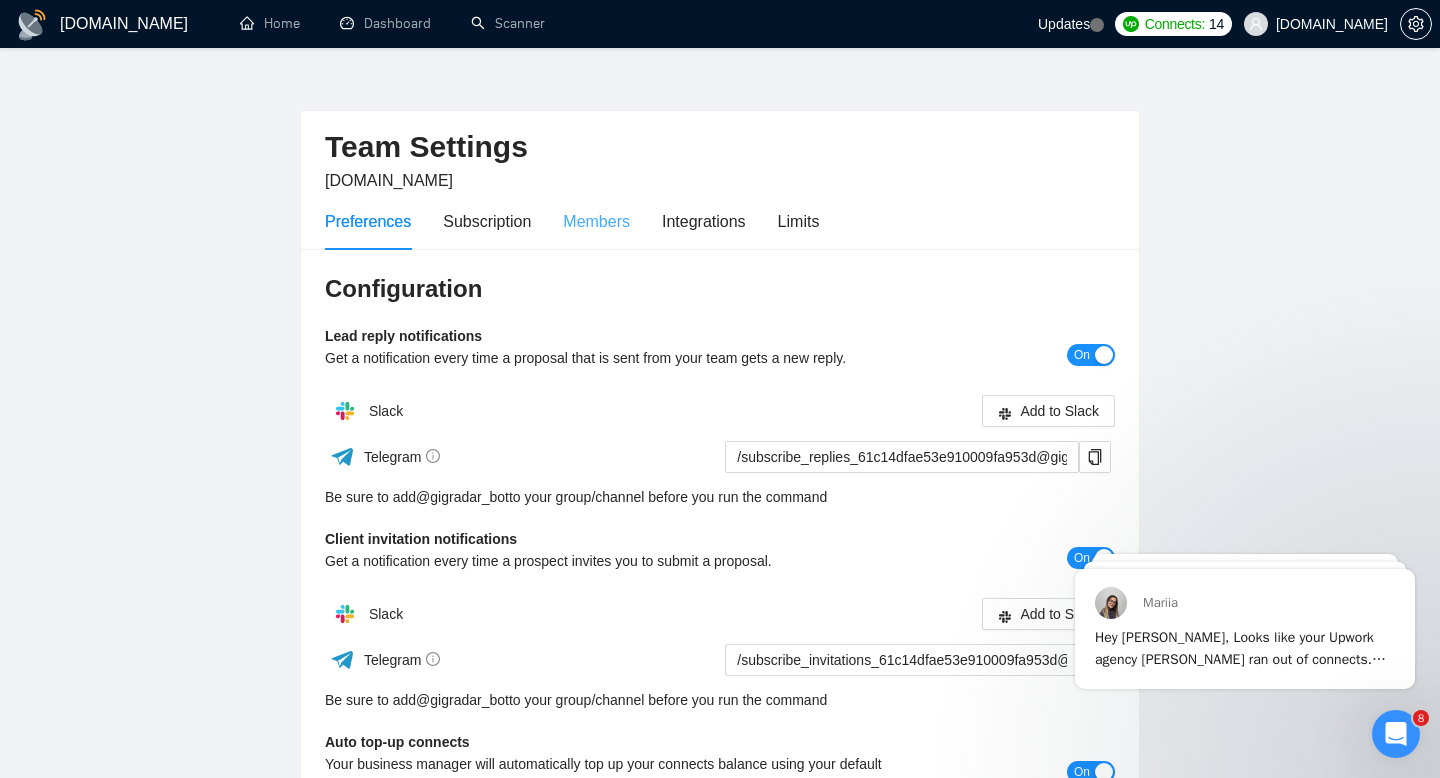 click on "Members" at bounding box center (596, 221) 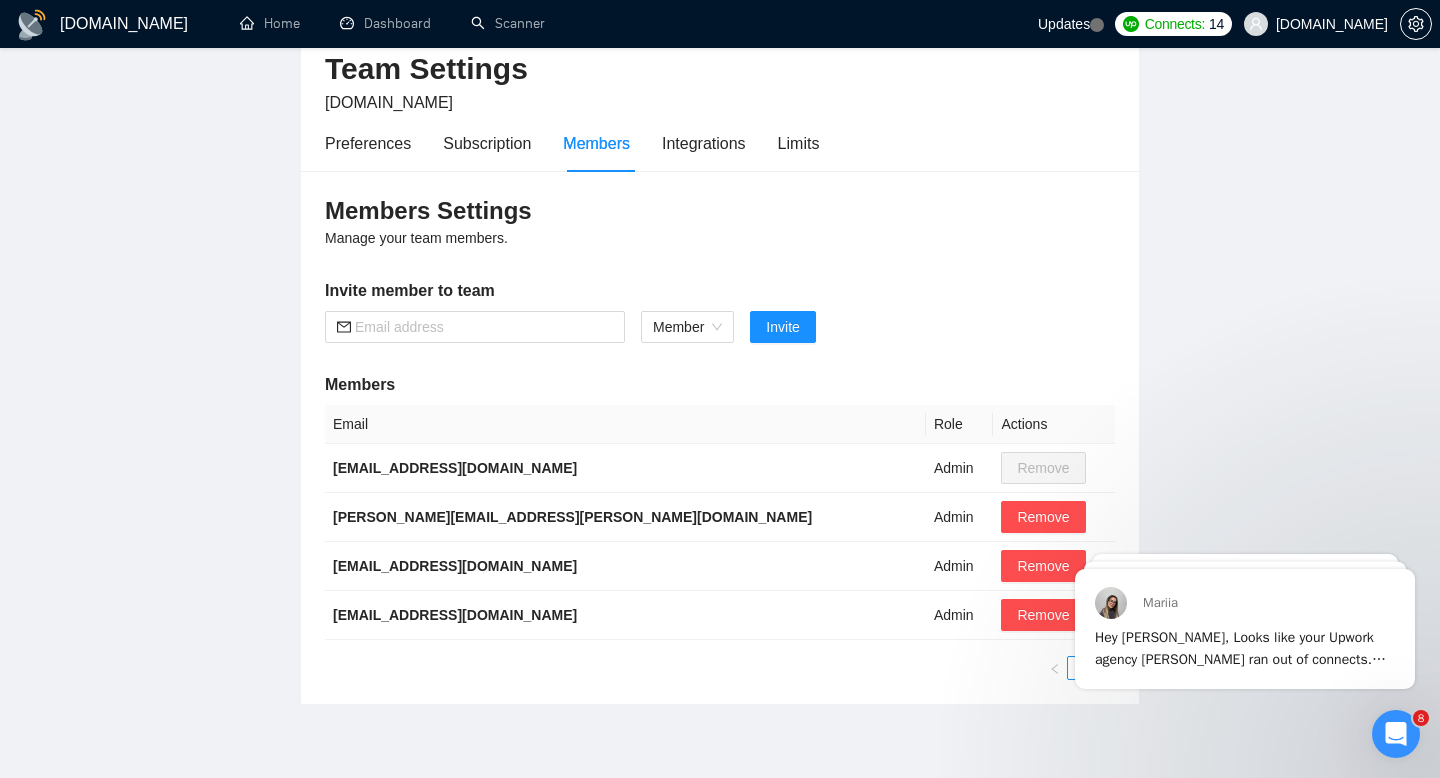 scroll, scrollTop: 104, scrollLeft: 0, axis: vertical 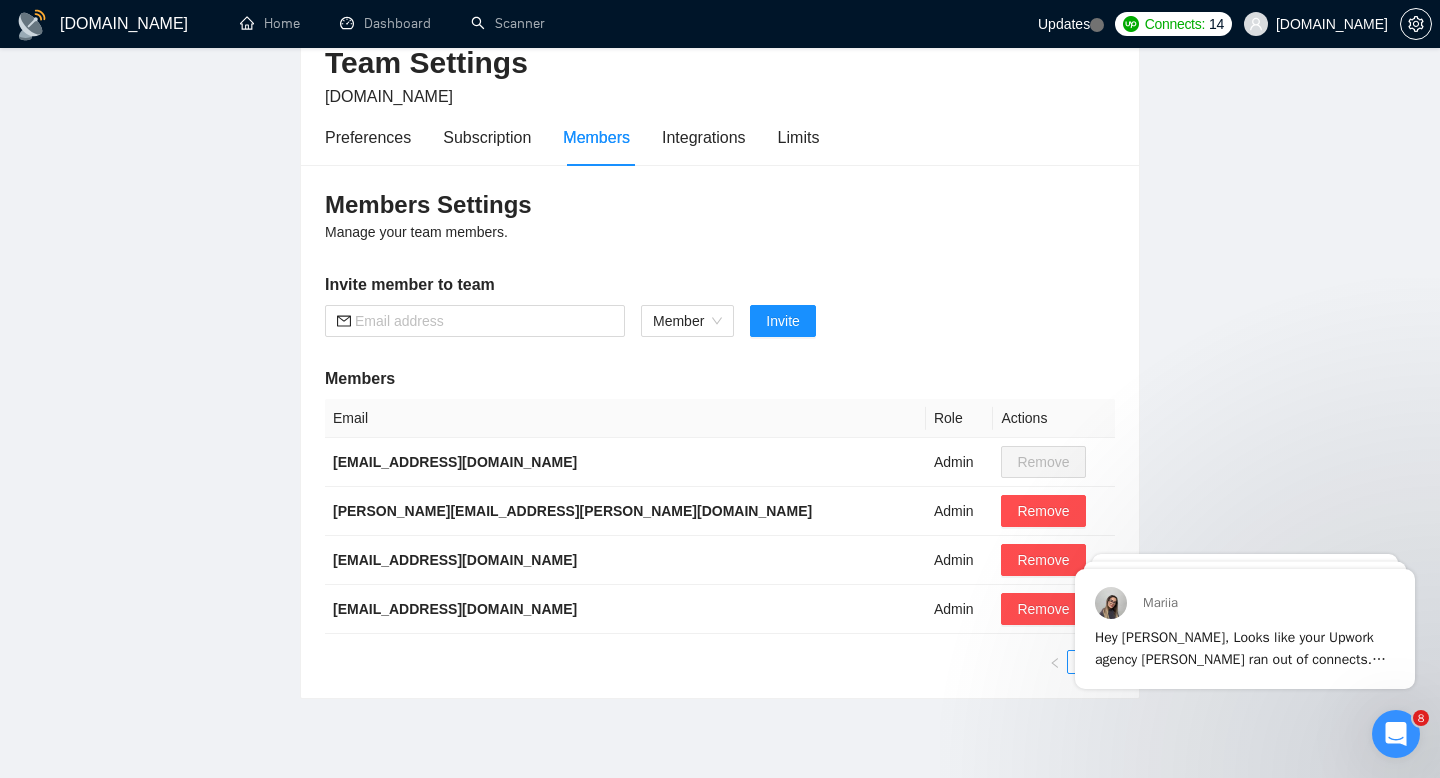 click on "Preferences Subscription Members Integrations Limits" at bounding box center (572, 137) 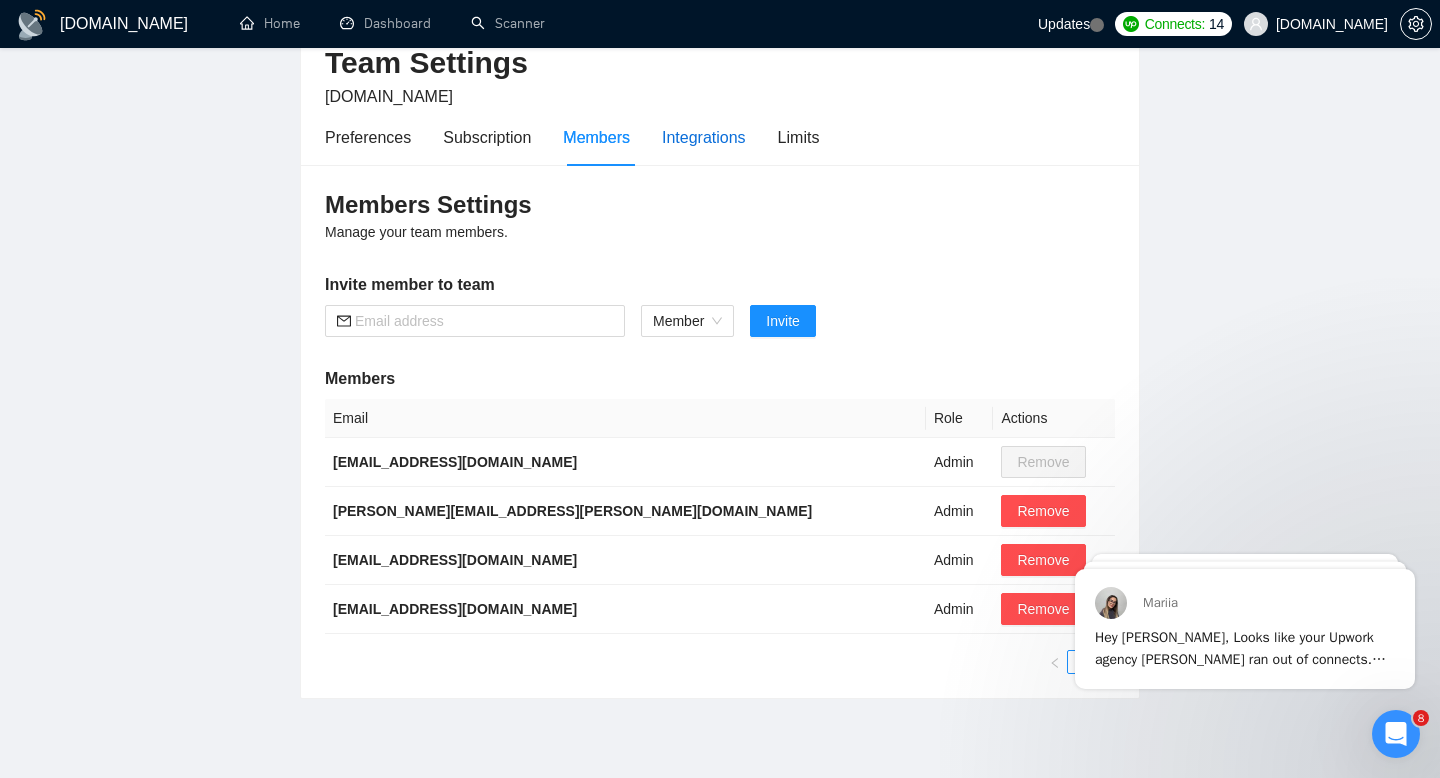 click on "Integrations" at bounding box center [704, 137] 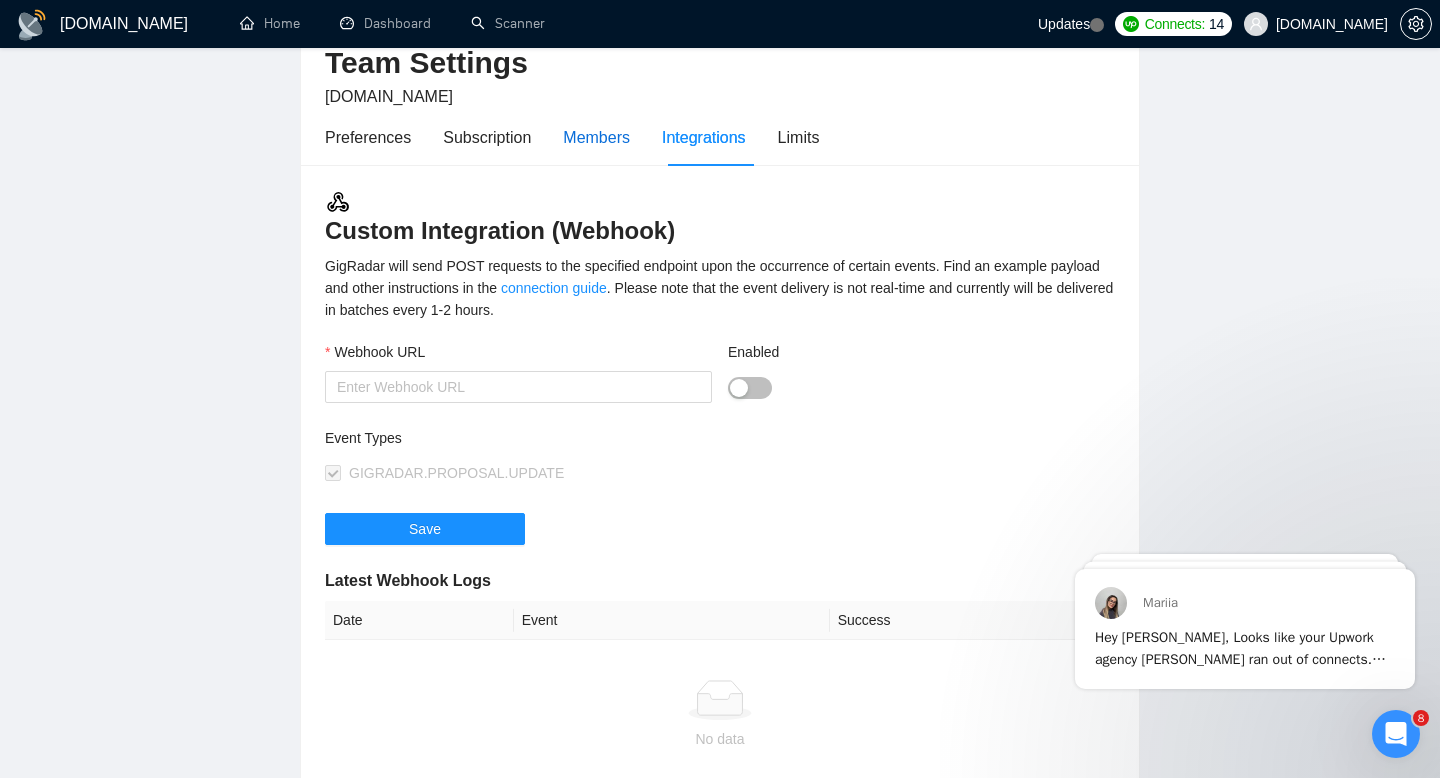 click on "Members" at bounding box center [596, 137] 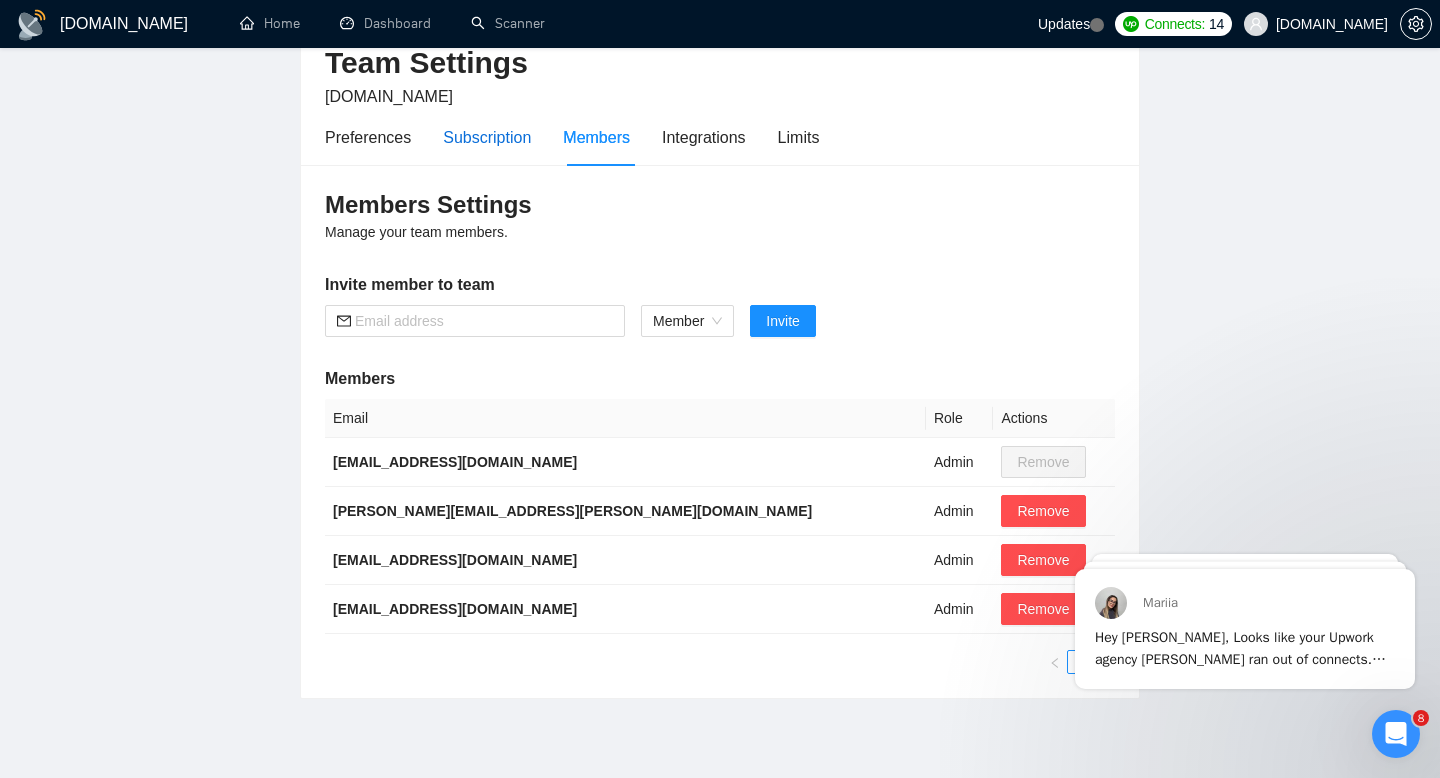 click on "Subscription" at bounding box center (487, 137) 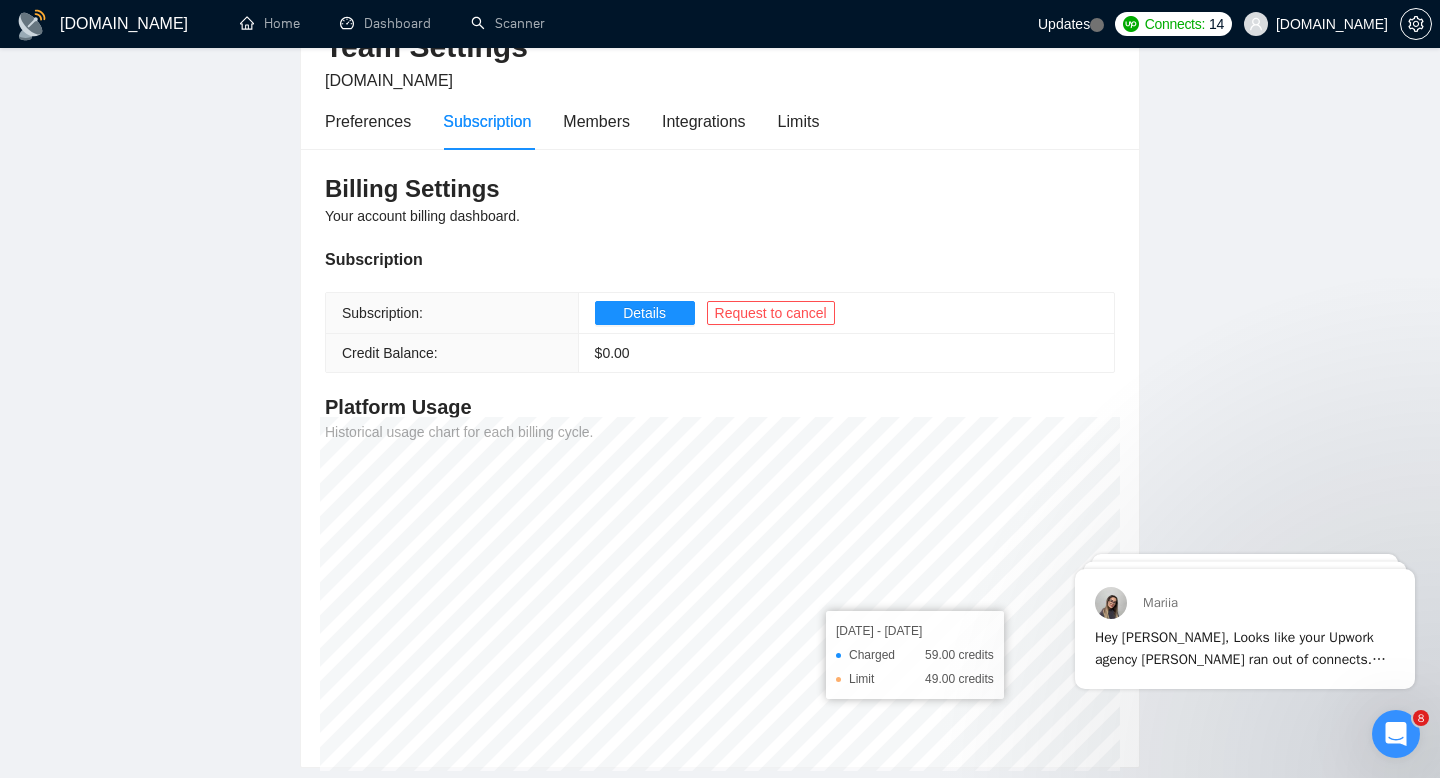 scroll, scrollTop: 0, scrollLeft: 0, axis: both 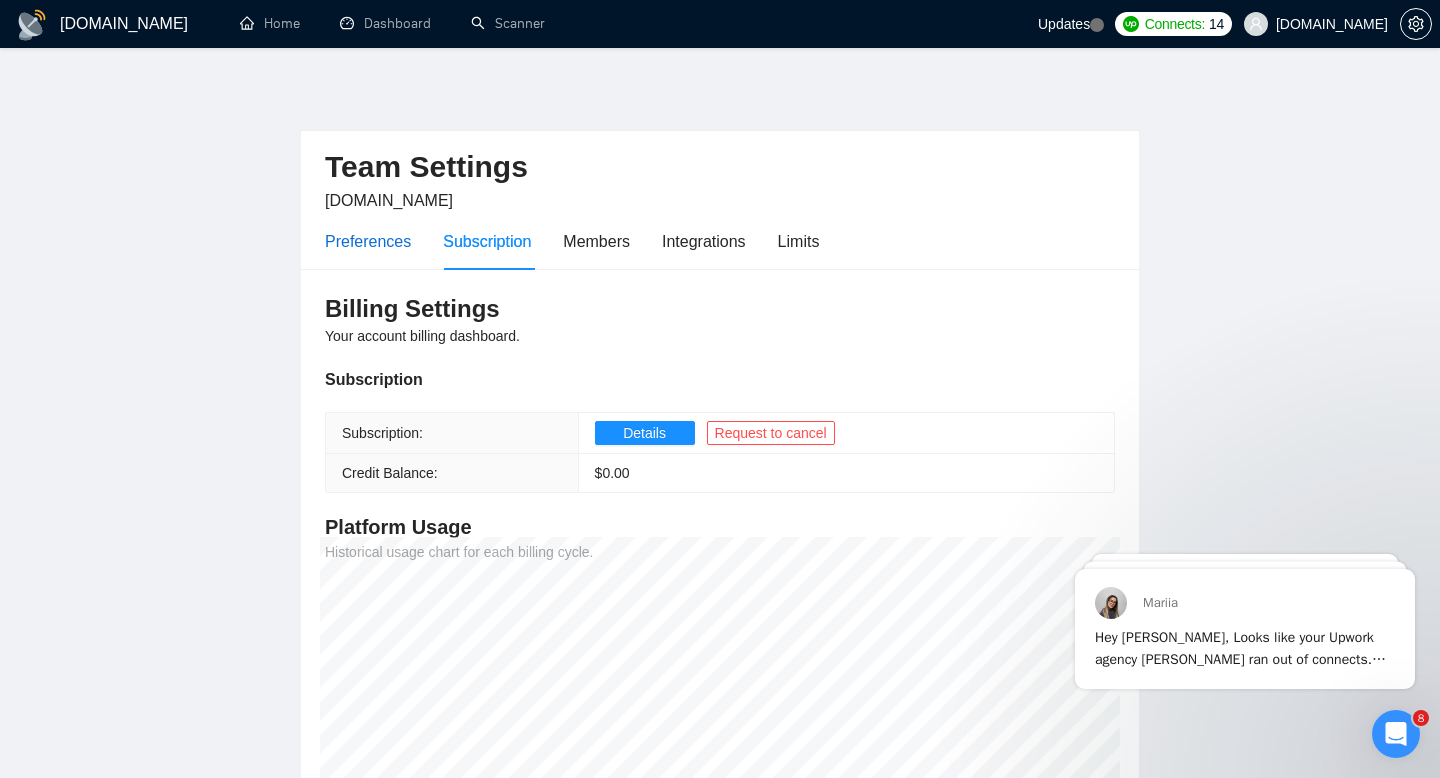 click on "Preferences" at bounding box center (368, 241) 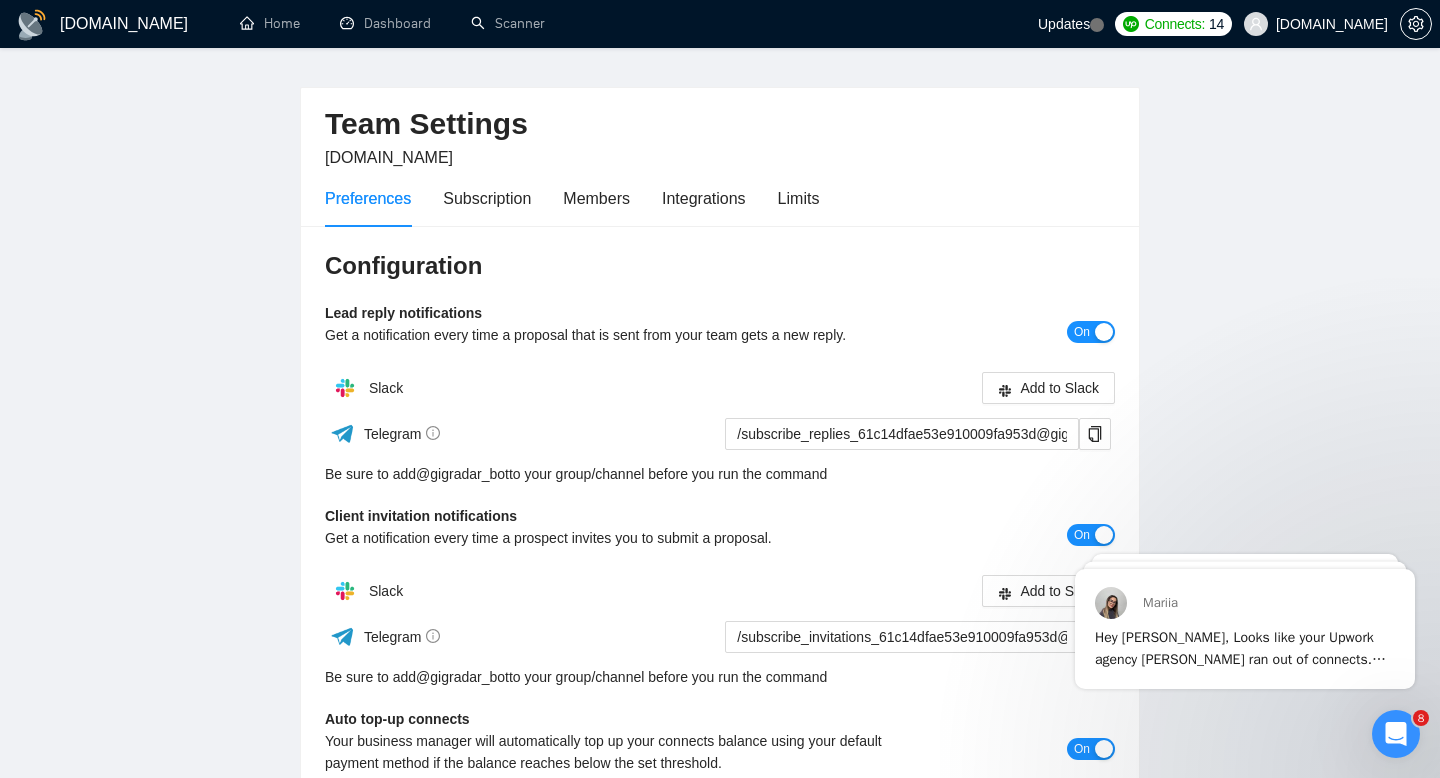 scroll, scrollTop: 0, scrollLeft: 0, axis: both 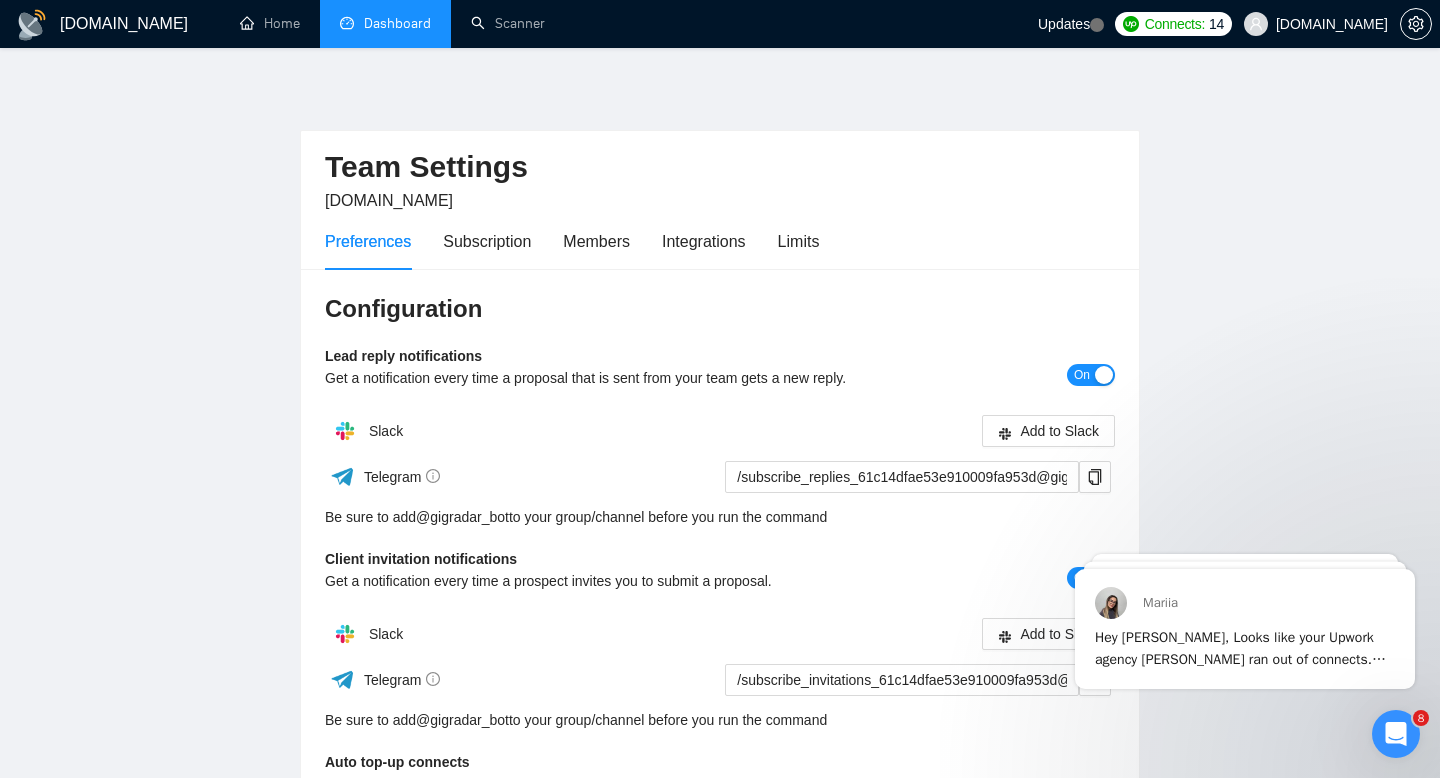 click on "Dashboard" at bounding box center (385, 23) 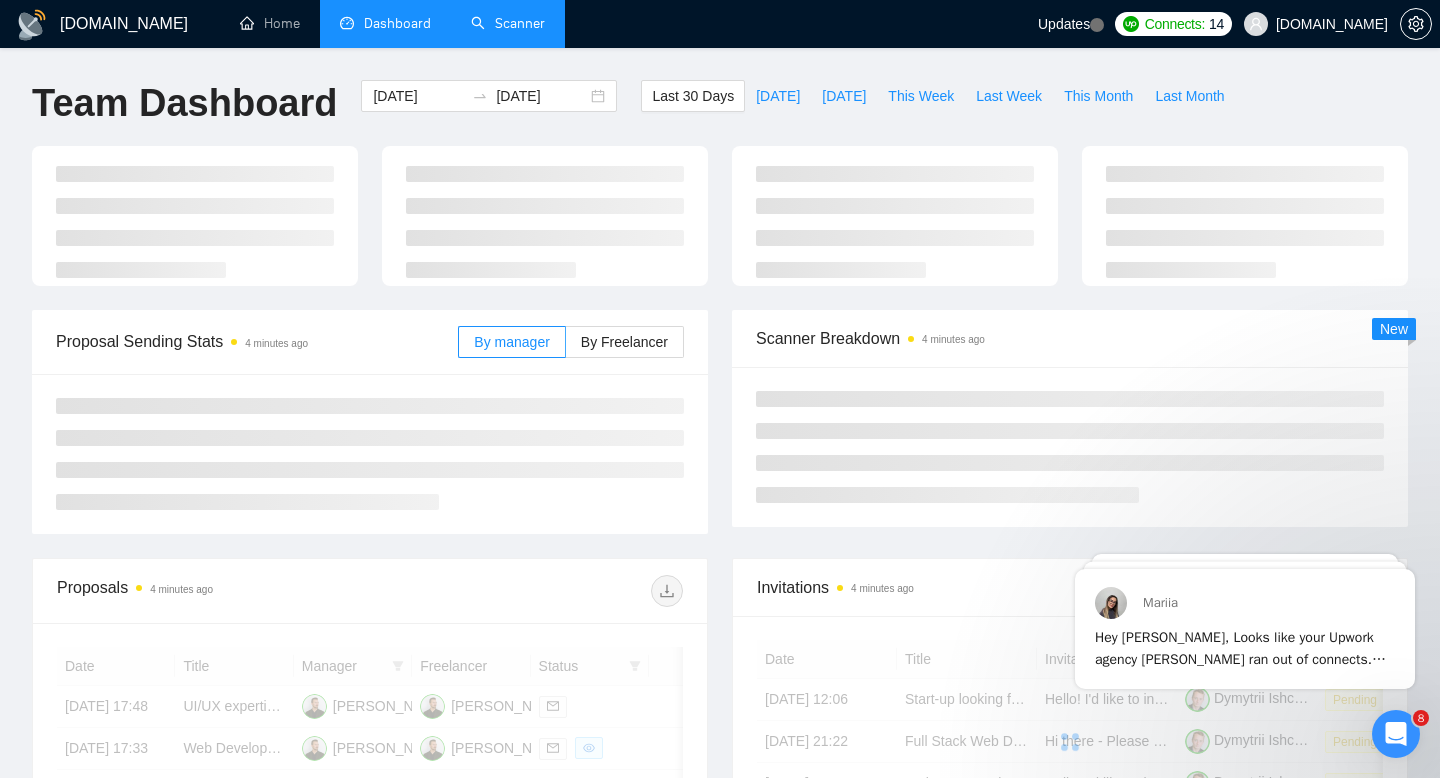 click on "Scanner" at bounding box center [508, 23] 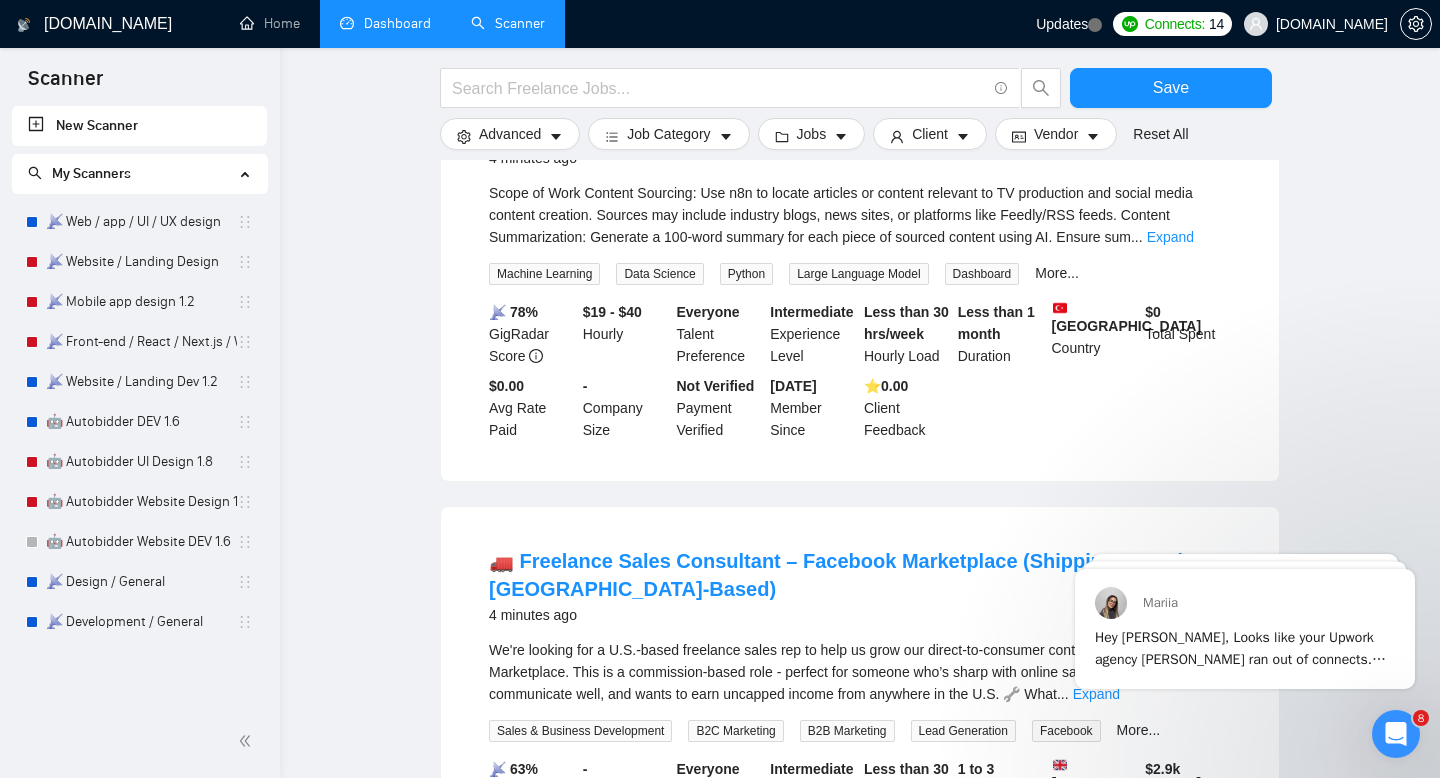 scroll, scrollTop: 802, scrollLeft: 0, axis: vertical 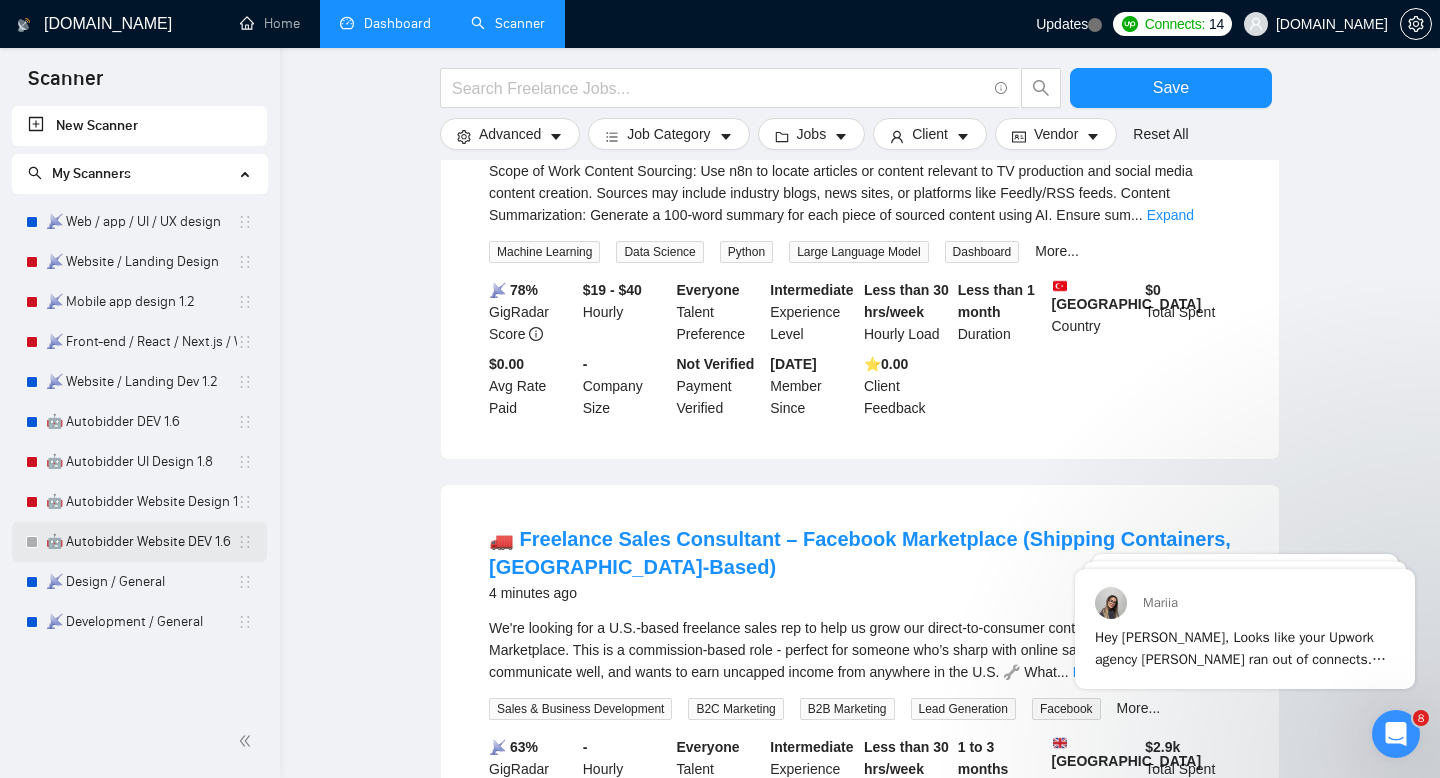 click on "🤖 Autobidder Website DEV 1.6" at bounding box center (141, 542) 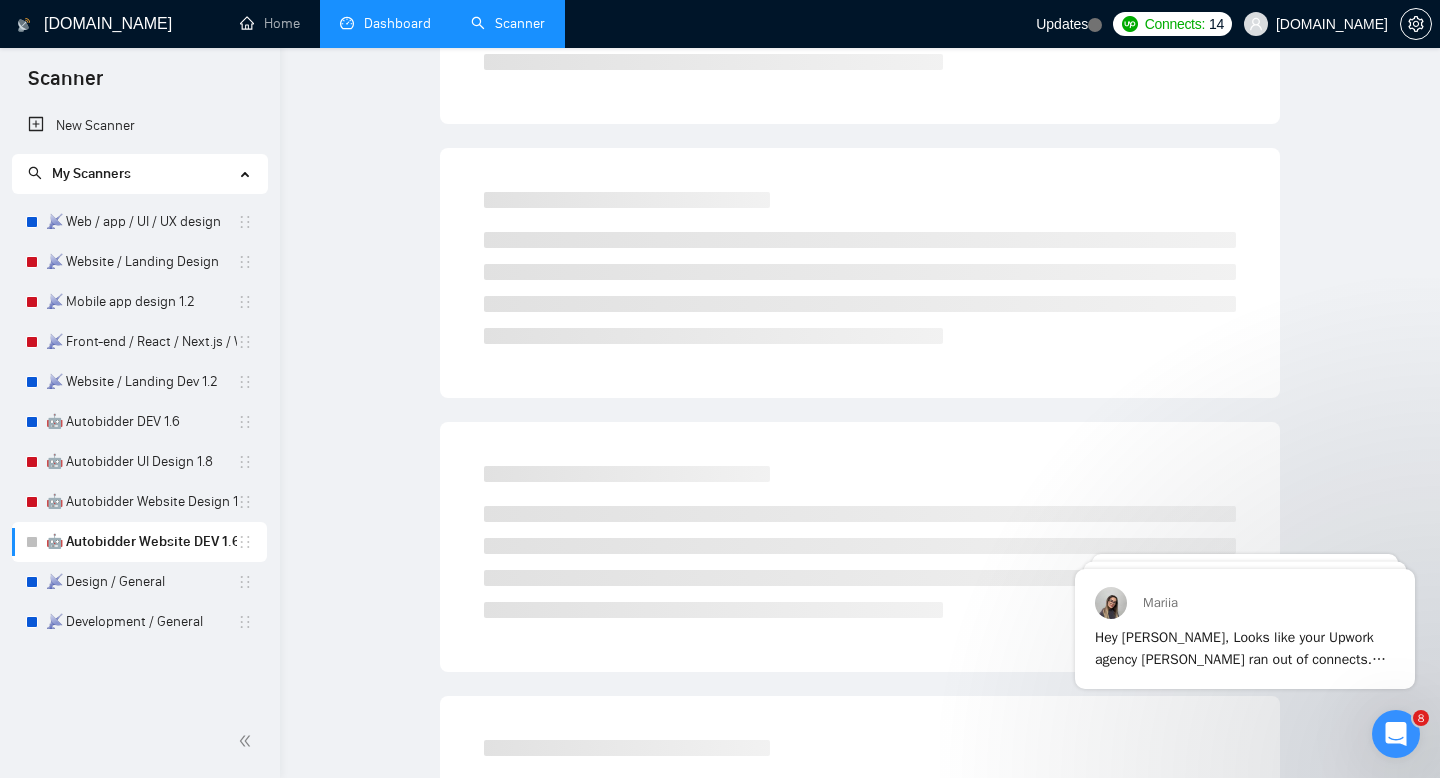 scroll, scrollTop: 0, scrollLeft: 0, axis: both 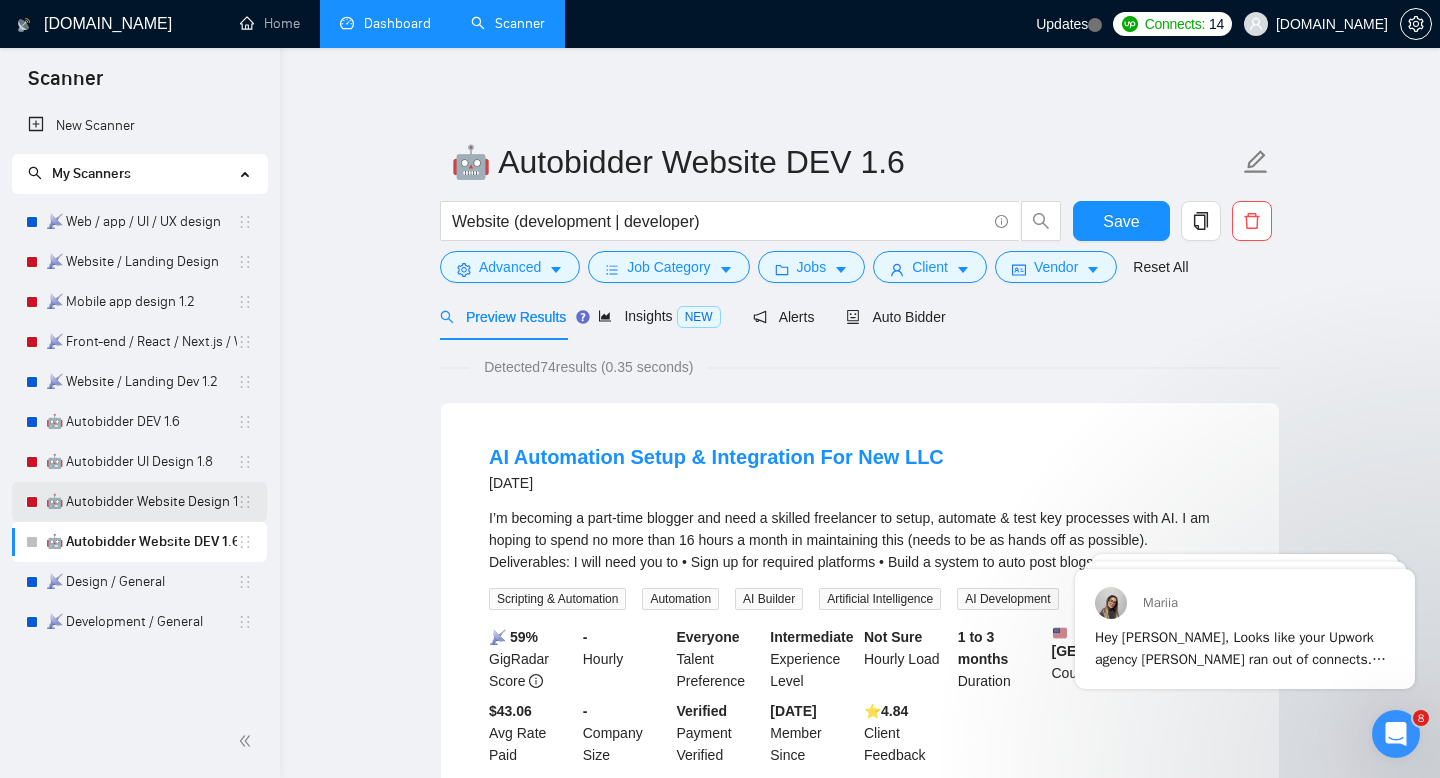 click on "🤖 Autobidder Website Design 1.8" at bounding box center (141, 502) 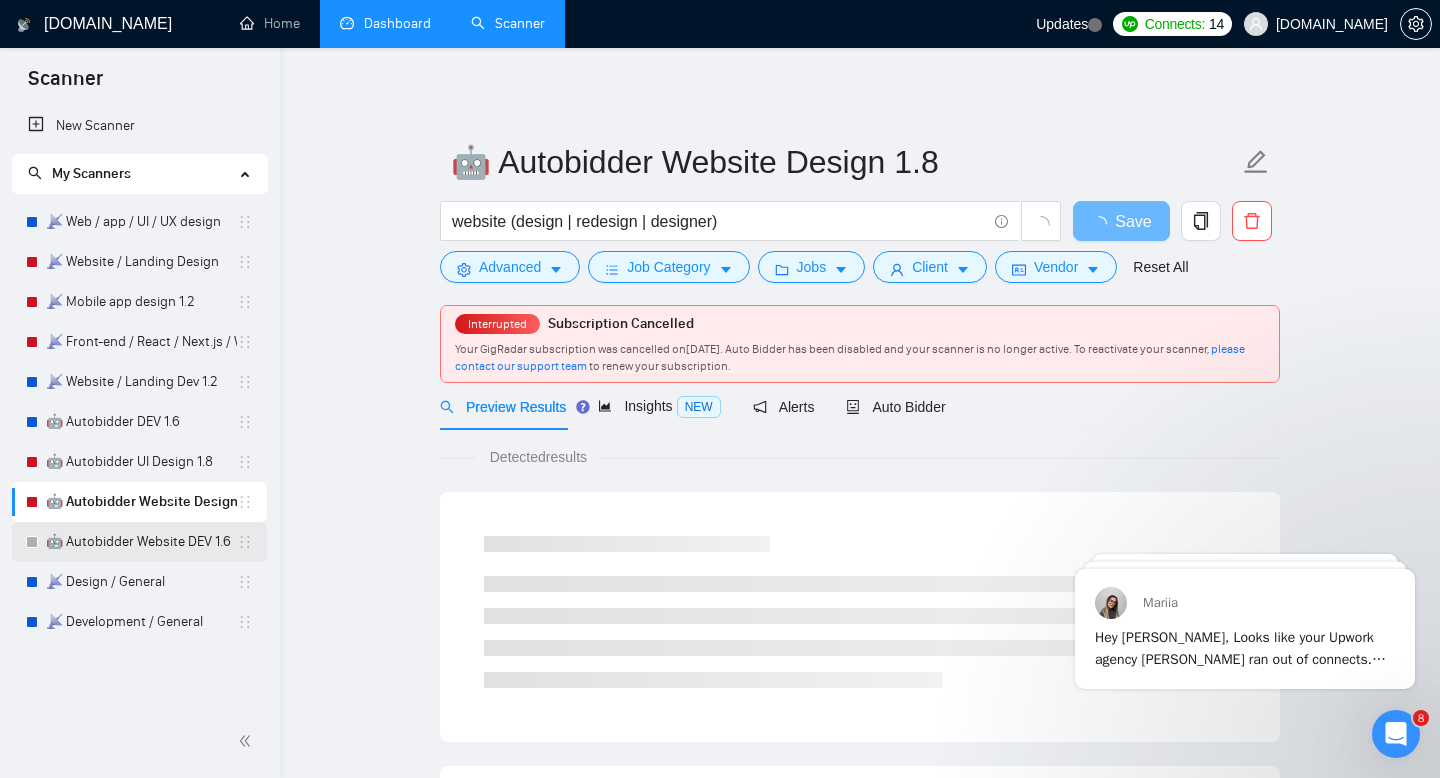click on "🤖 Autobidder Website DEV 1.6" at bounding box center [141, 542] 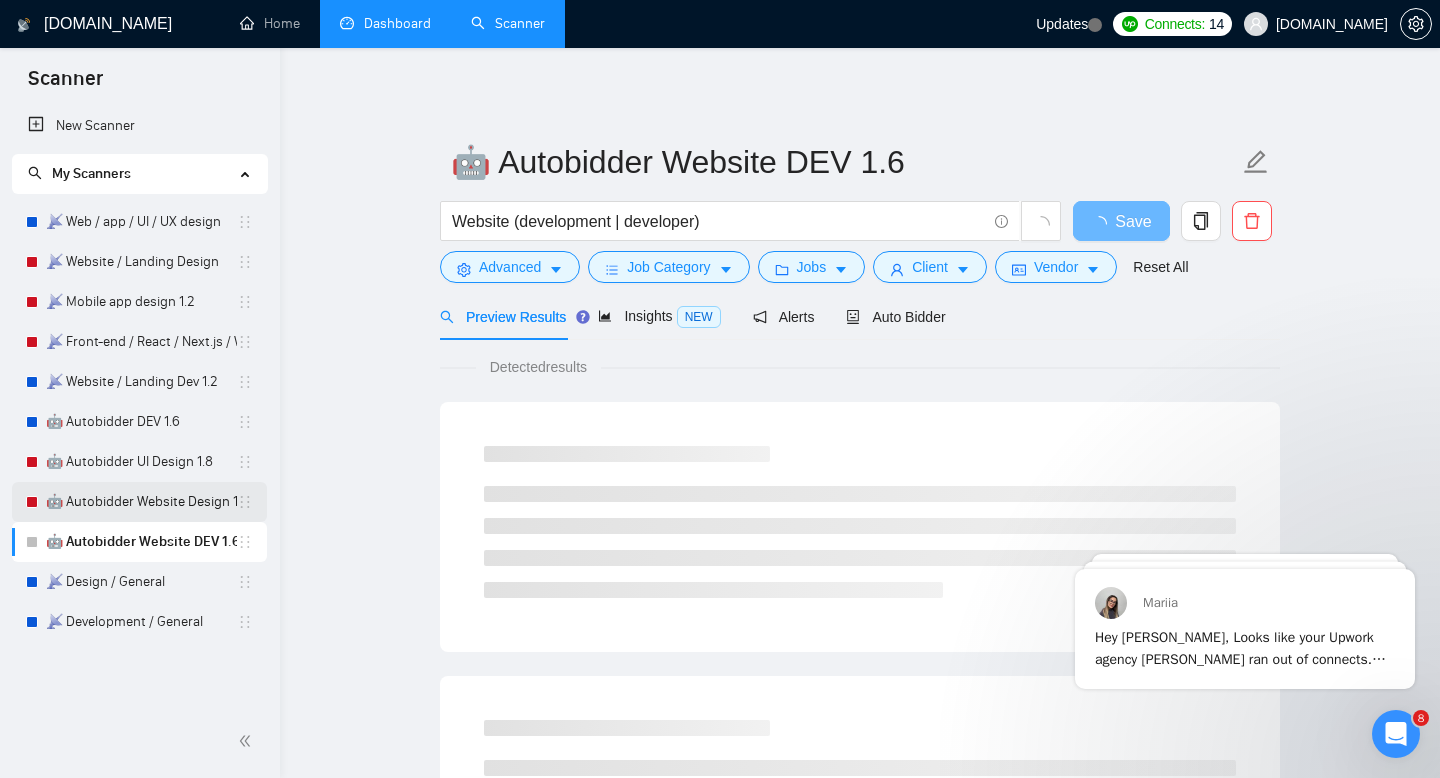 click on "🤖 Autobidder Website Design 1.8" at bounding box center [141, 502] 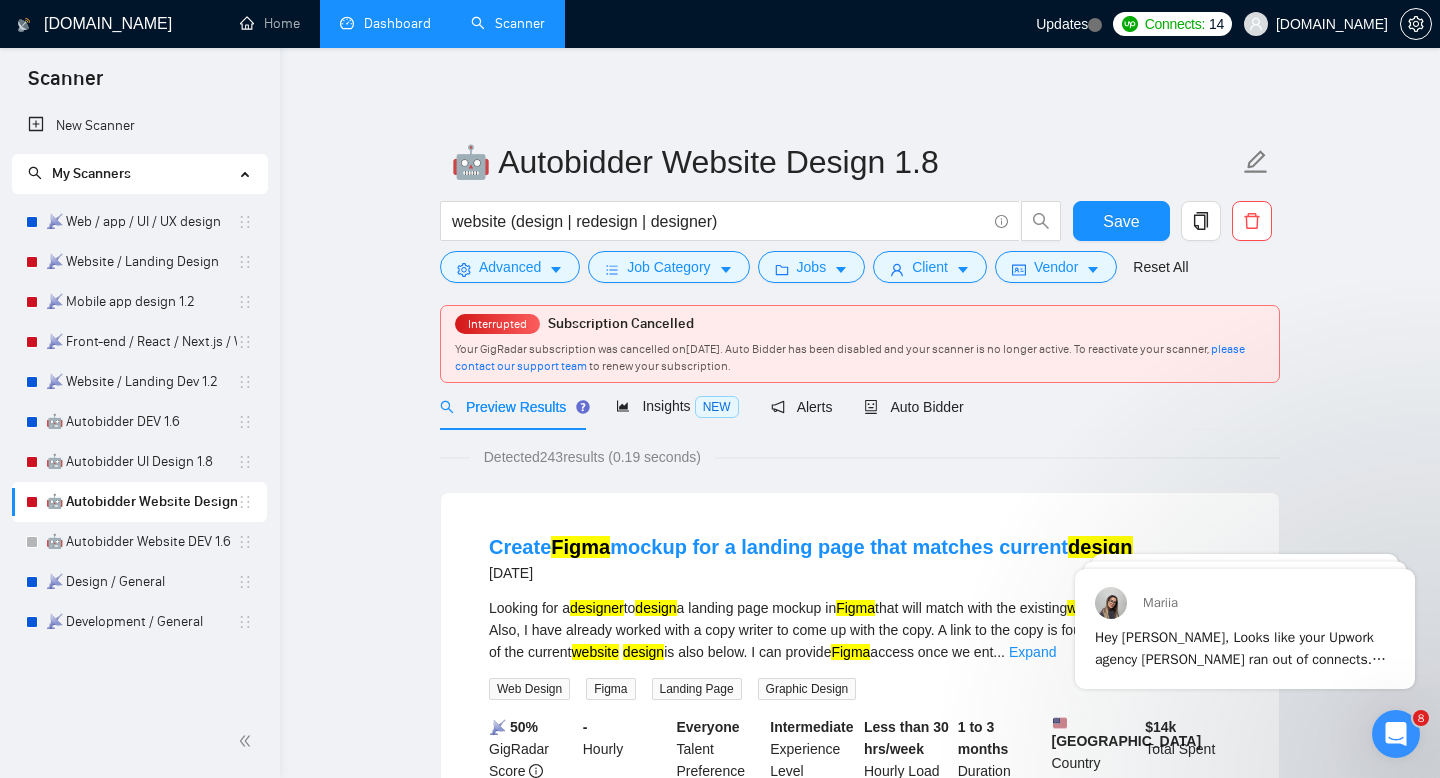 click on "🤖 Autobidder Website Design 1.8 website (design | redesign | designer) Save Advanced   Job Category   Jobs   Client   Vendor   Reset All Interrupted Subscription Cancelled Your GigRadar subscription was cancelled on  June 1, 2025 . Auto Bidder has been disabled and your scanner is no longer active. To reactivate your scanner,   please contact our support team   to renew your subscription. Preview Results Insights NEW Alerts Auto Bidder Detected   243  results   (0.19 seconds) Create  Figma  mockup for a landing page that matches current  design 3 days ago Looking for a  designer  to  design  a landing page mockup in  Figma  that will match with the existing  website   Figma  mockups. Also, I have already worked with a copy writer to come up with the copy. A link to the copy is found below. A screen shot of the current  website   design  is also below. I can provide  Figma  access once we ent ... Expand Web Design Figma Landing Page Graphic Design 📡   50% GigRadar Score   - Hourly Everyone Intermediate" at bounding box center [860, 2485] 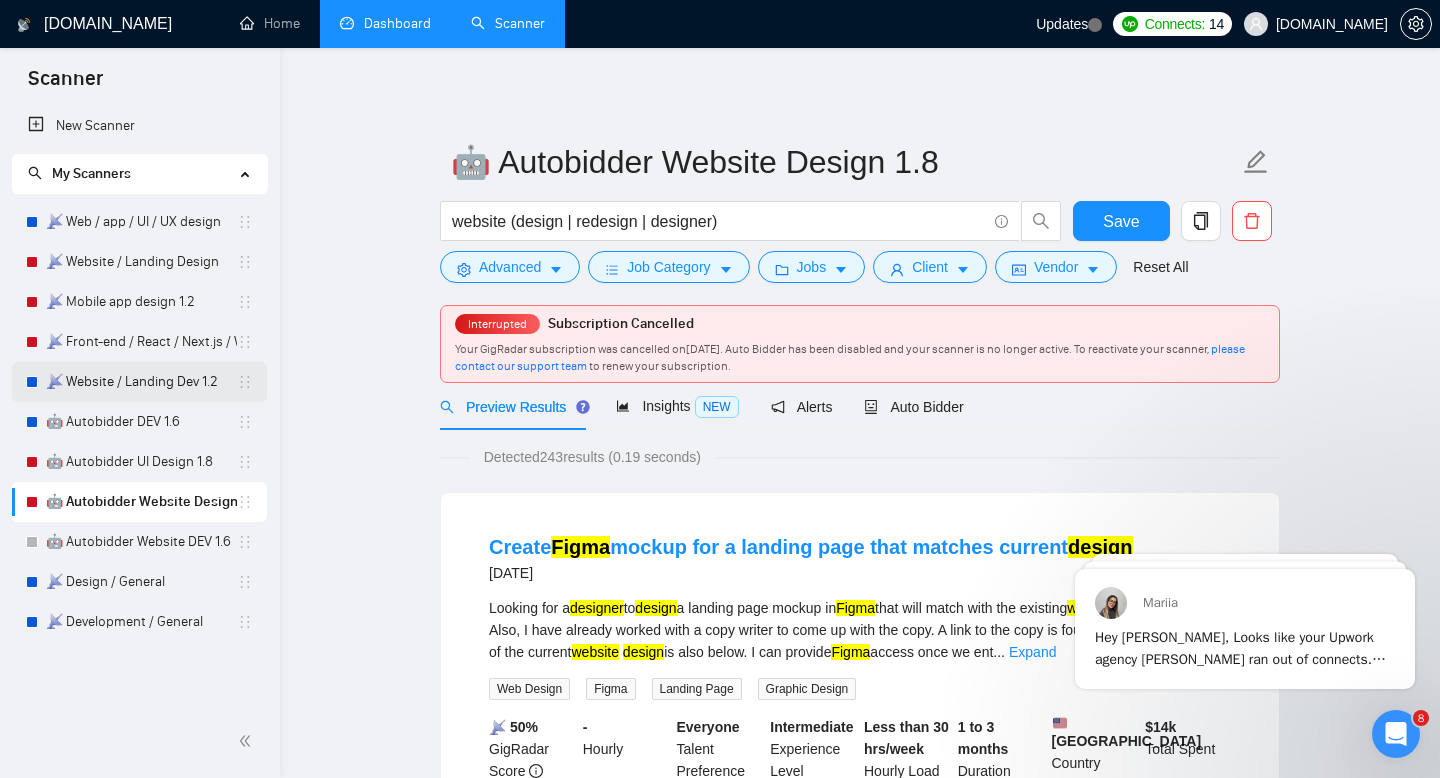 click on "📡 Website / Landing Dev 1.2" at bounding box center [141, 382] 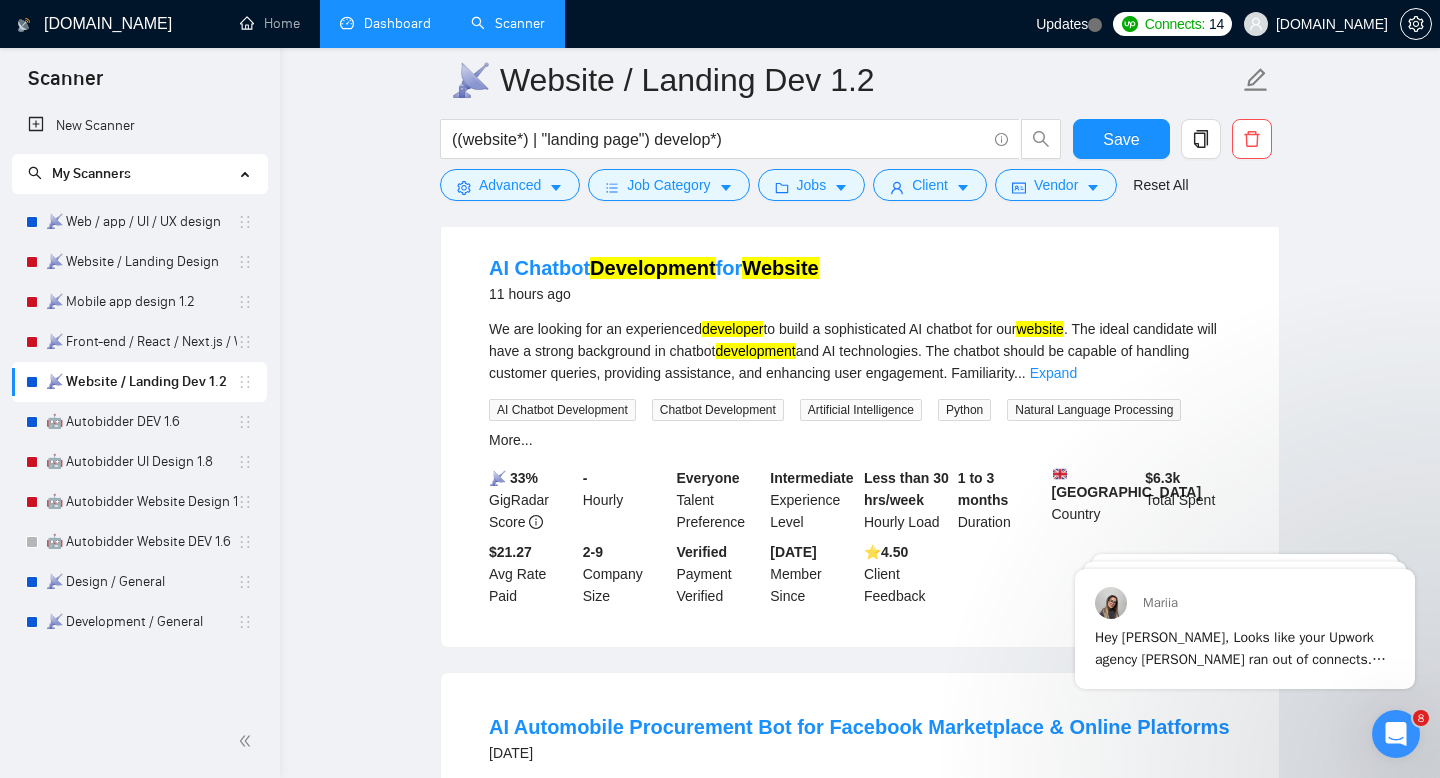 scroll, scrollTop: 206, scrollLeft: 0, axis: vertical 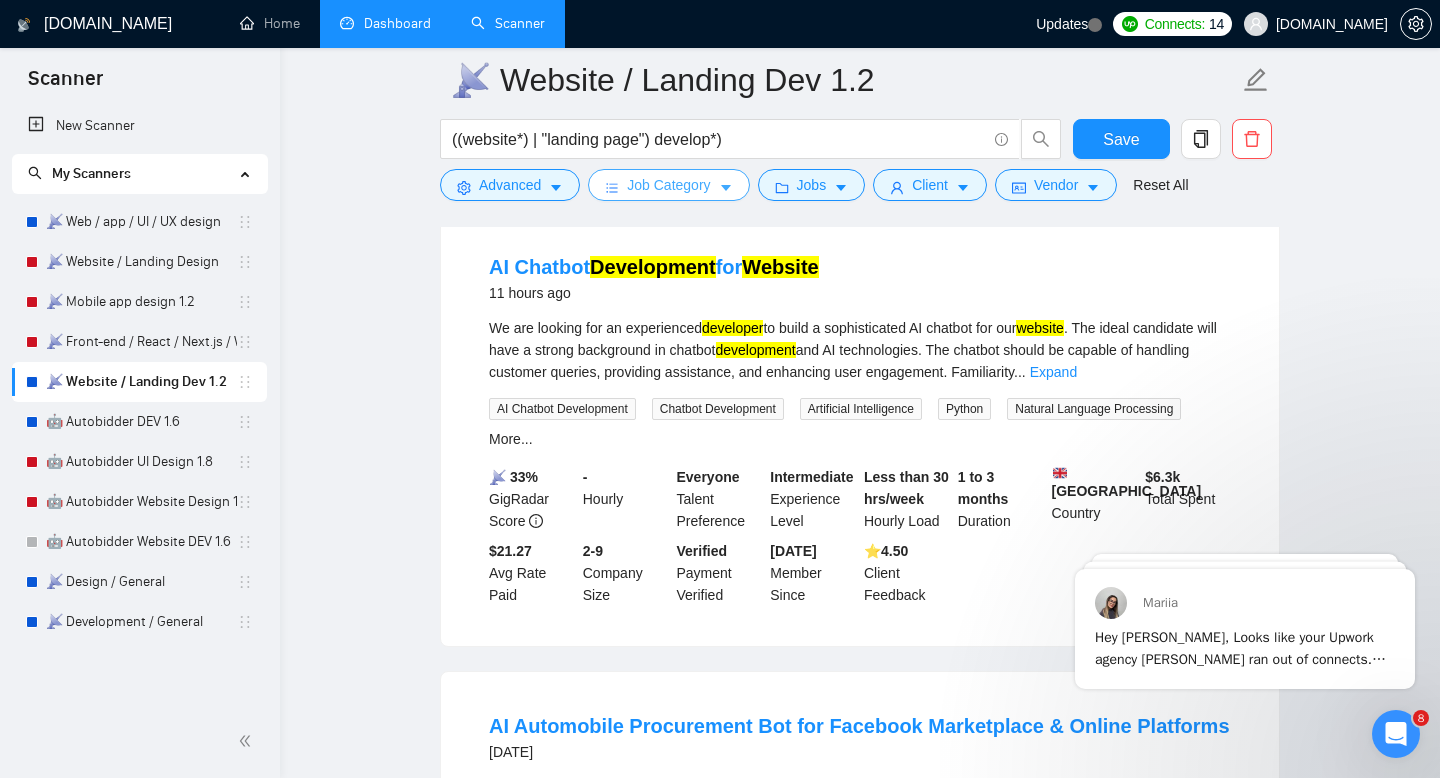 click on "Job Category" at bounding box center [668, 185] 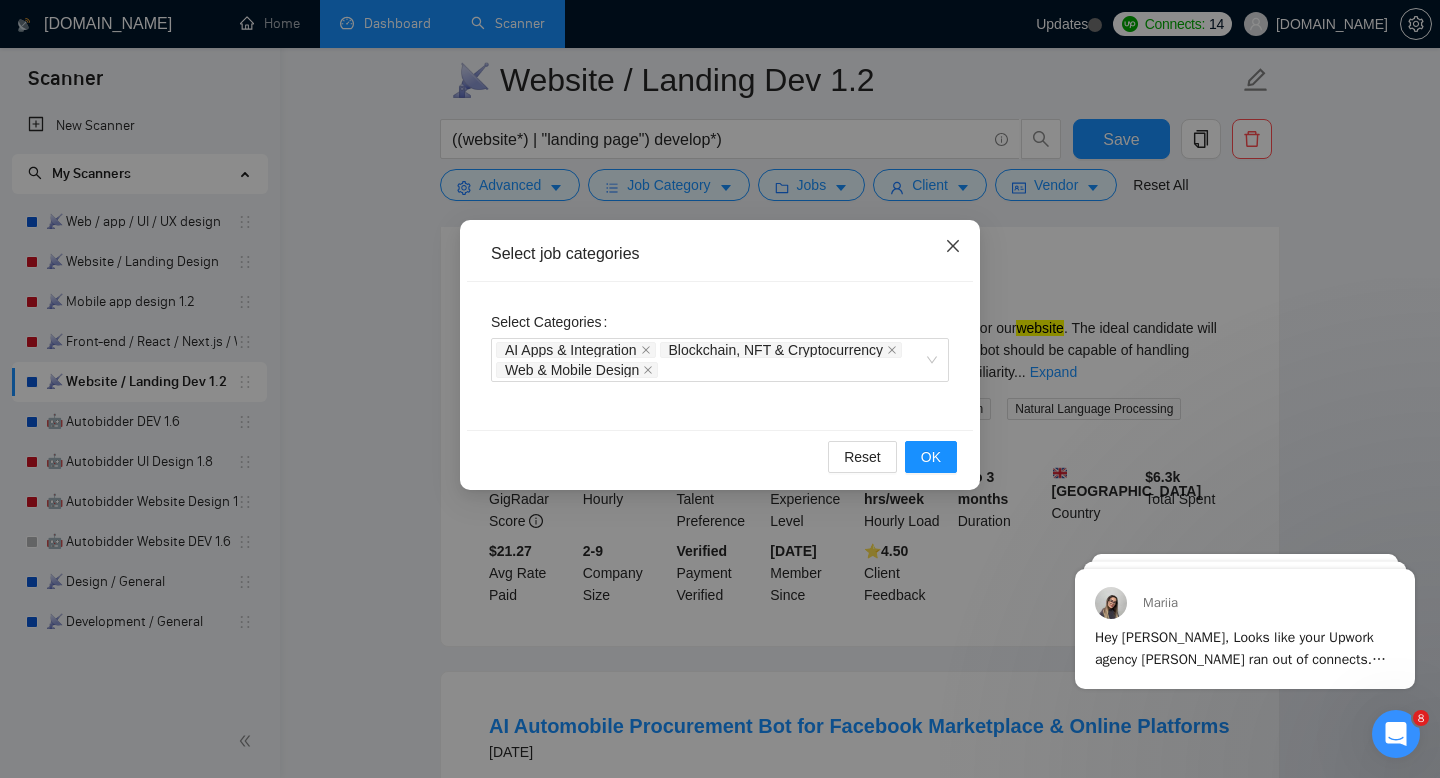 click 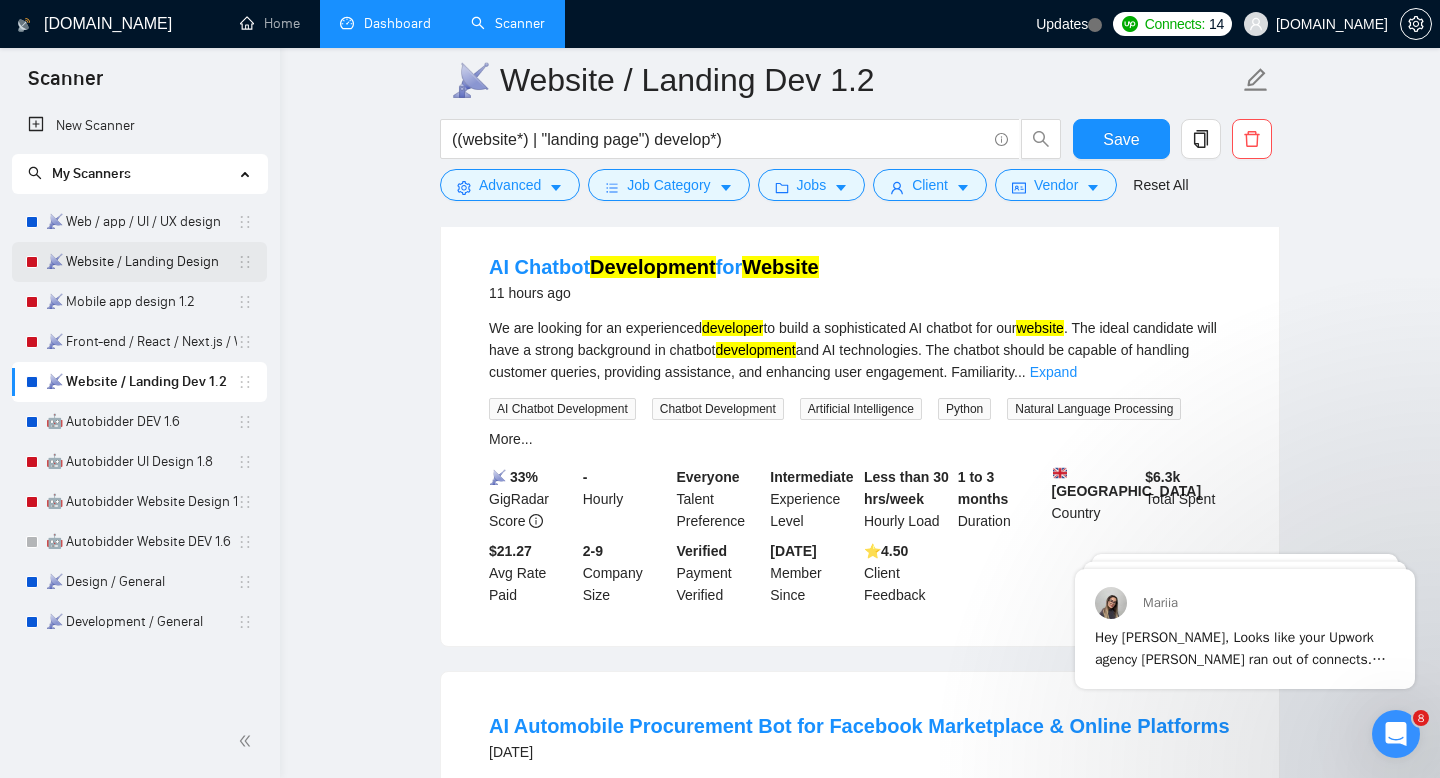 click on "📡 Website / Landing Design" at bounding box center (141, 262) 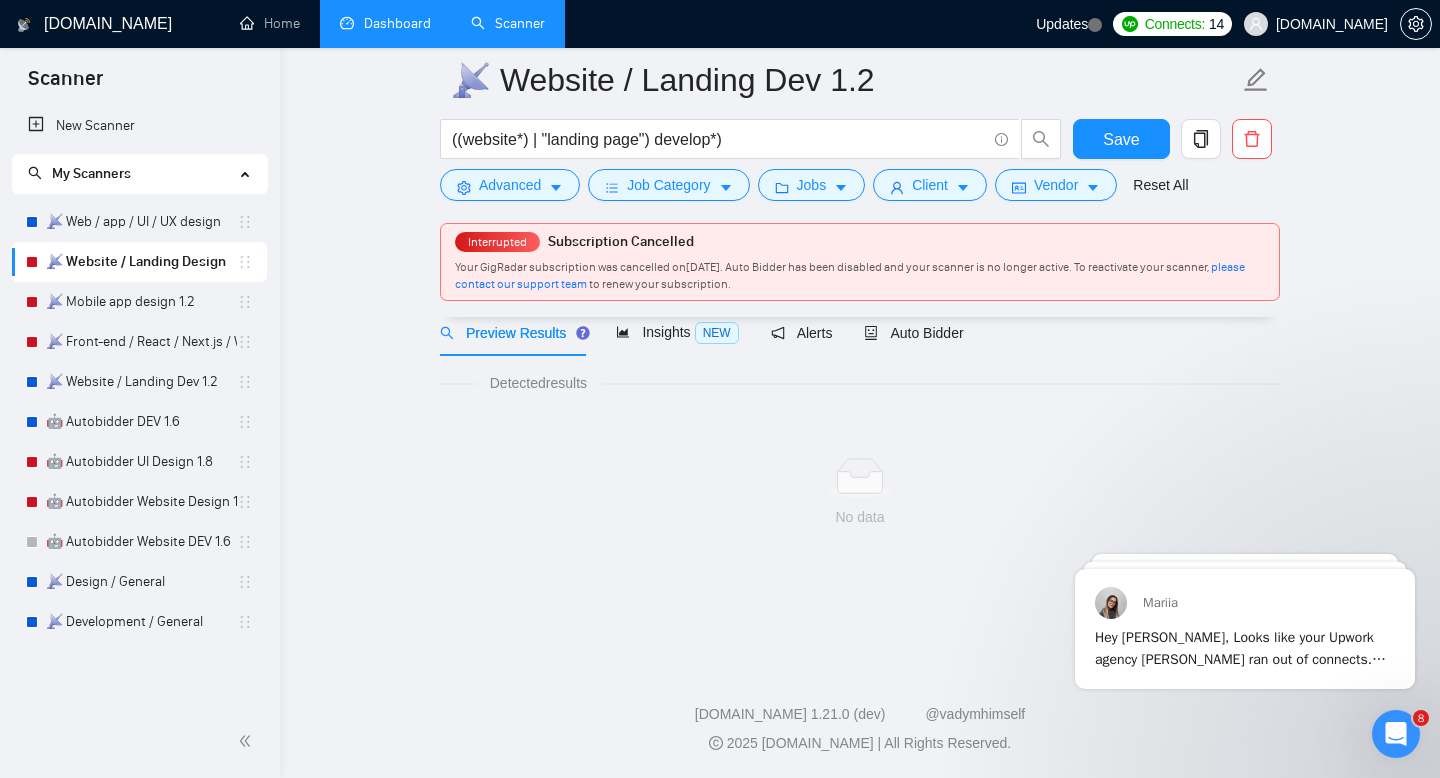 scroll, scrollTop: 0, scrollLeft: 0, axis: both 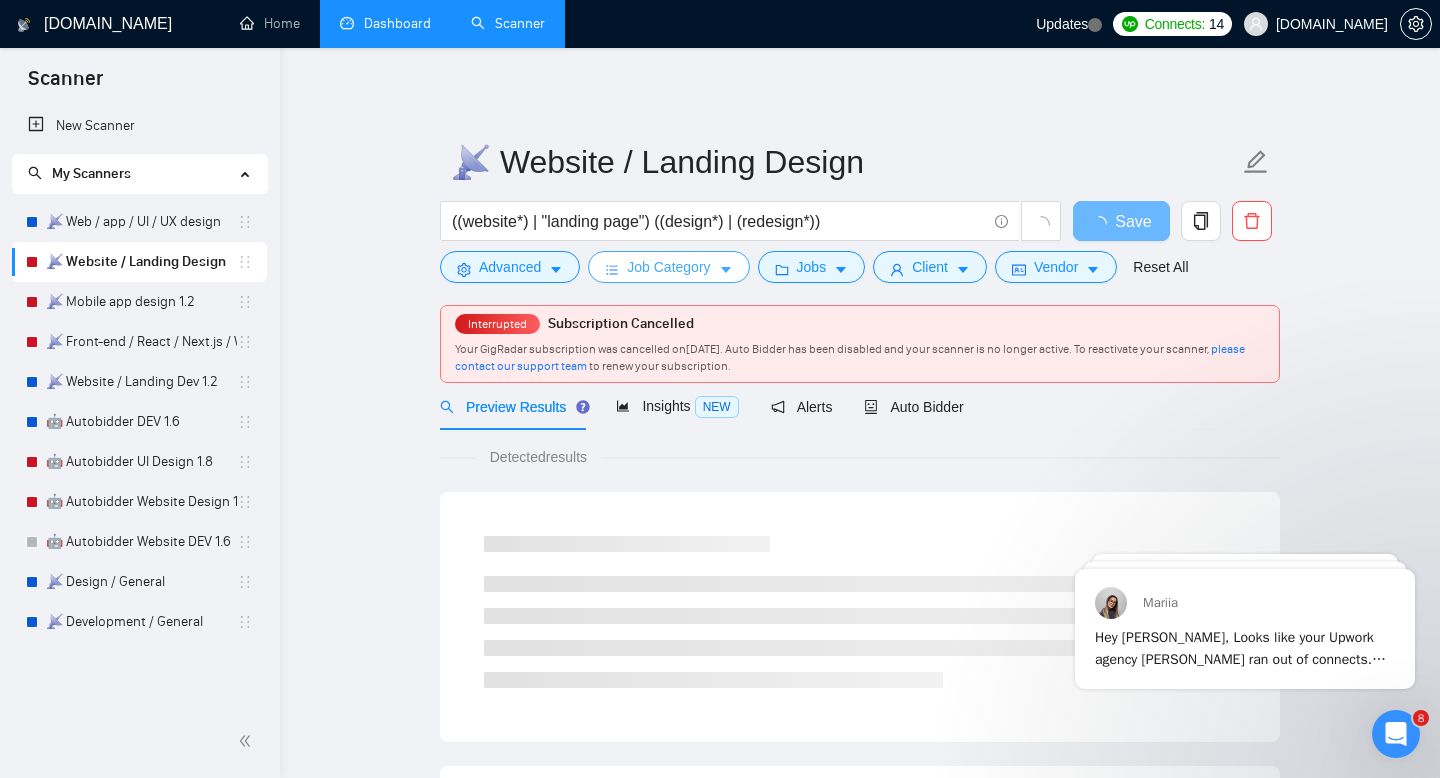 click on "Job Category" at bounding box center [668, 267] 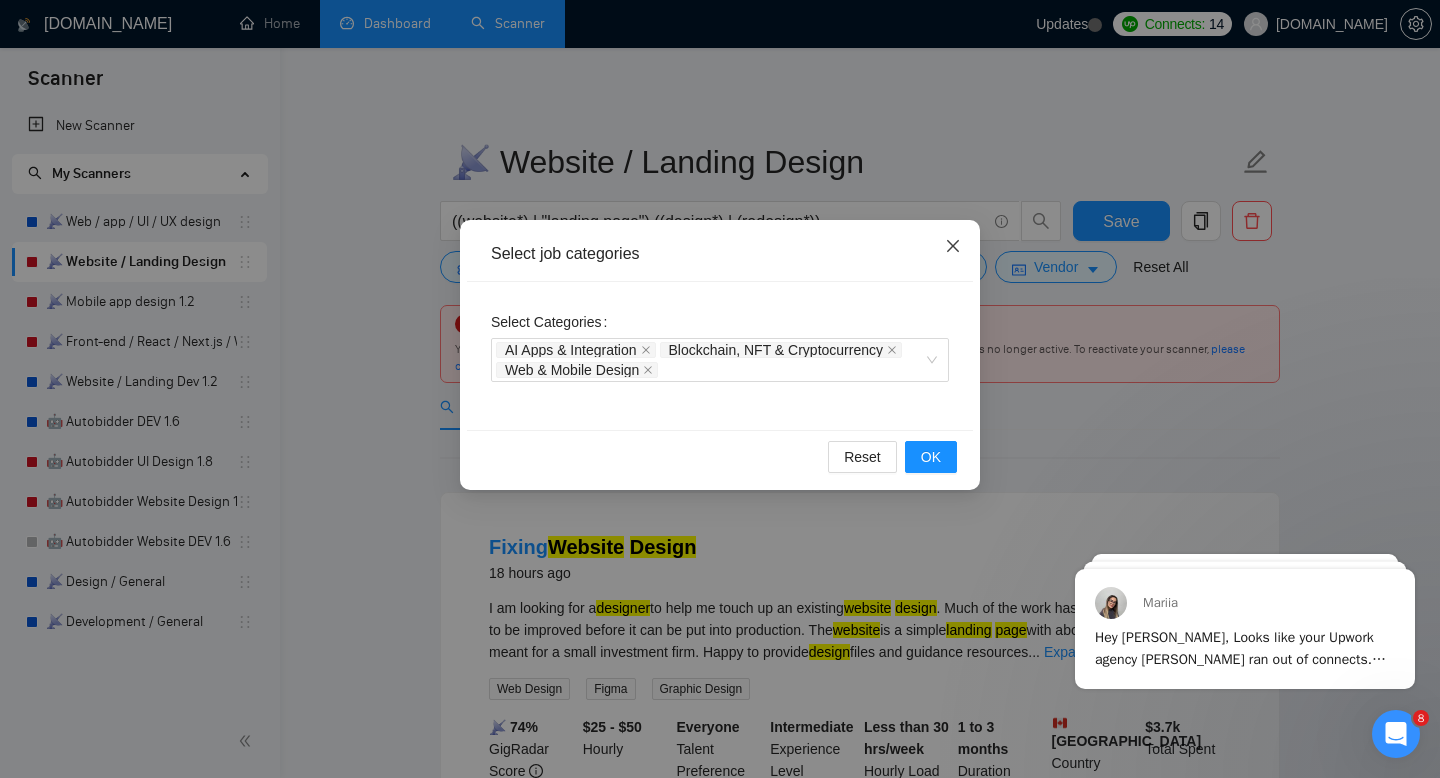 click at bounding box center [953, 247] 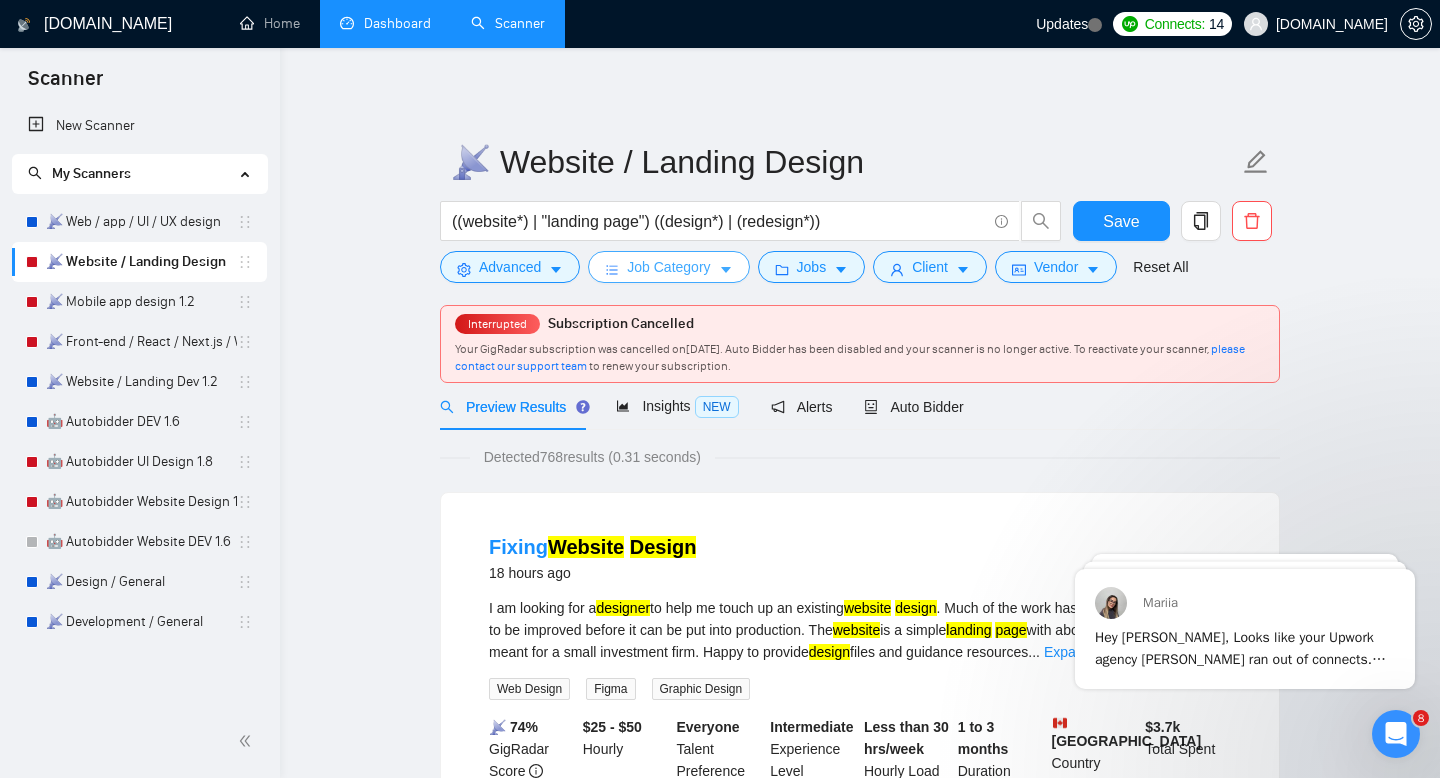 click on "Job Category" at bounding box center (668, 267) 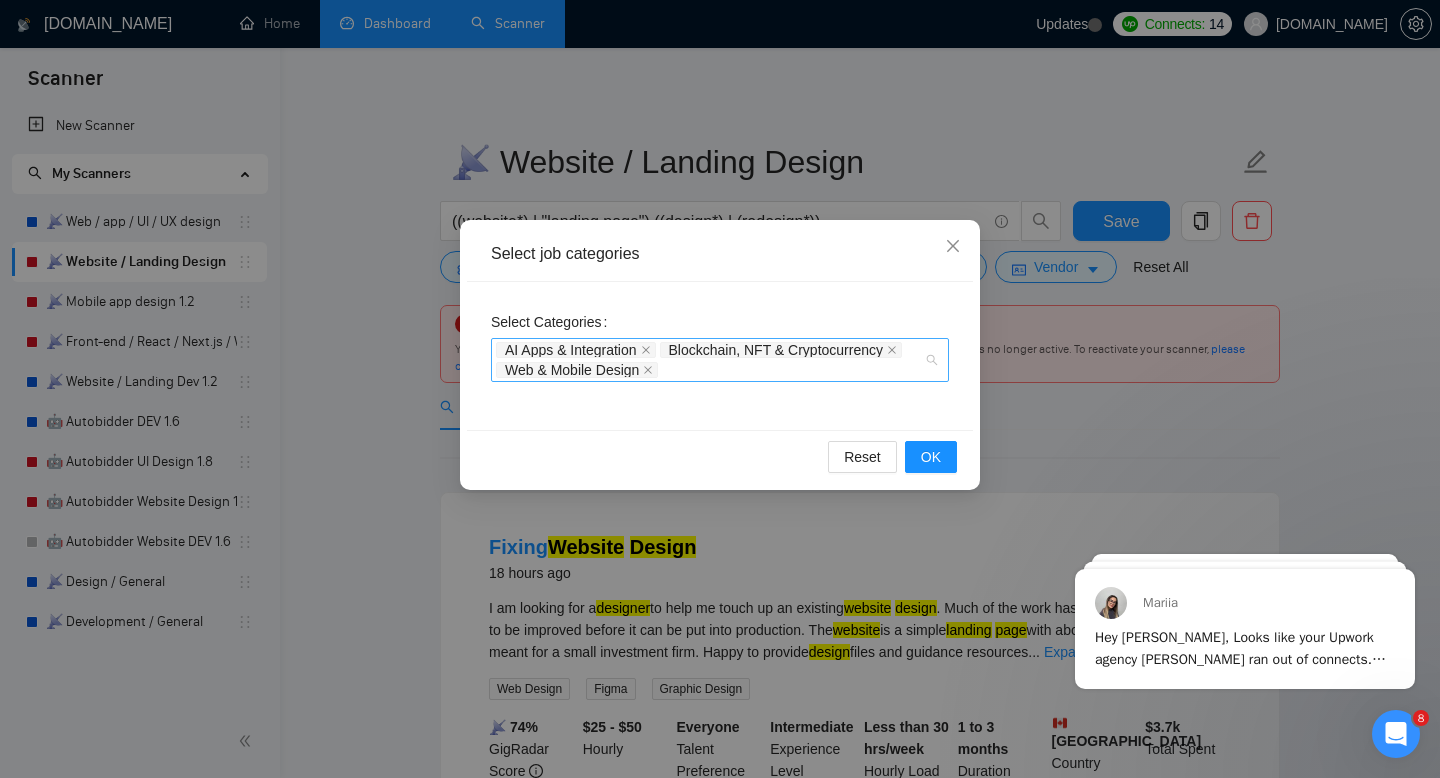 click on "AI Apps & Integration Blockchain, NFT & Cryptocurrency Web & Mobile Design" at bounding box center (710, 360) 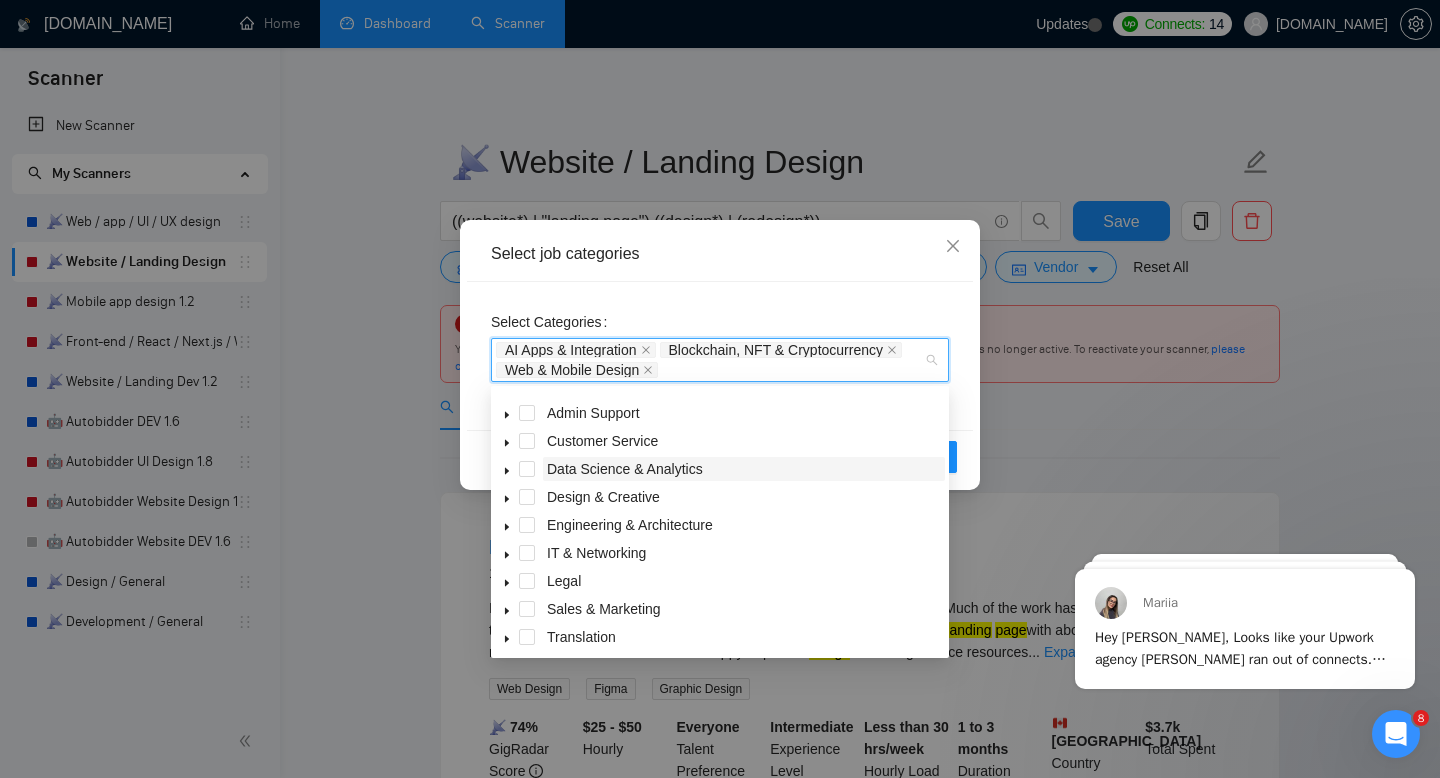 scroll, scrollTop: 80, scrollLeft: 0, axis: vertical 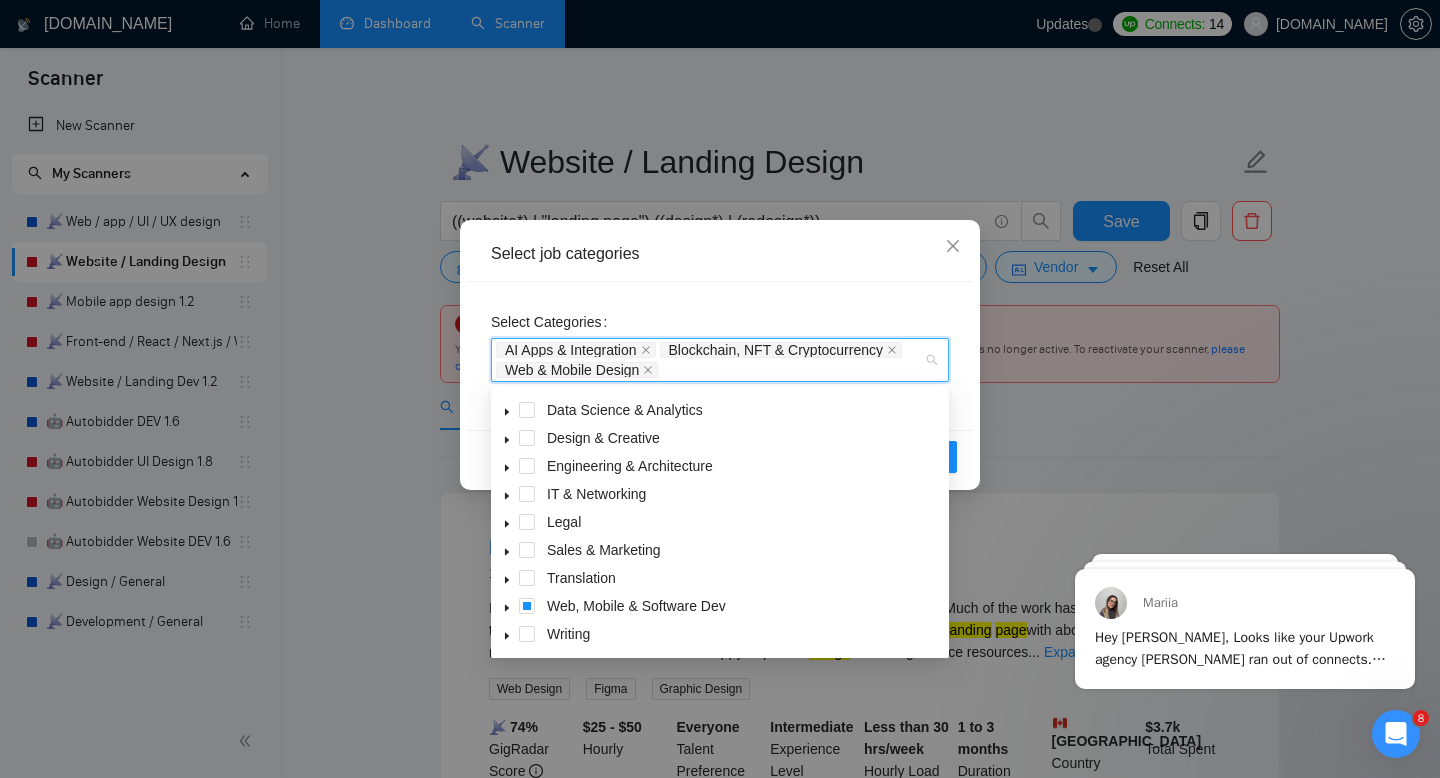 click 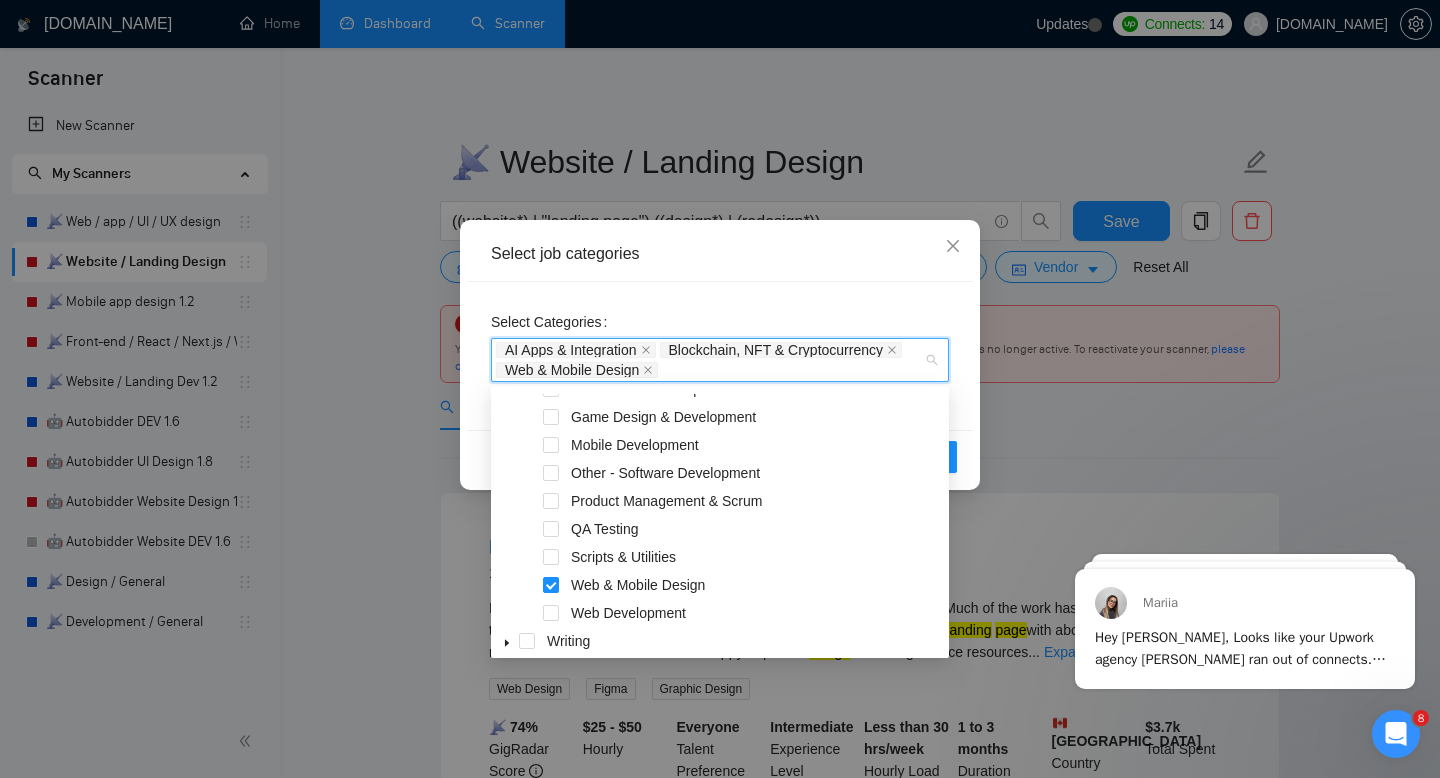 scroll, scrollTop: 416, scrollLeft: 0, axis: vertical 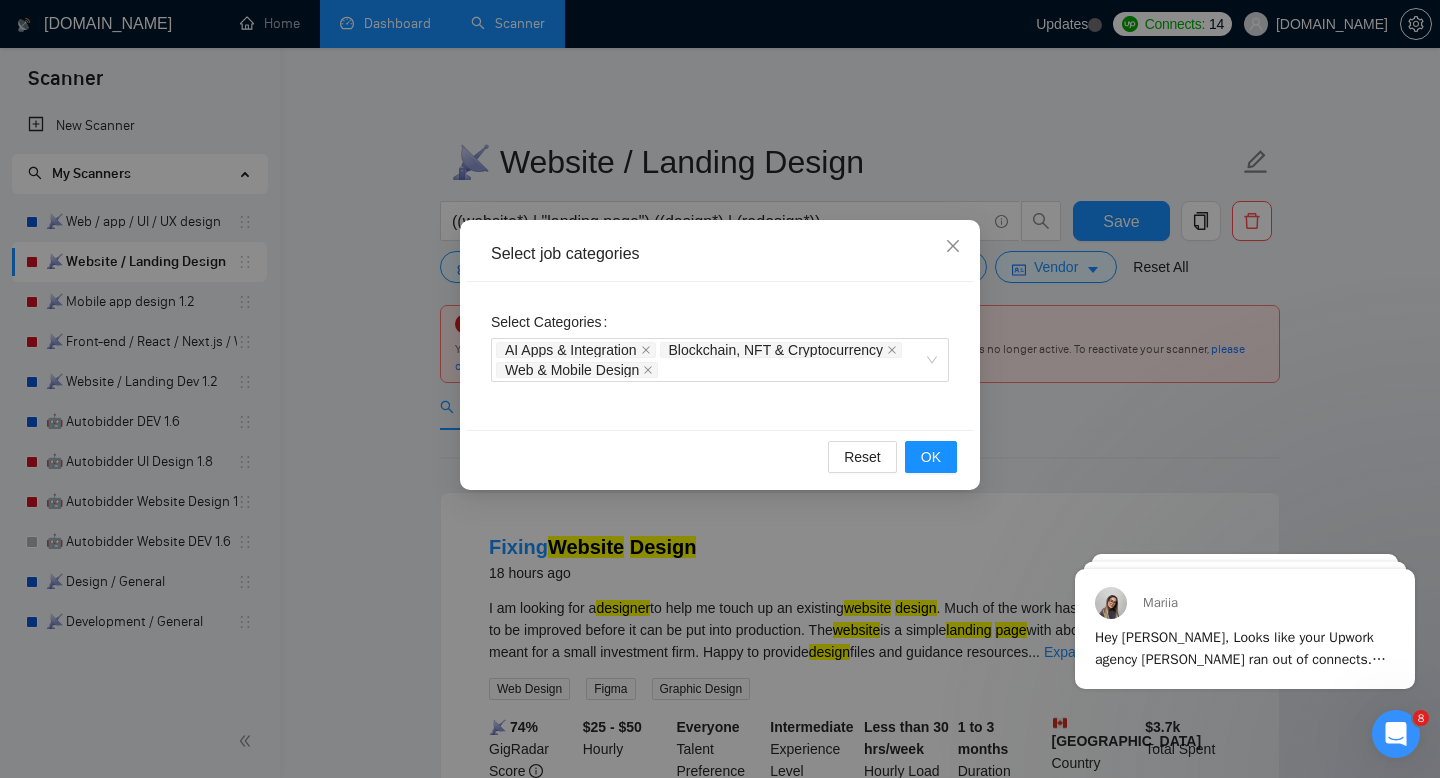 click on "Select job categories Select Categories AI Apps & Integration Blockchain, NFT & Cryptocurrency Web & Mobile Design   Reset OK" at bounding box center [720, 389] 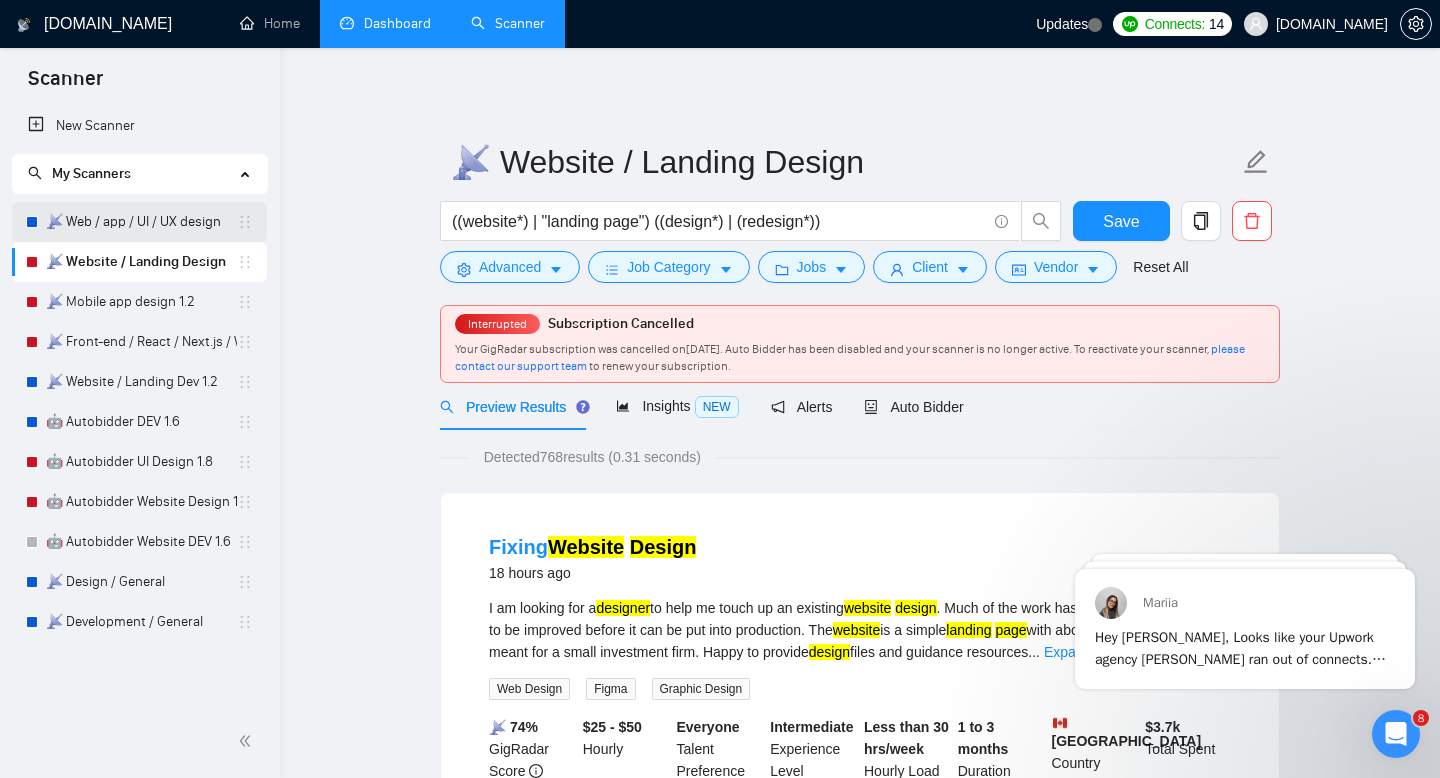 click on "📡 Web / app / UI / UX design" at bounding box center (141, 222) 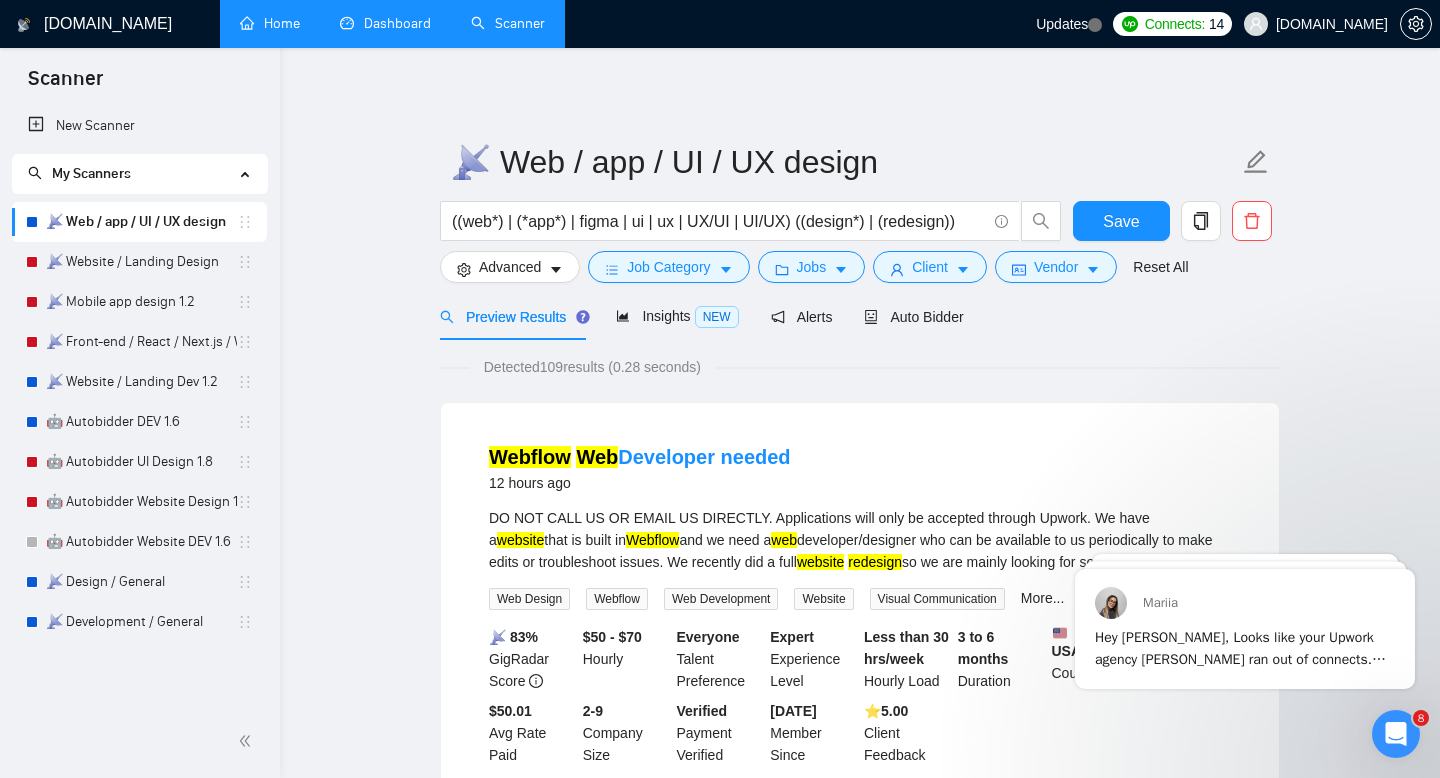 click on "Home" at bounding box center (270, 23) 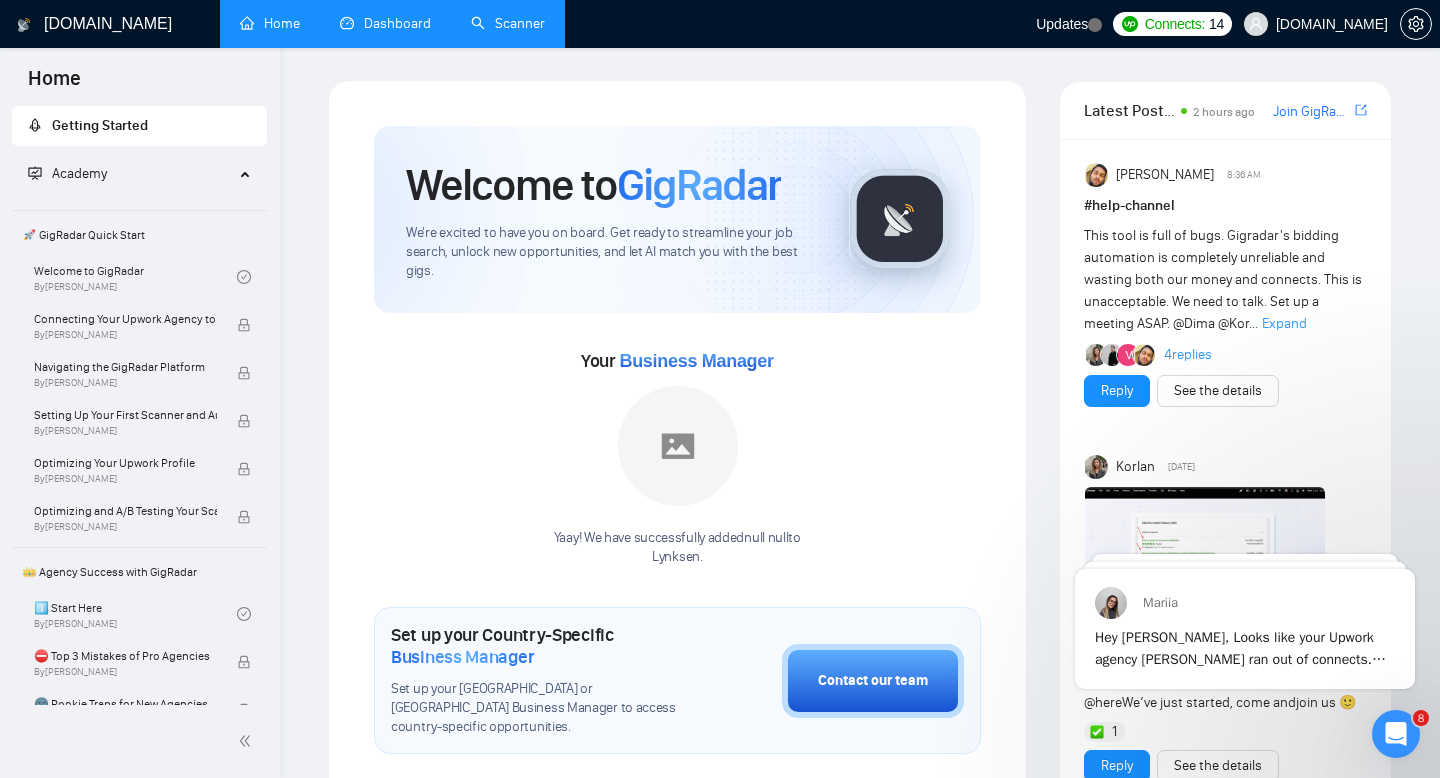 click on "🚀 GigRadar Quick Start" at bounding box center [139, 235] 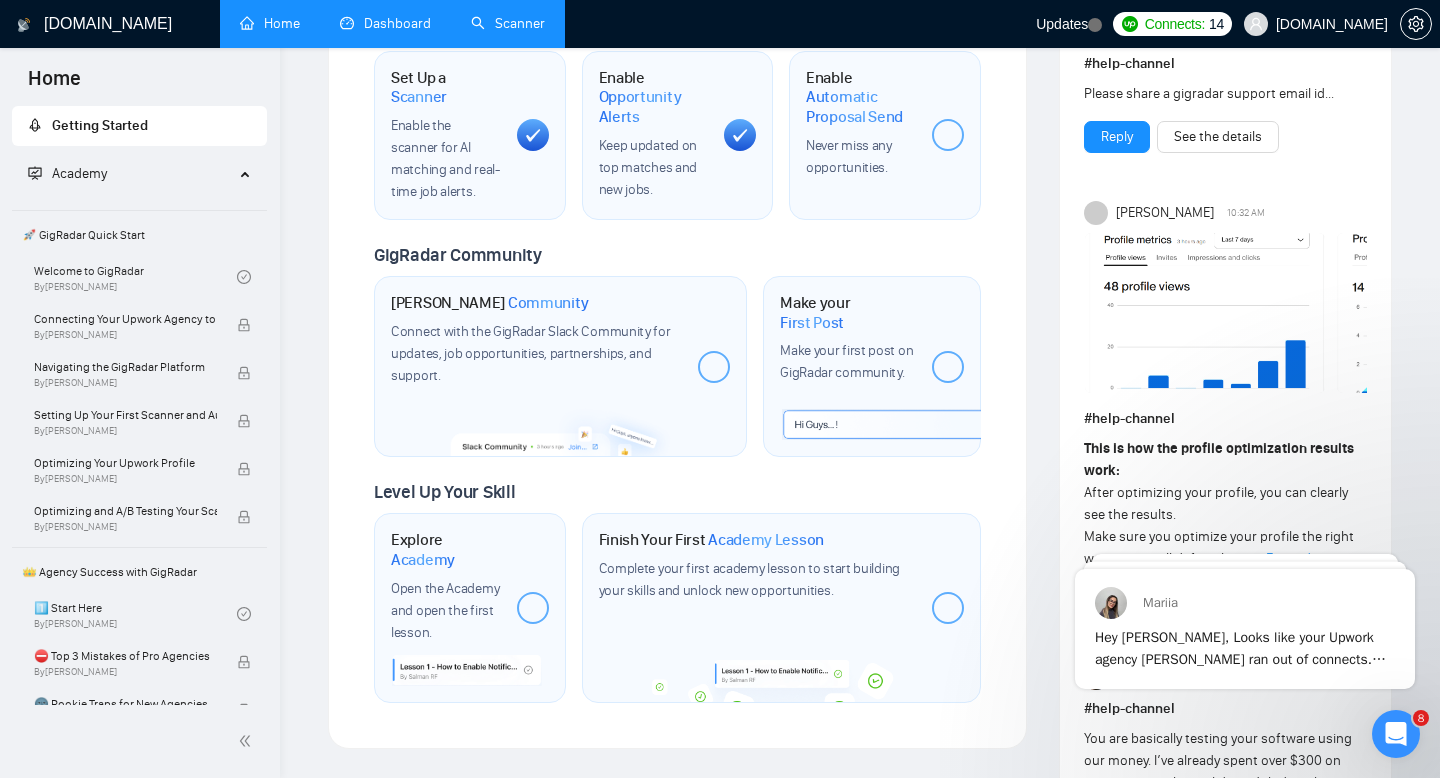 scroll, scrollTop: 812, scrollLeft: 0, axis: vertical 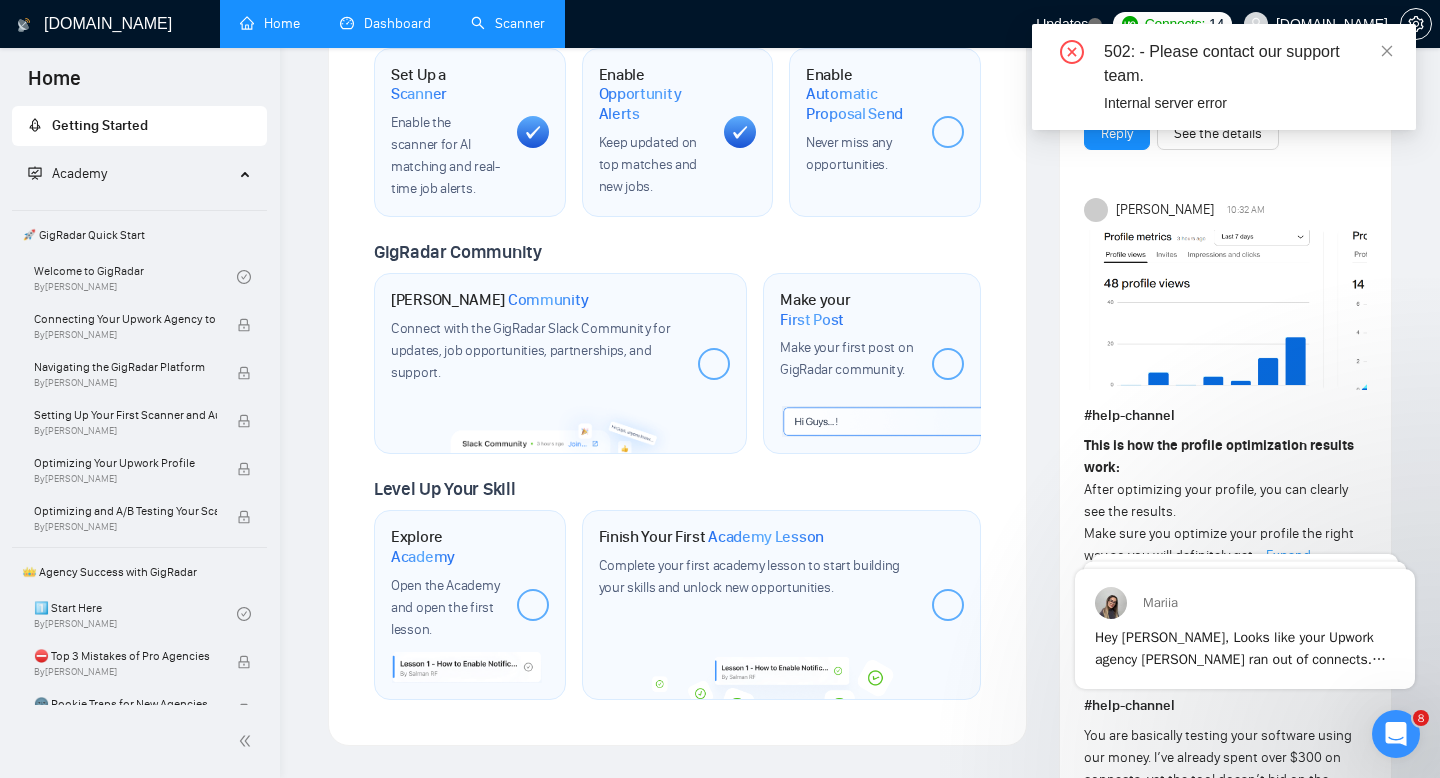 click on "Open the Academy and open the first lesson." at bounding box center (446, 608) 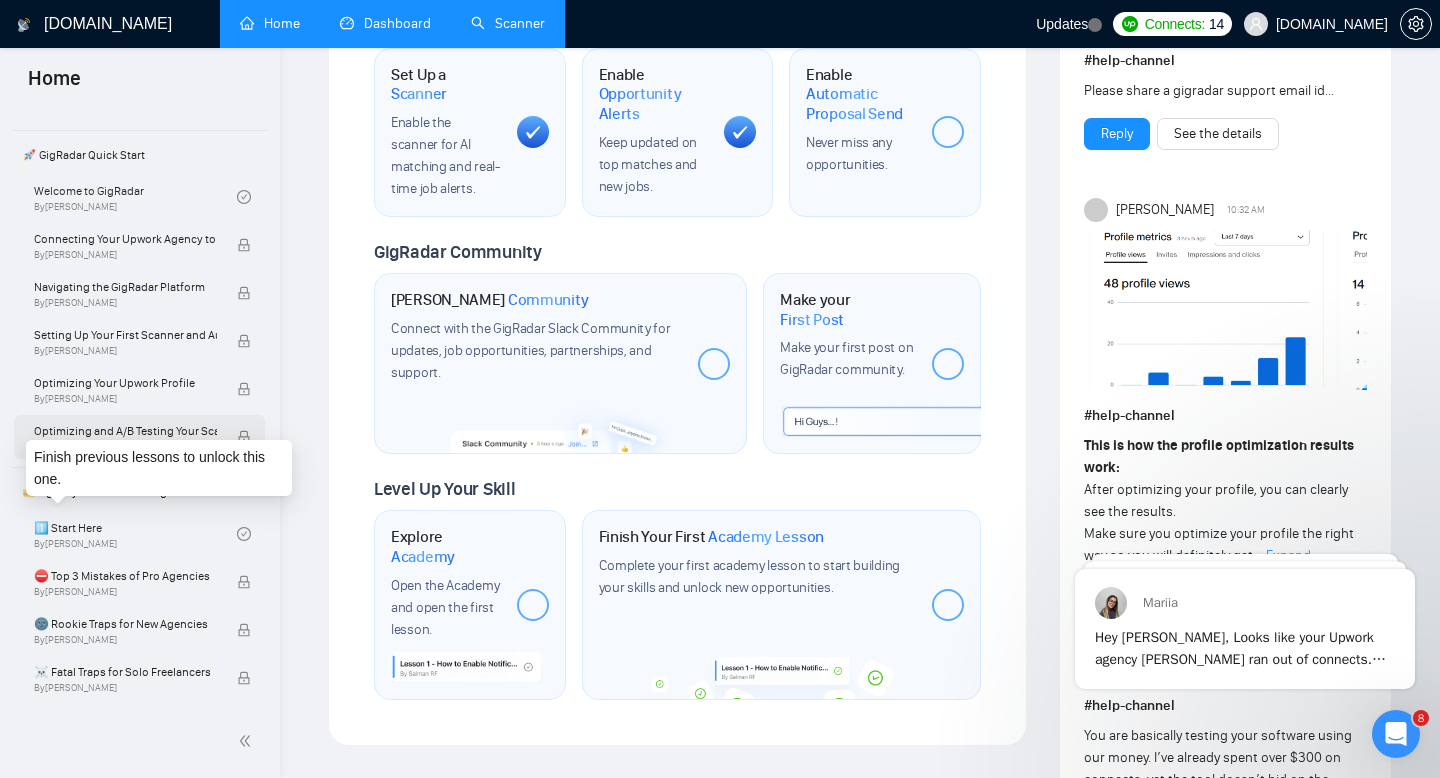 scroll, scrollTop: 92, scrollLeft: 0, axis: vertical 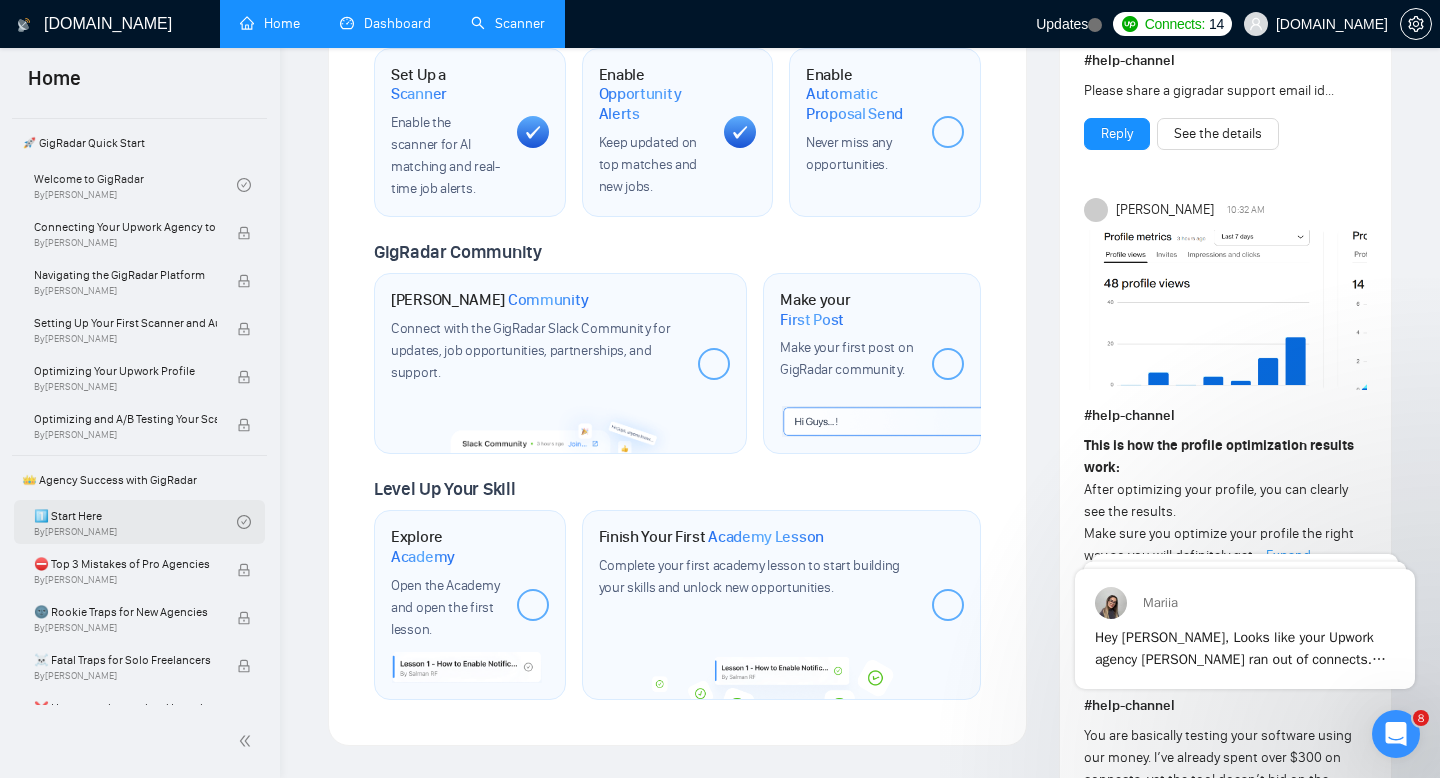 click on "1️⃣ Start Here By  Vadym Ovcharenko" at bounding box center [135, 522] 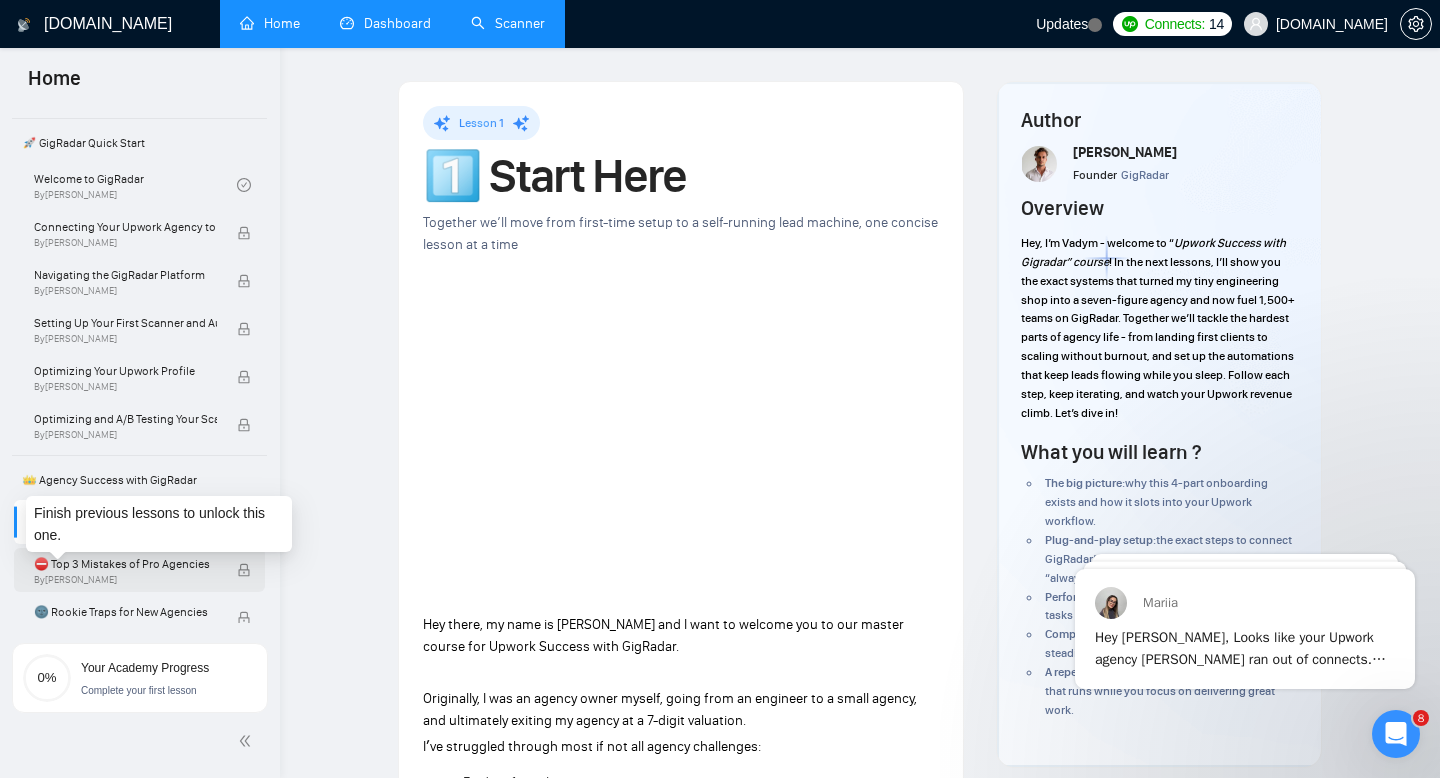click on "⛔ Top 3 Mistakes of Pro Agencies" at bounding box center (125, 564) 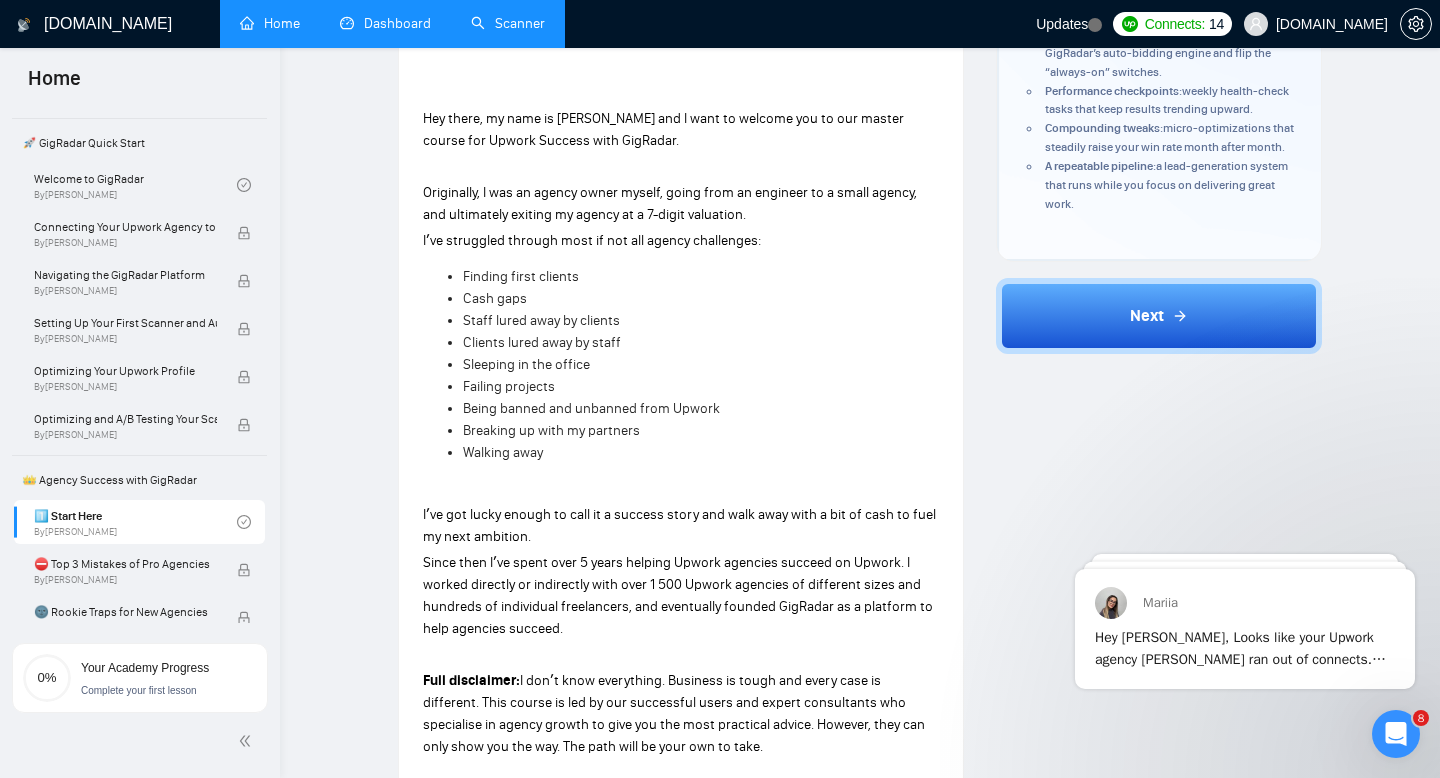 scroll, scrollTop: 507, scrollLeft: 0, axis: vertical 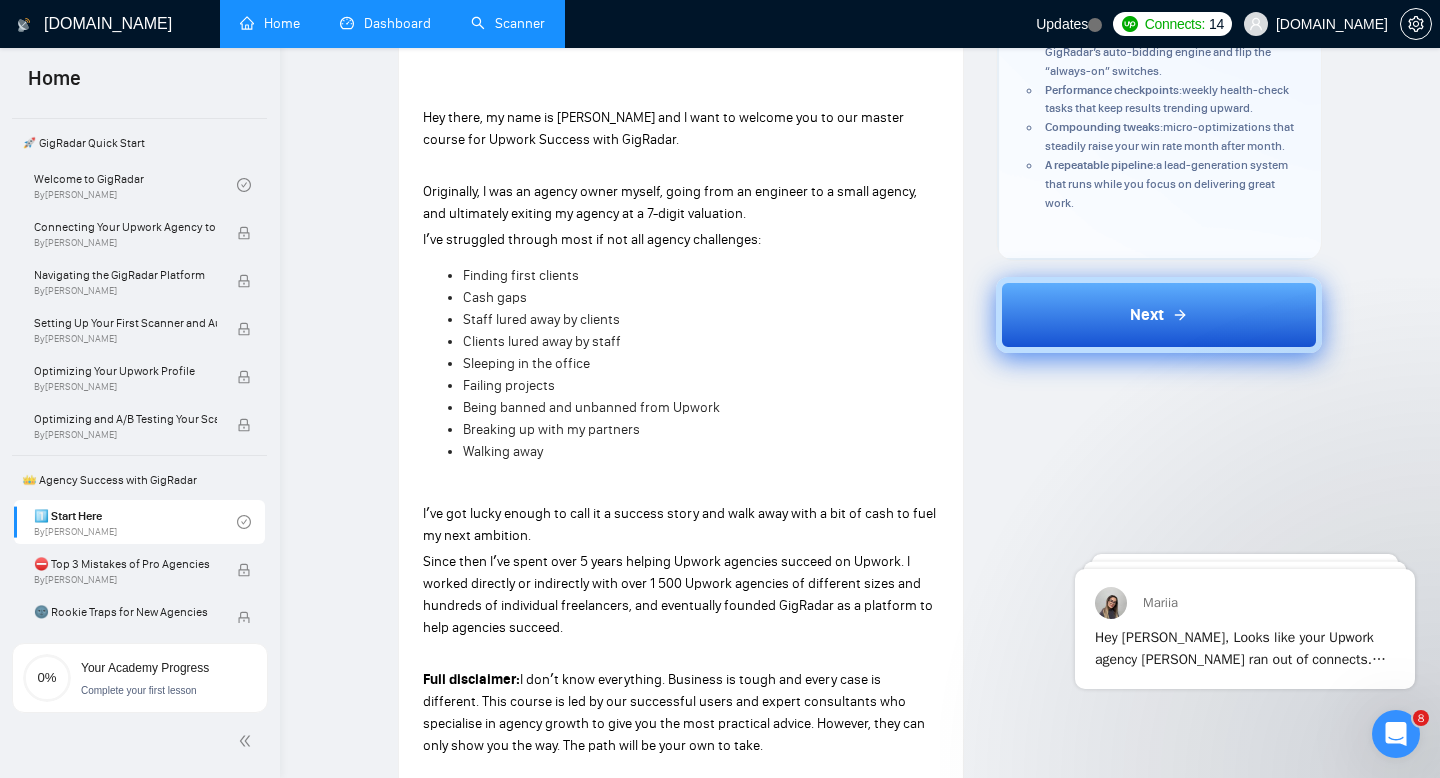 click on "Next" at bounding box center (1159, 315) 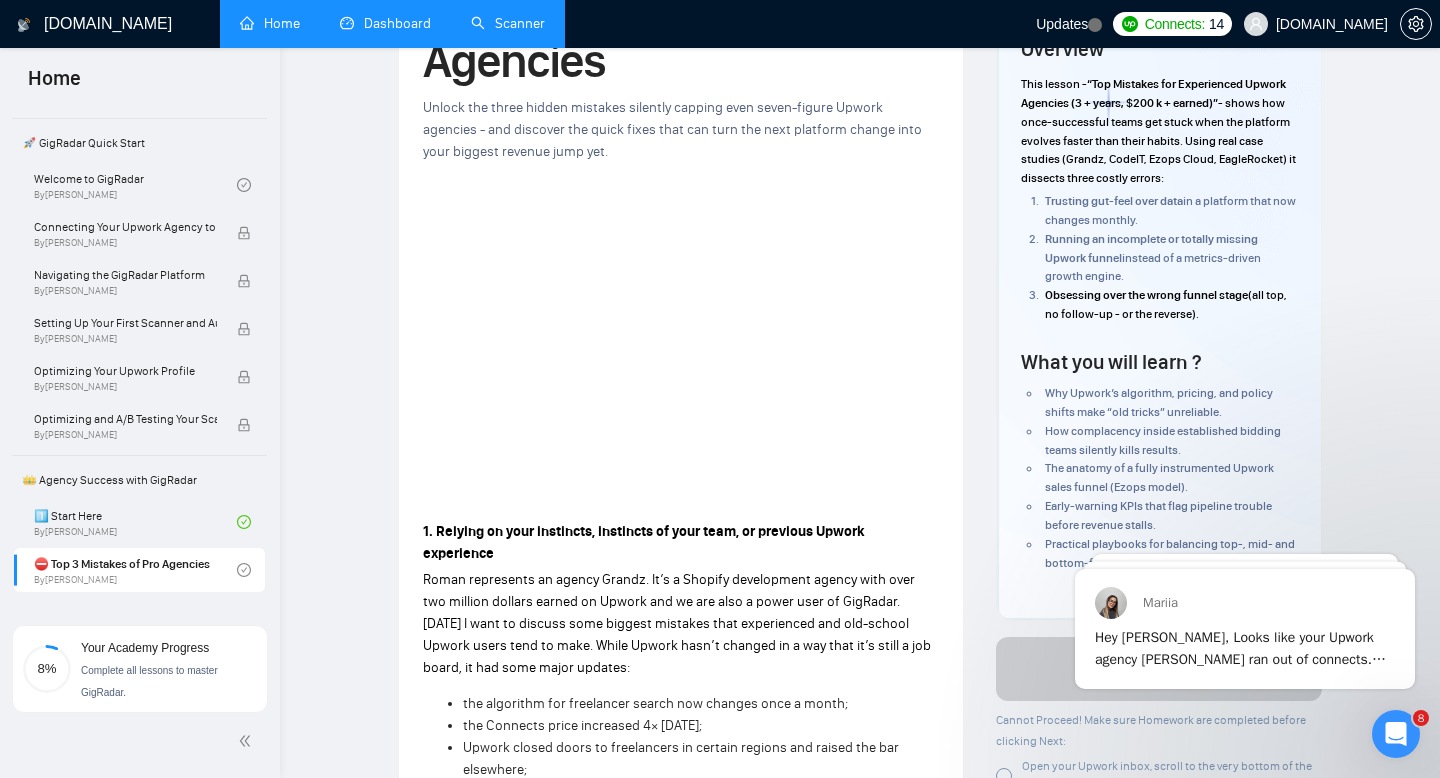 scroll, scrollTop: 161, scrollLeft: 0, axis: vertical 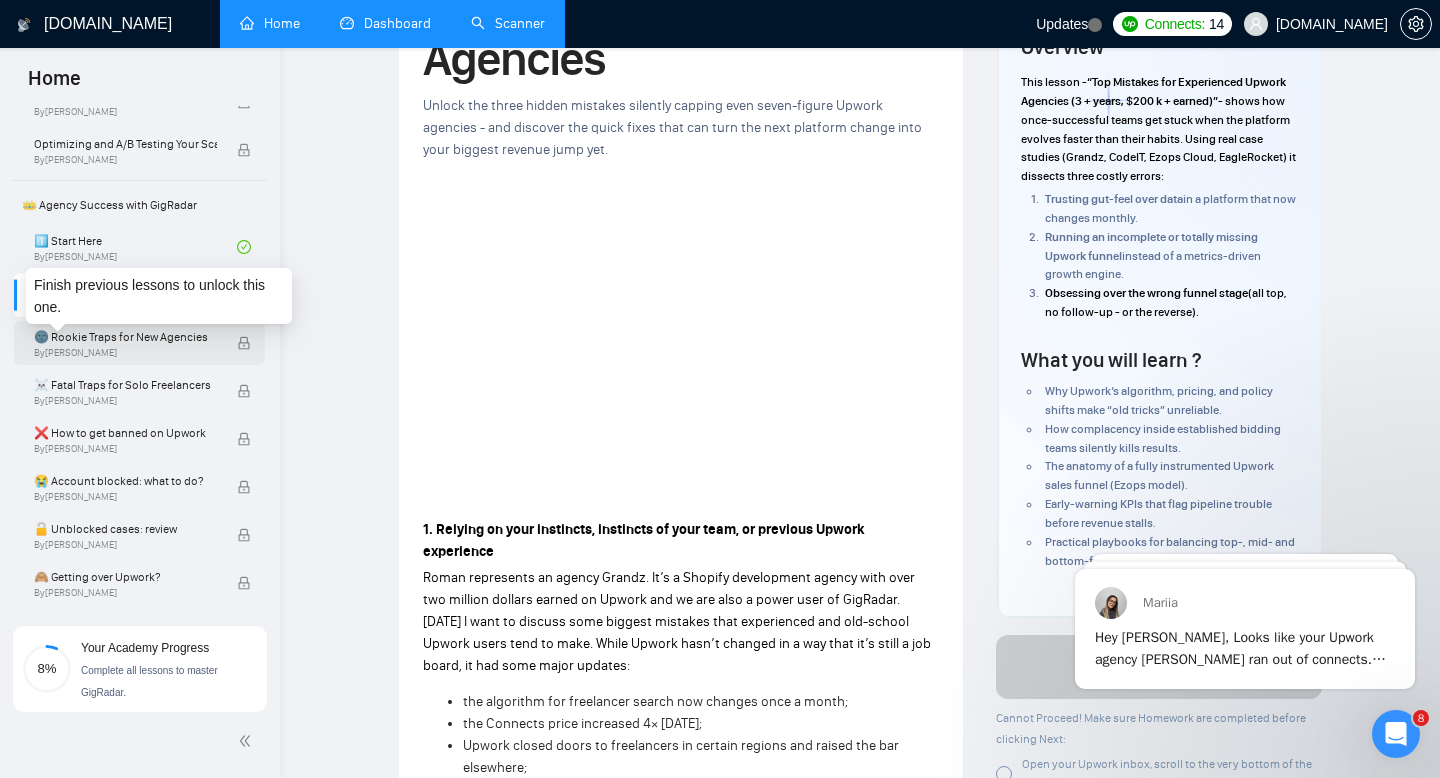 click on "🌚 Rookie Traps for New Agencies" at bounding box center [125, 337] 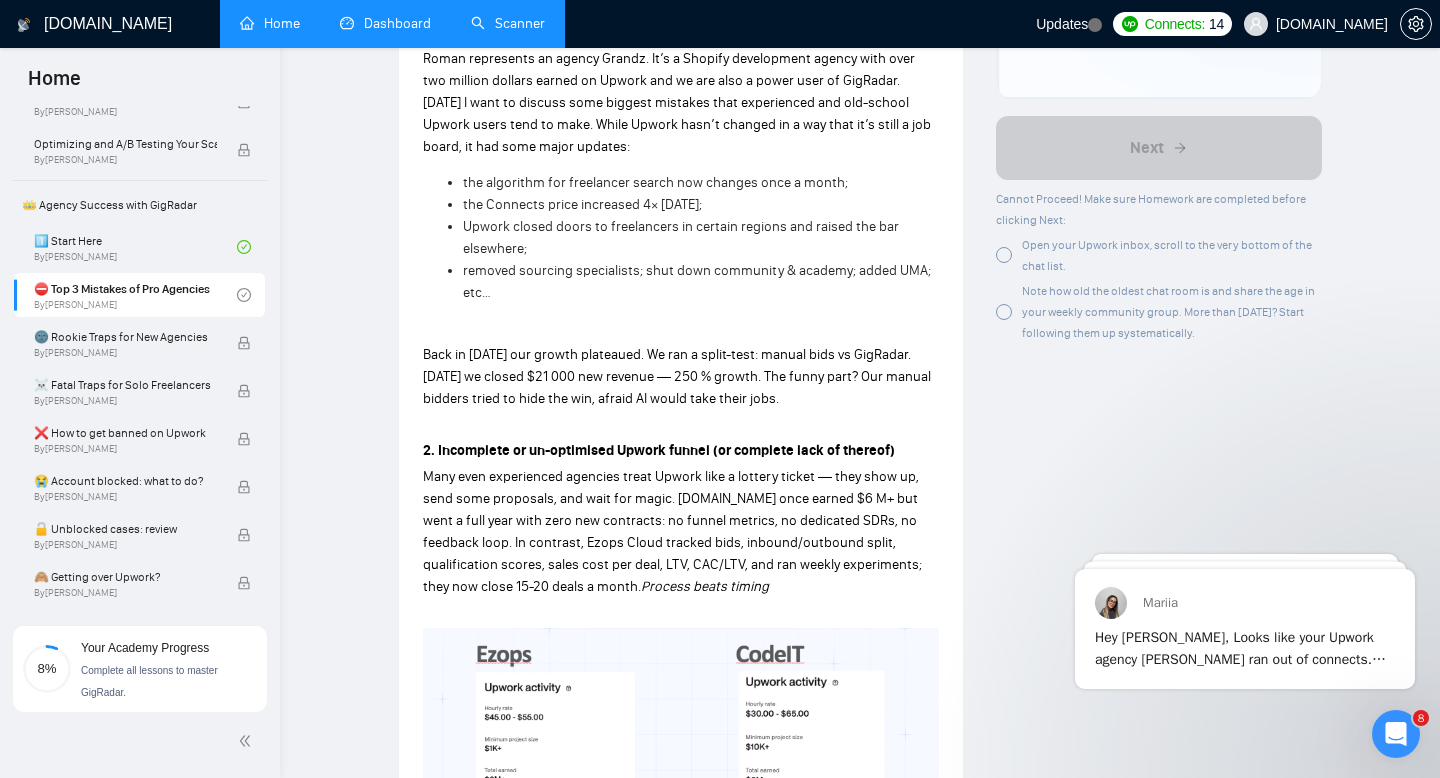 scroll, scrollTop: 619, scrollLeft: 0, axis: vertical 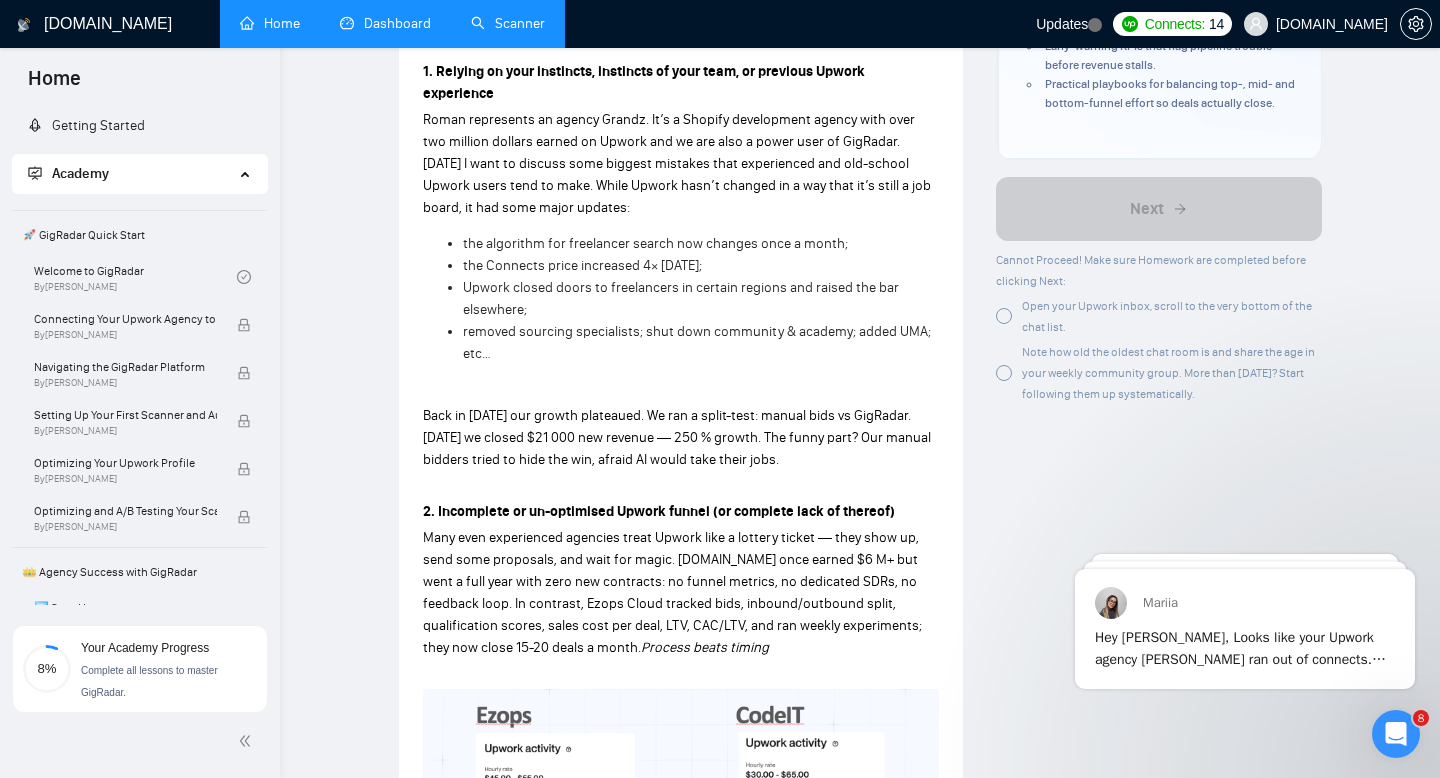 click on "🚀 GigRadar Quick Start" at bounding box center [139, 235] 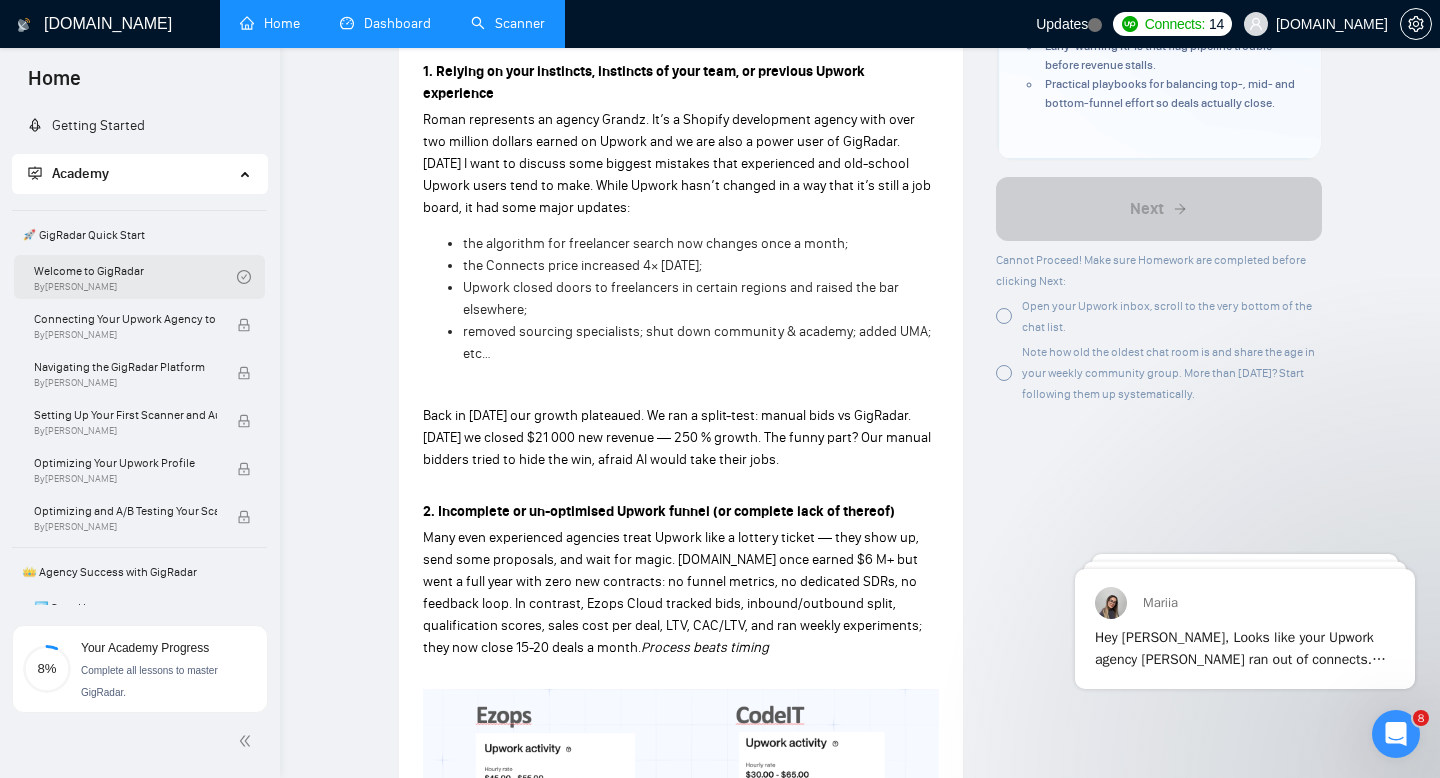 click on "Welcome to GigRadar By  Vlad Timinsky" at bounding box center (135, 277) 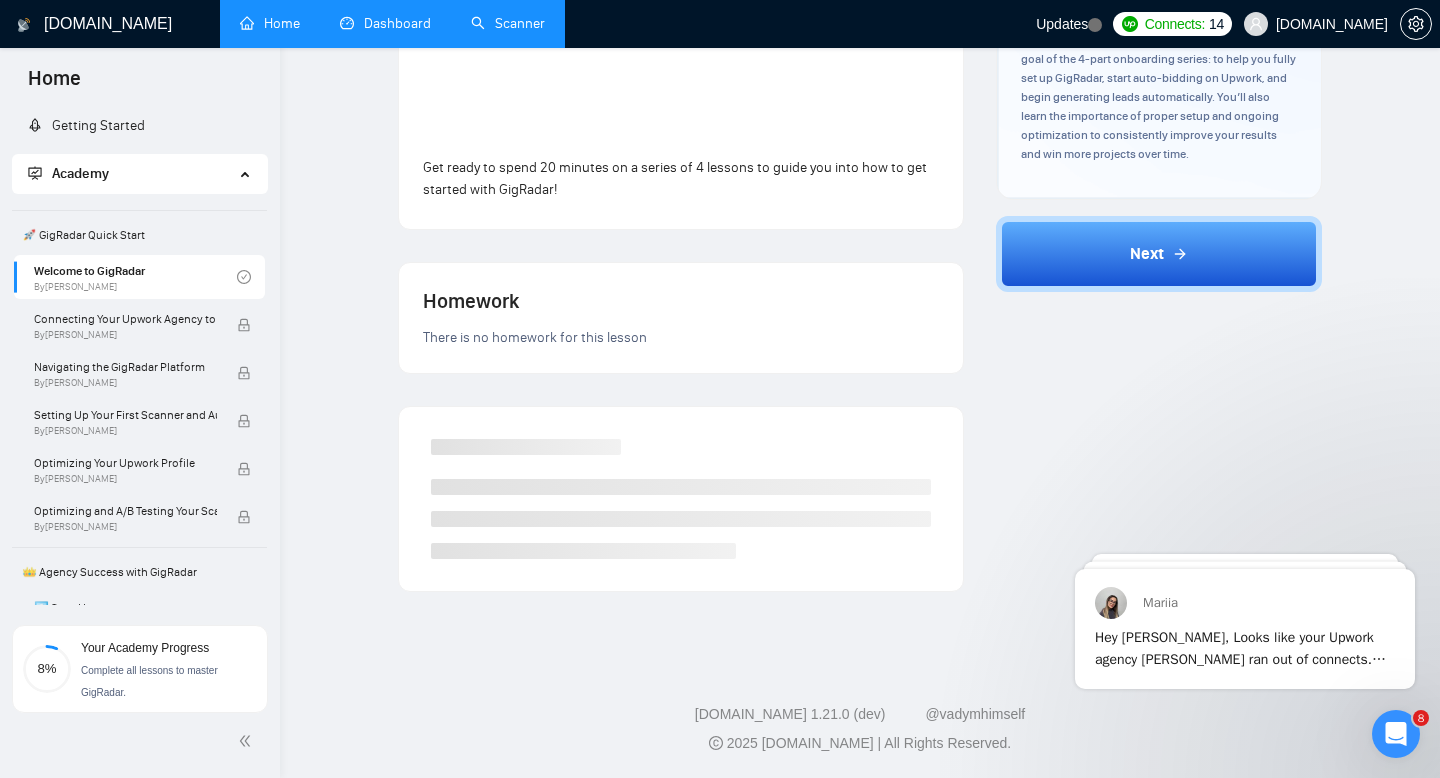 scroll, scrollTop: 619, scrollLeft: 0, axis: vertical 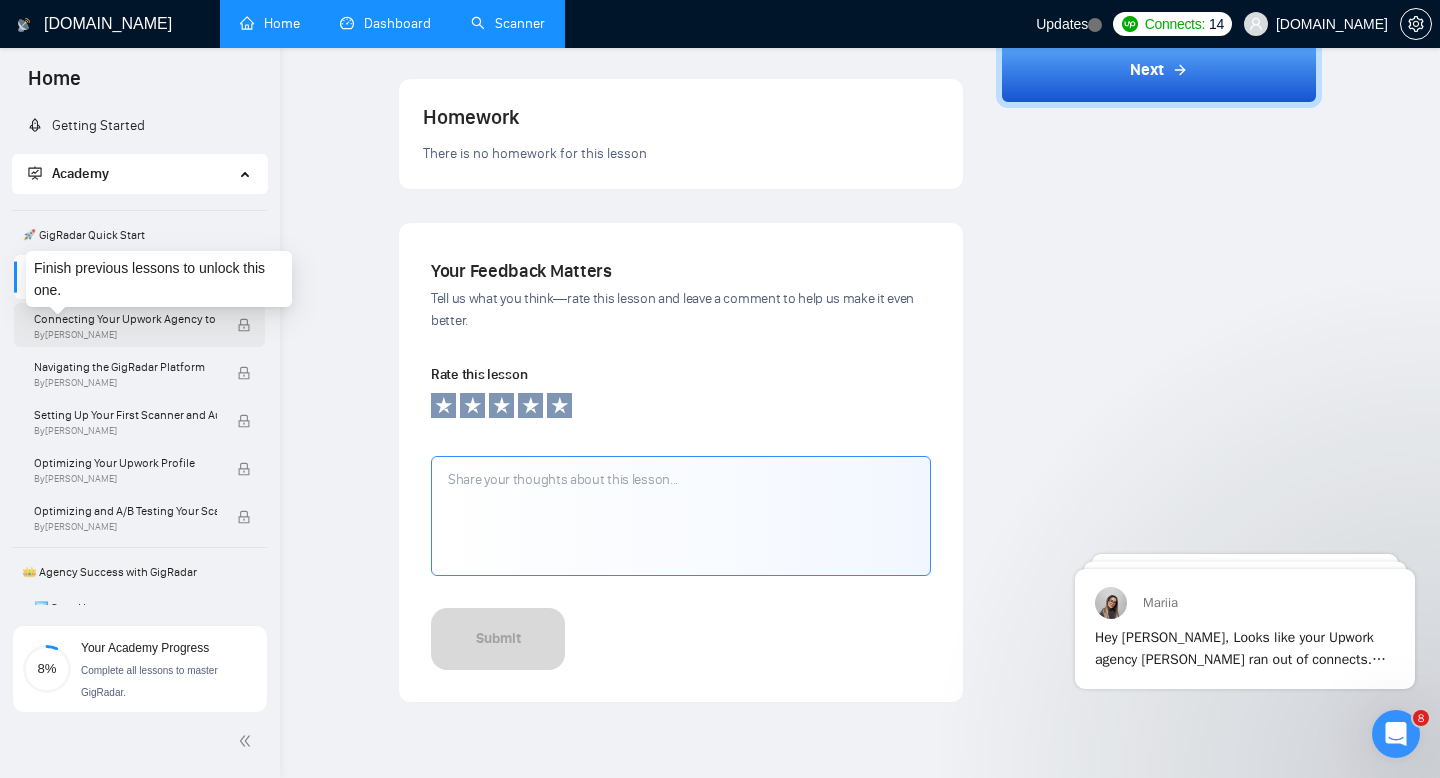 click on "By  Vlad Timinsky" at bounding box center (125, 335) 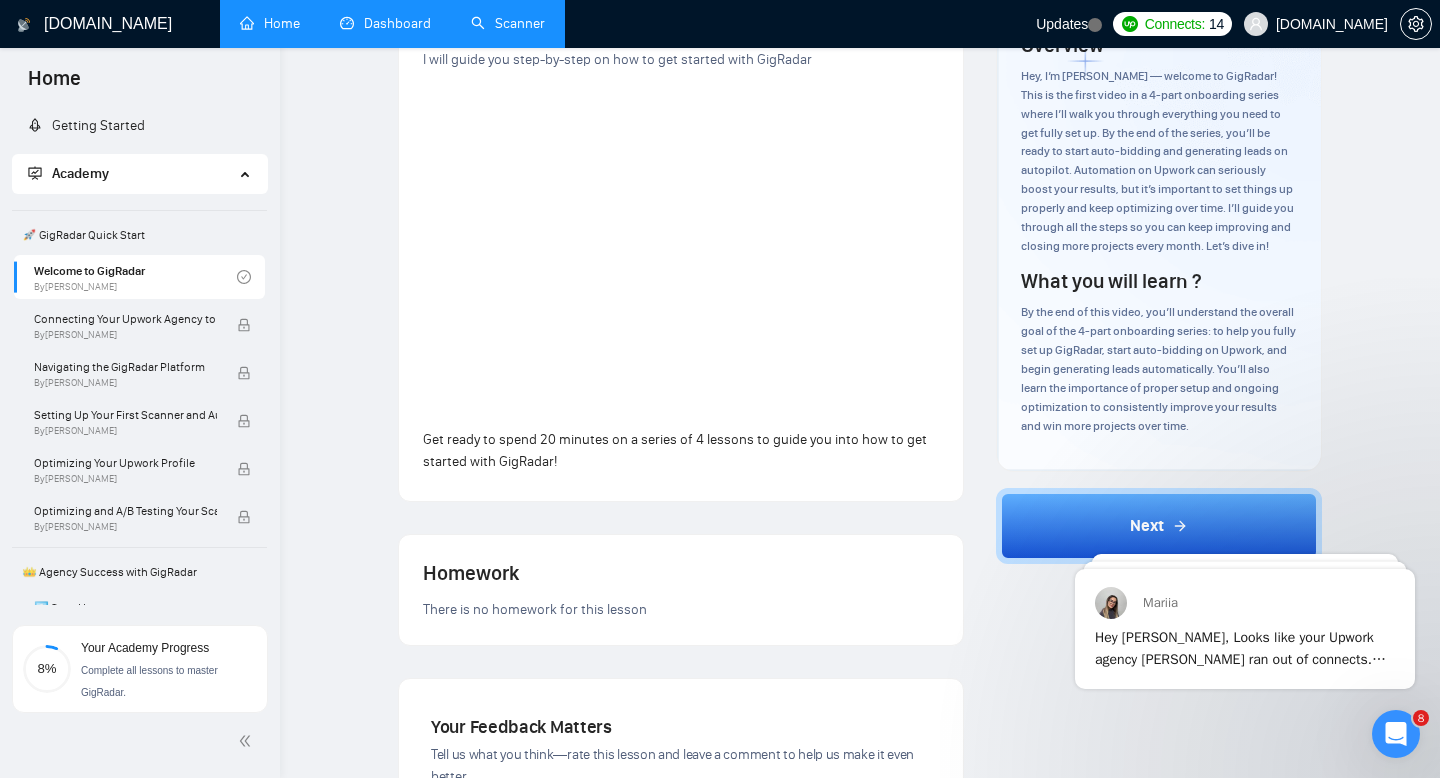 scroll, scrollTop: 165, scrollLeft: 0, axis: vertical 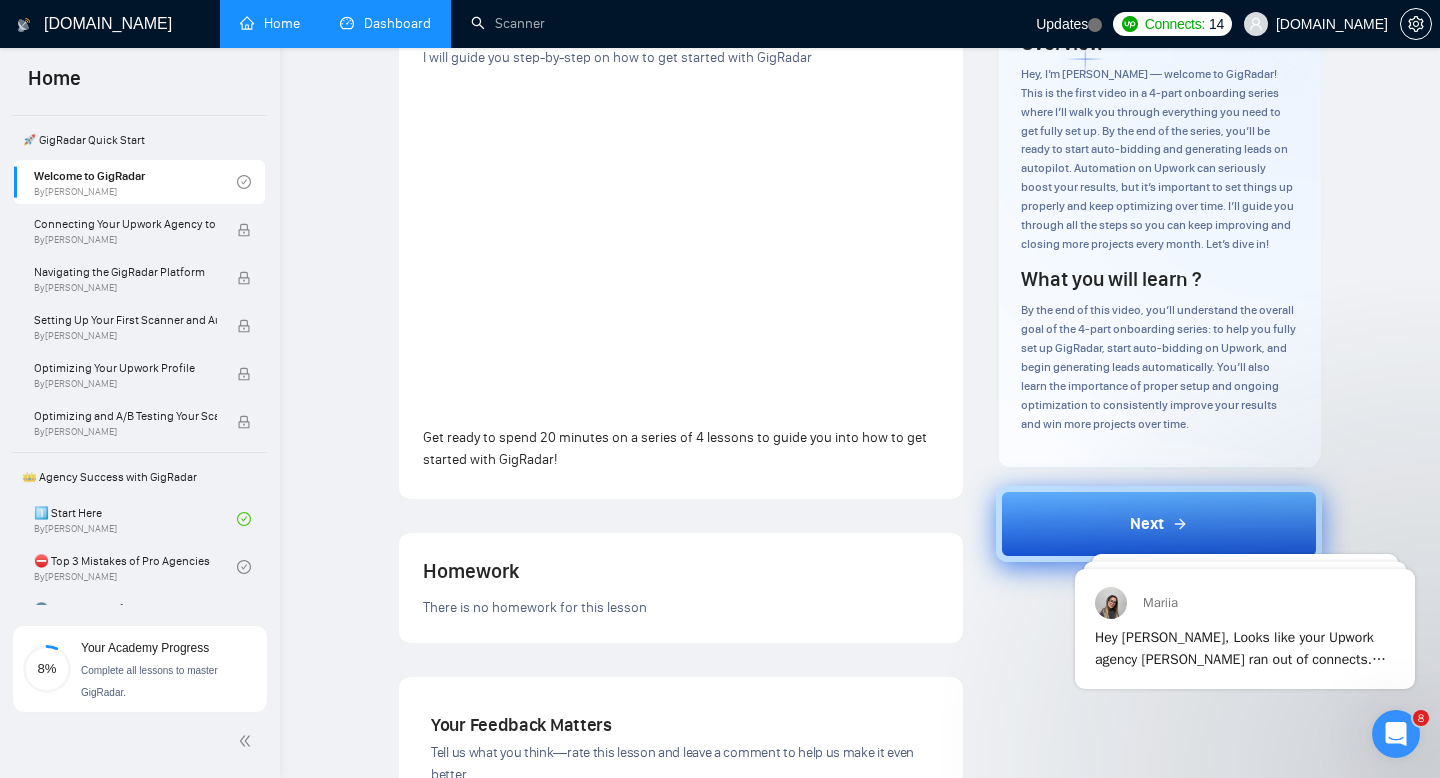 click on "Next" at bounding box center [1159, 524] 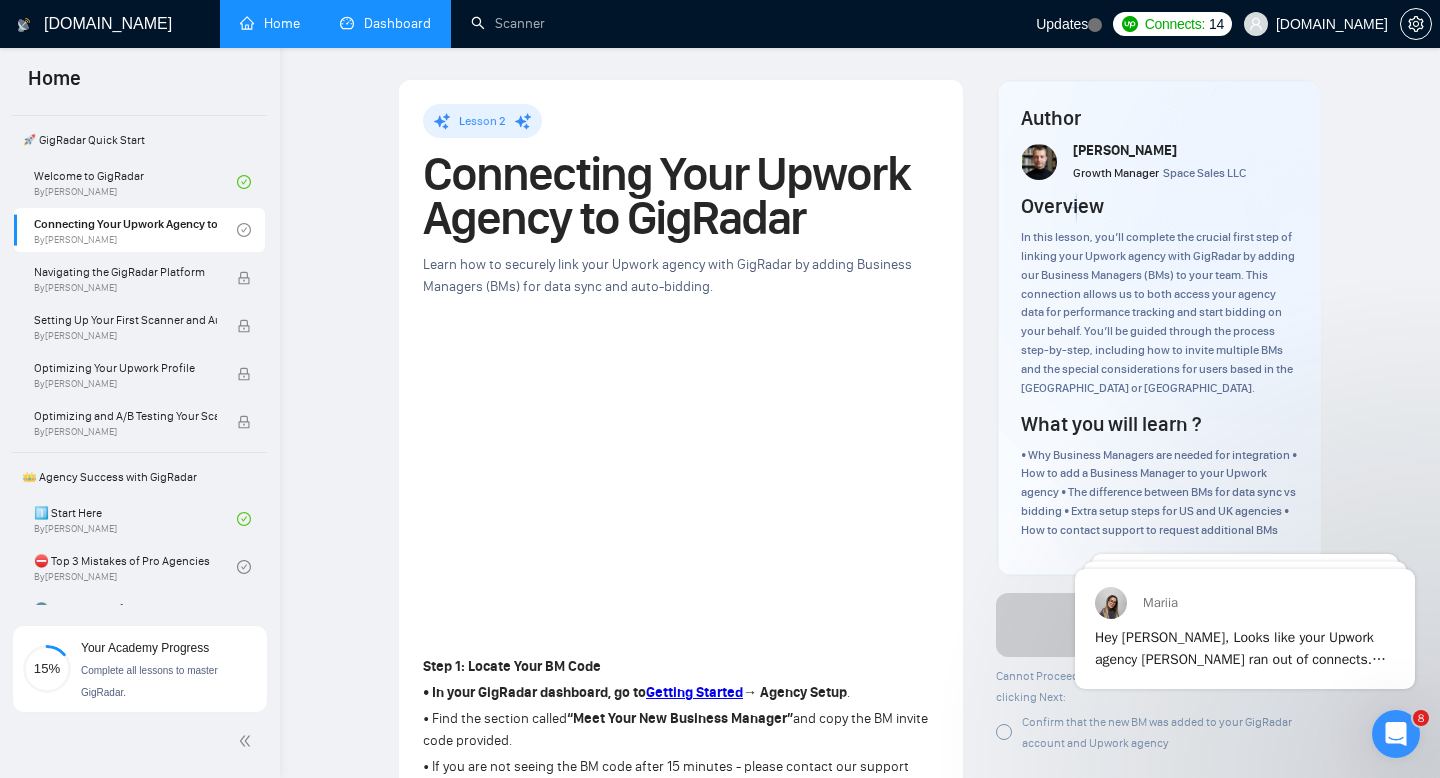 scroll, scrollTop: 0, scrollLeft: 0, axis: both 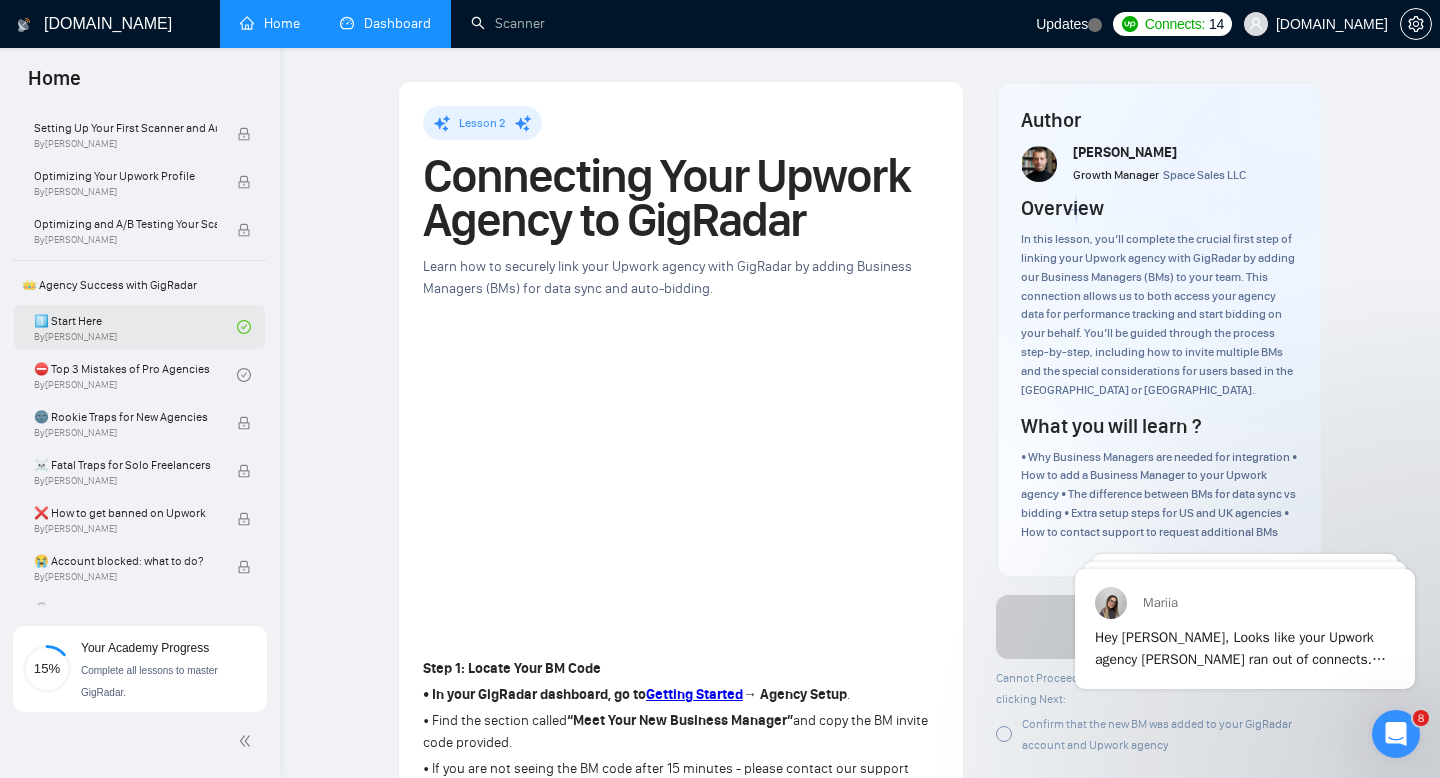 click on "1️⃣ Start Here By  Vadym Ovcharenko" at bounding box center (135, 327) 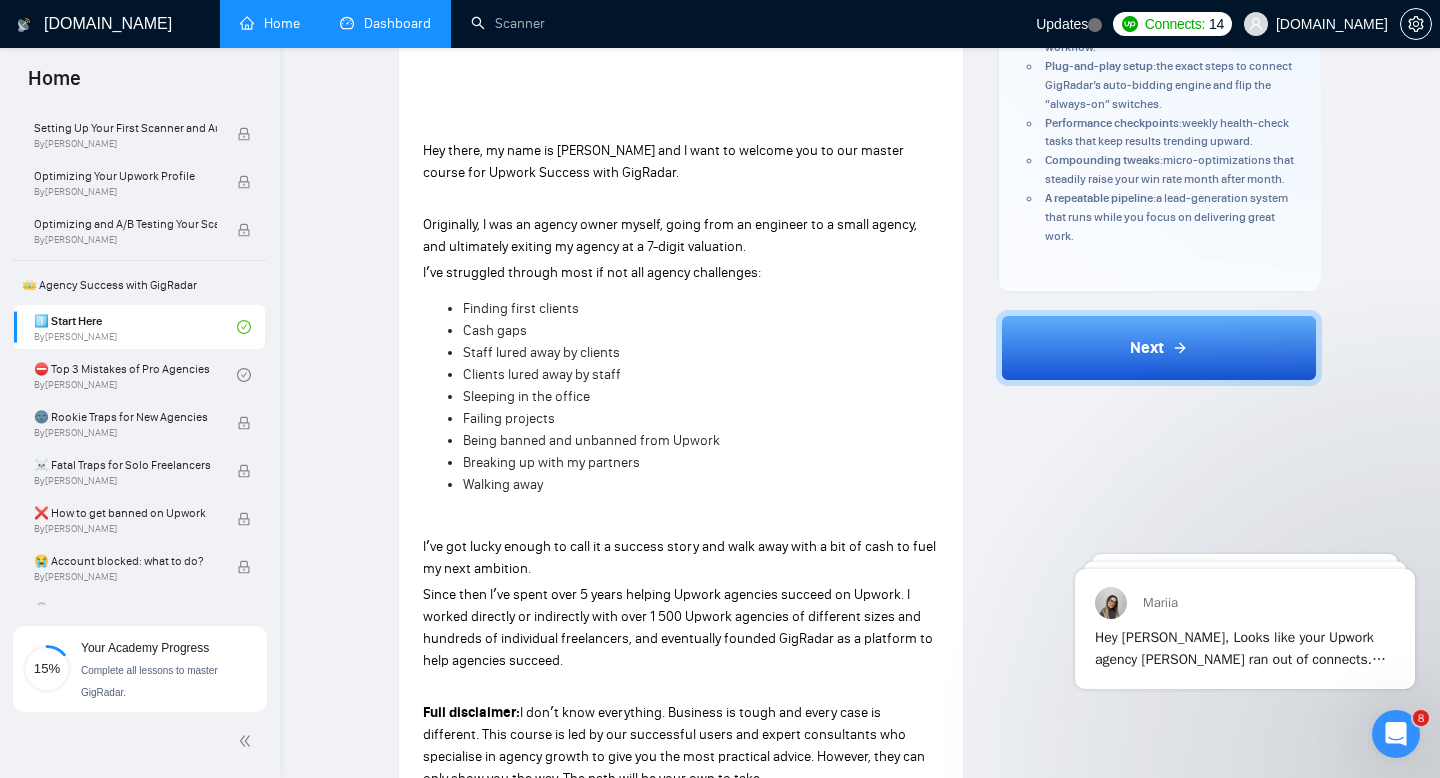 scroll, scrollTop: 370, scrollLeft: 0, axis: vertical 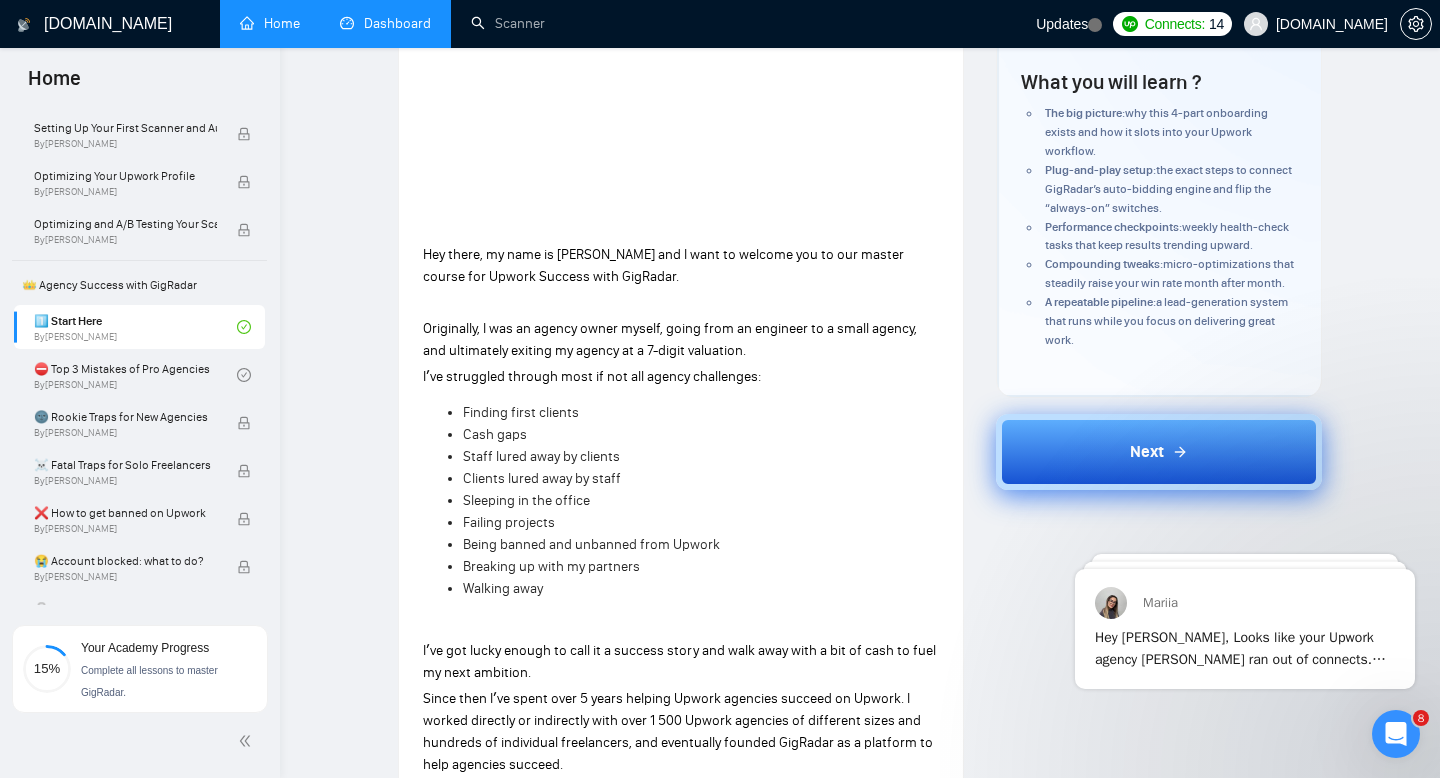 click on "Next" at bounding box center [1159, 452] 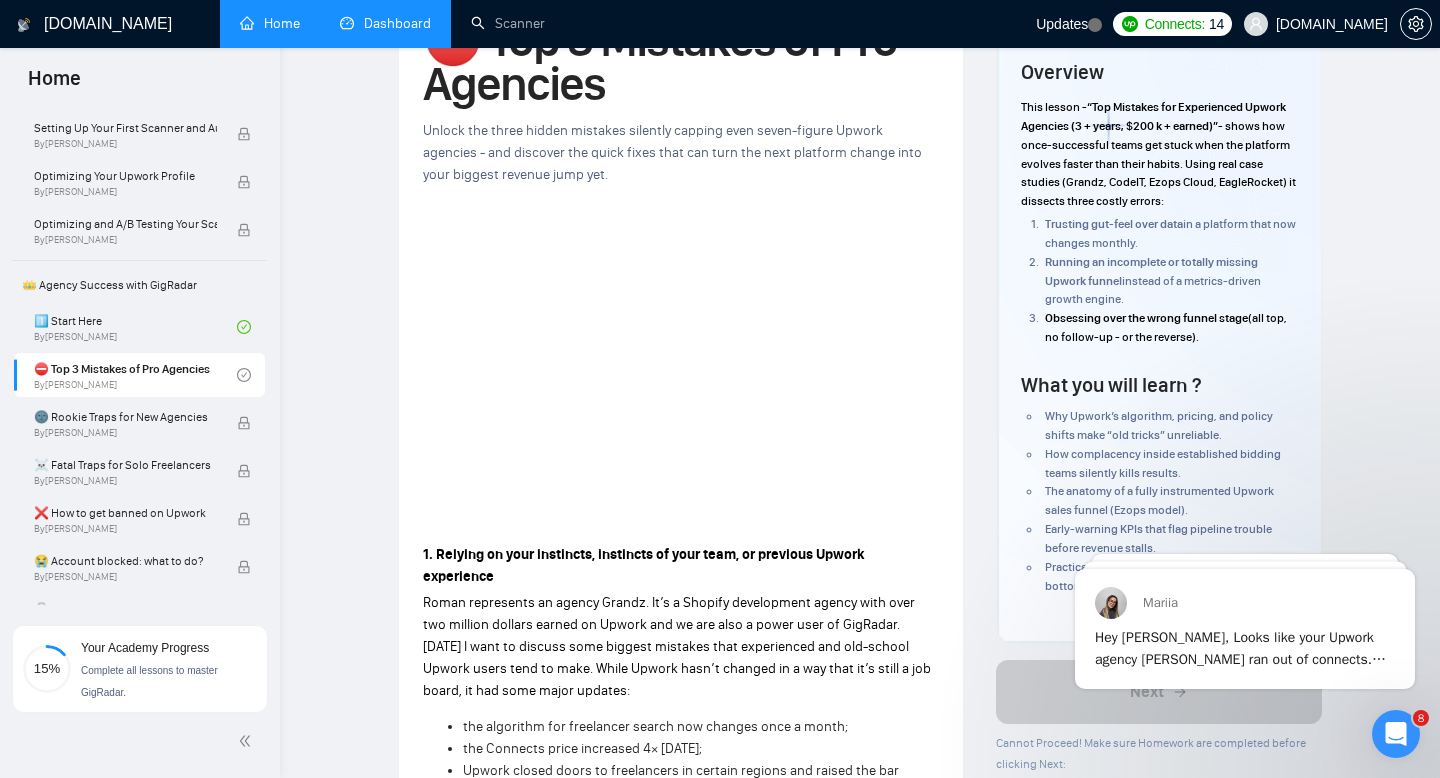scroll, scrollTop: 0, scrollLeft: 0, axis: both 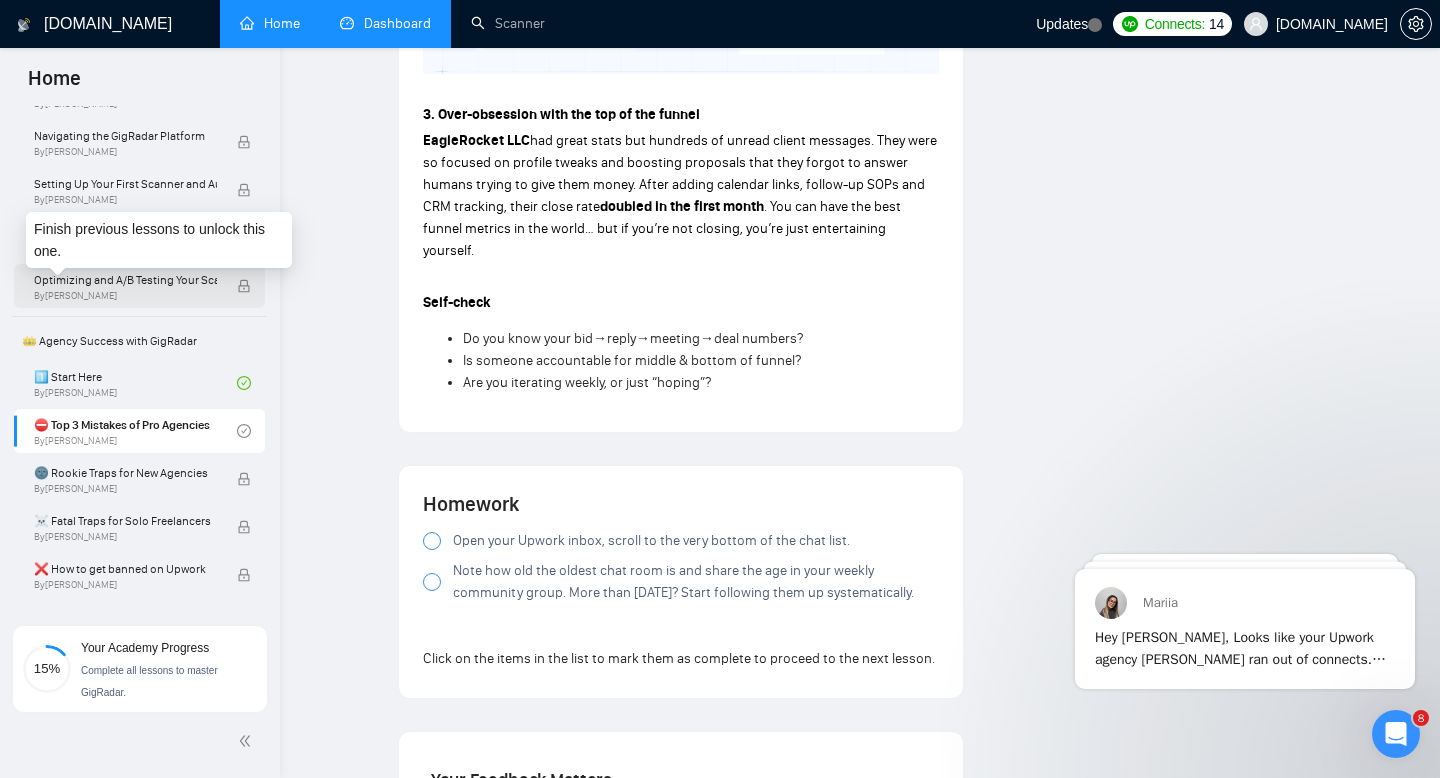 click on "By  Vlad Timinsky" at bounding box center [125, 296] 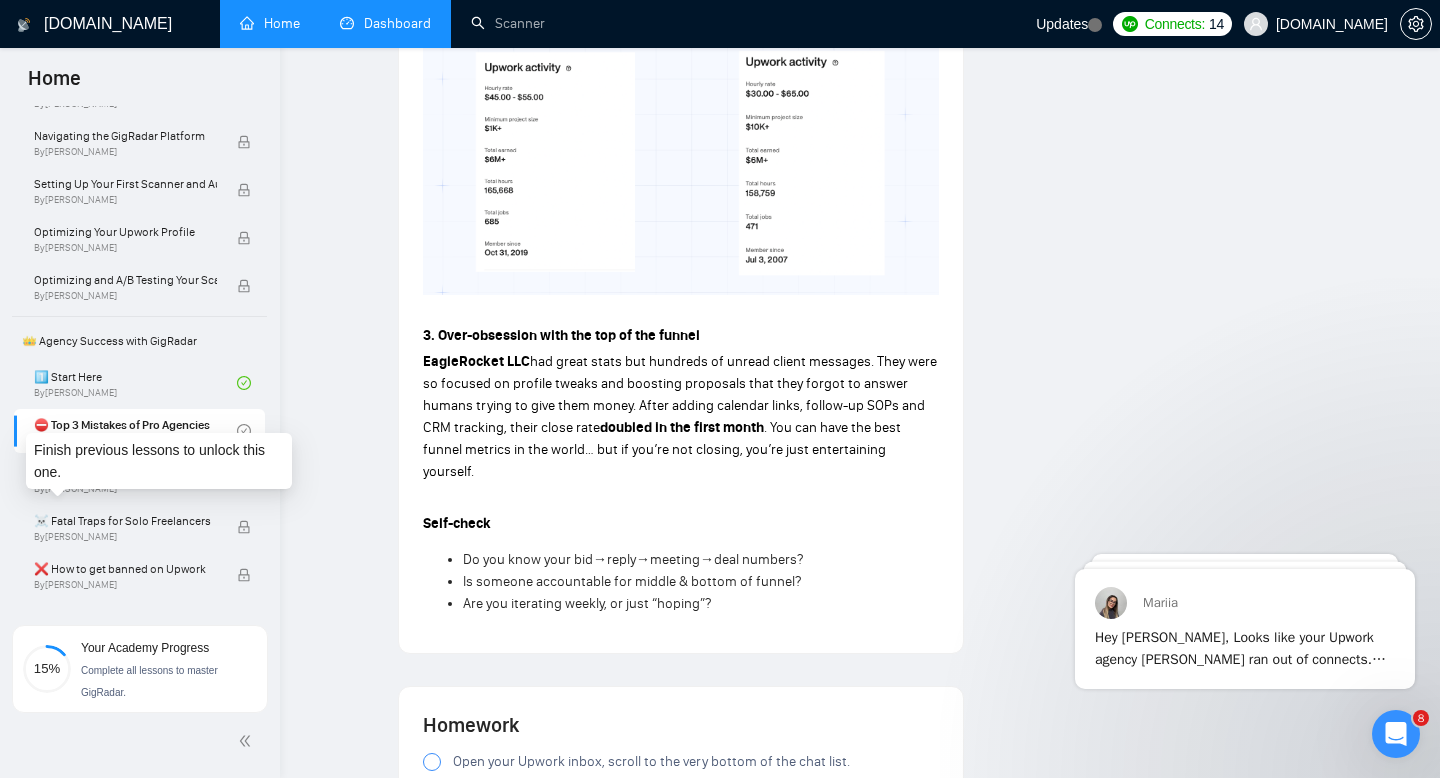 scroll, scrollTop: 1254, scrollLeft: 0, axis: vertical 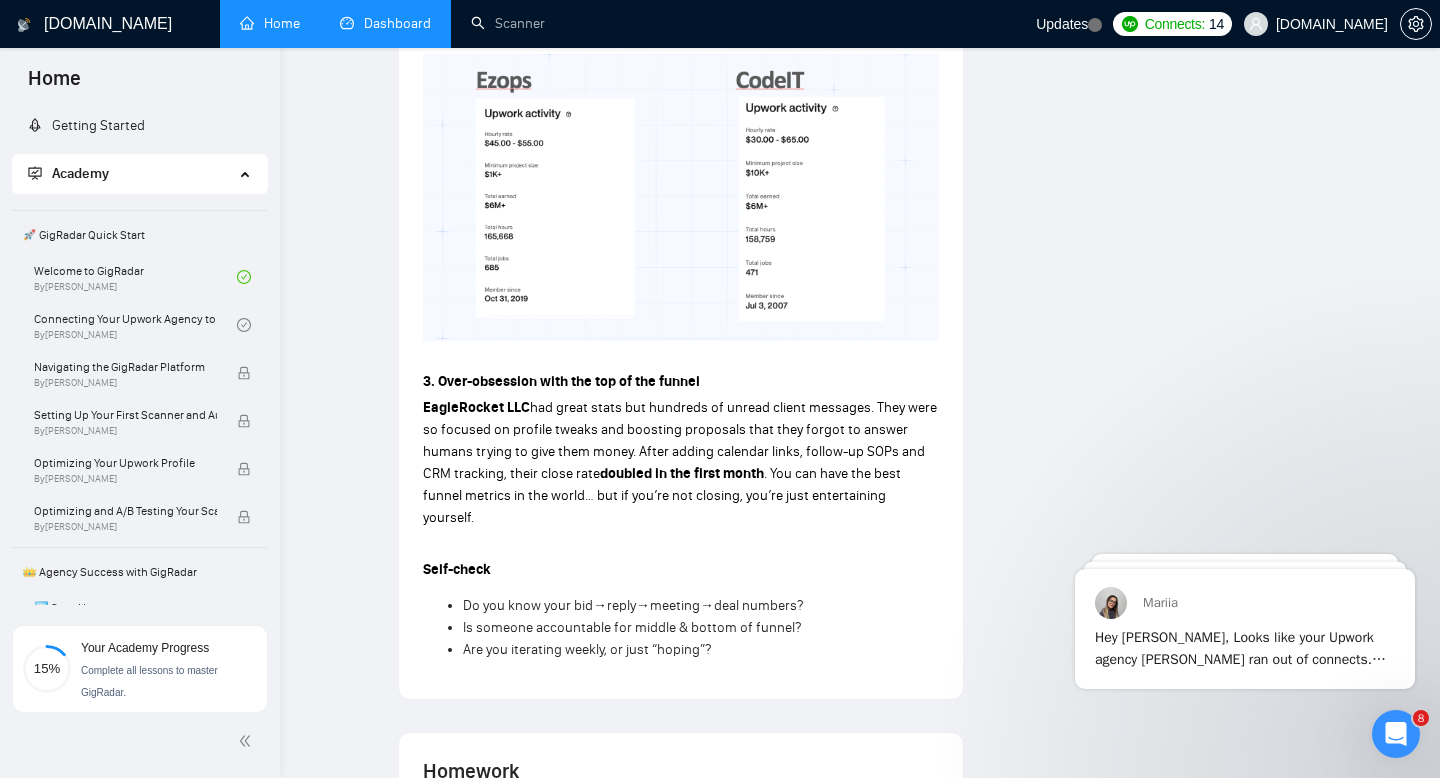 click on "🚀 GigRadar Quick Start" at bounding box center (139, 235) 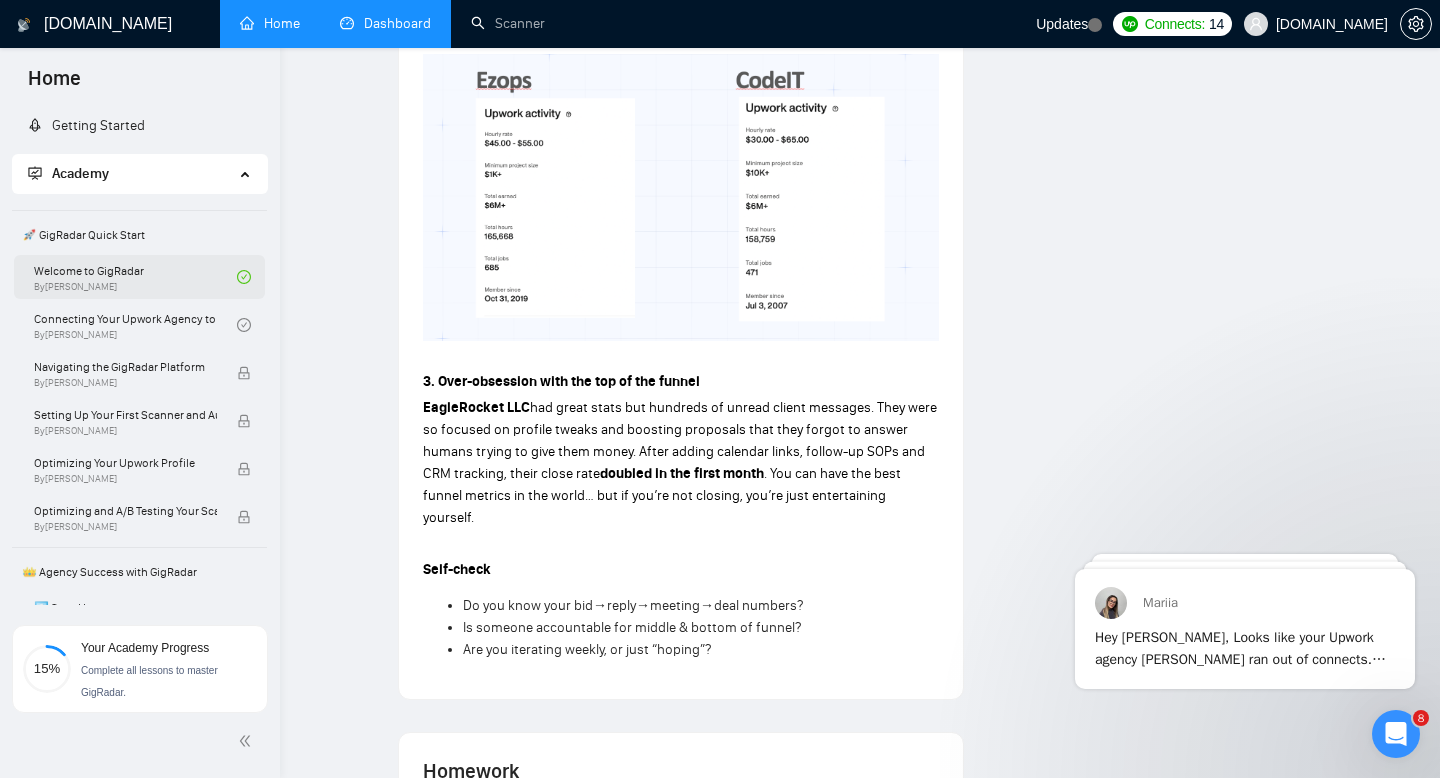 click on "Welcome to GigRadar By  Vlad Timinsky" at bounding box center [135, 277] 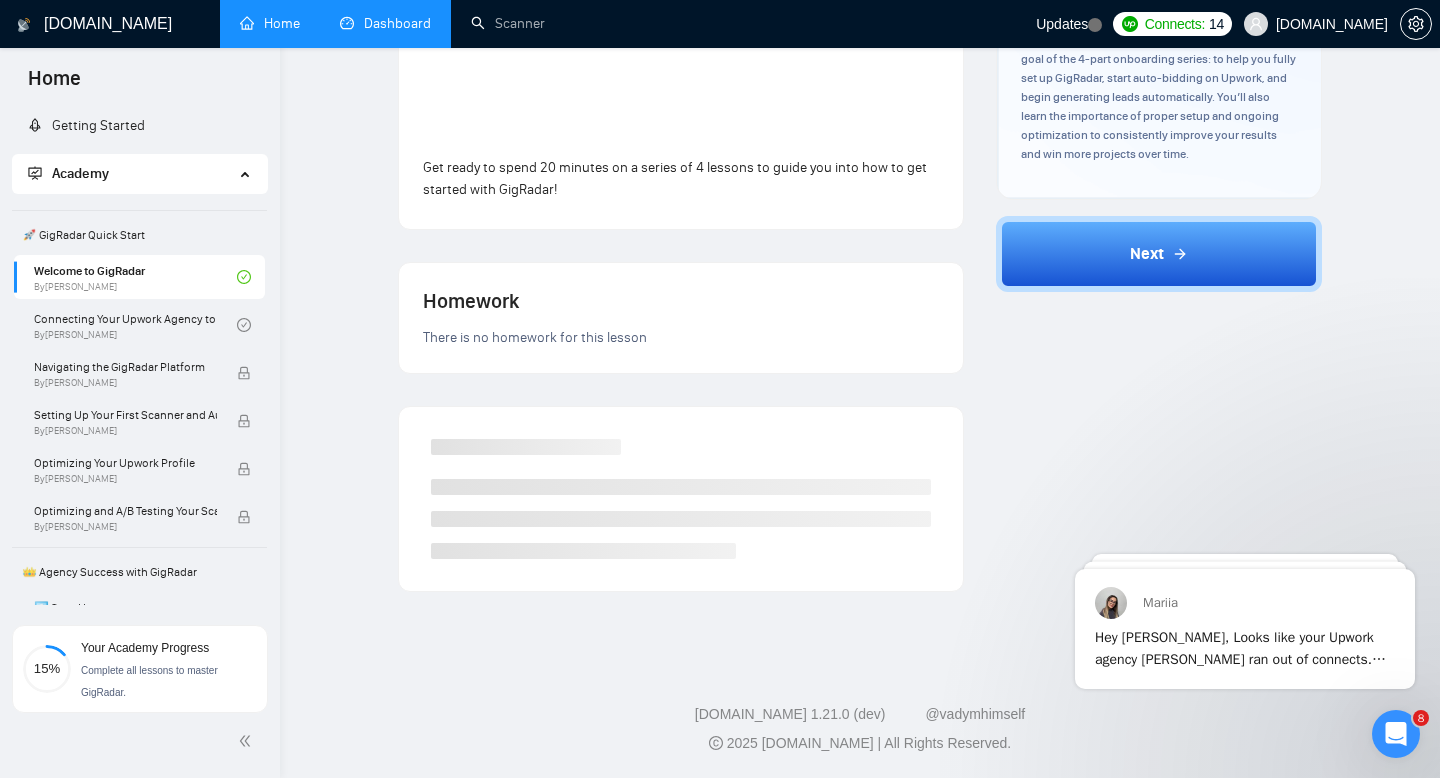 scroll, scrollTop: 730, scrollLeft: 0, axis: vertical 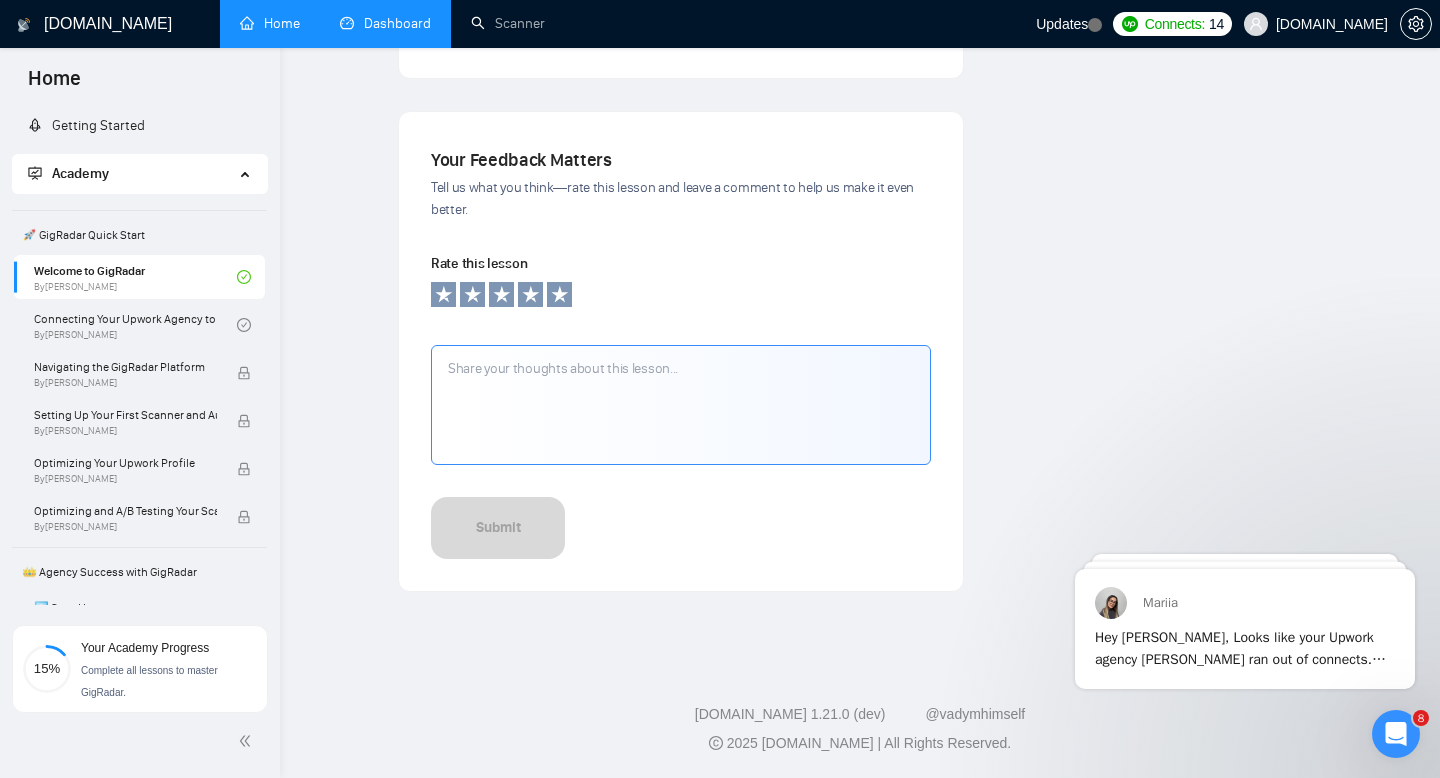 click on "Author Vlad Timinsky Growth Manager Space Sales LLC Overview Hey, I’m Vlad — welcome to GigRadar! This is the first video in a 4-part onboarding series where I’ll walk you through everything you need to get fully set up. By the end of the series, you’ll be ready to start auto-bidding and generating leads on autopilot. Automation on Upwork can seriously boost your results, but it’s important to set things up properly and keep optimizing over time. I’ll guide you through all the steps so you can keep improving and closing more projects every month. Let’s dive in! What you will learn ? By the end of this video, you’ll understand the overall goal of the 4-part onboarding series: to help you fully set up GigRadar, start auto-bidding on Upwork, and begin generating leads automatically. You’ll also learn the importance of proper setup and ongoing optimization to consistently improve your results and win more projects over time. Next" at bounding box center (1159, -13) 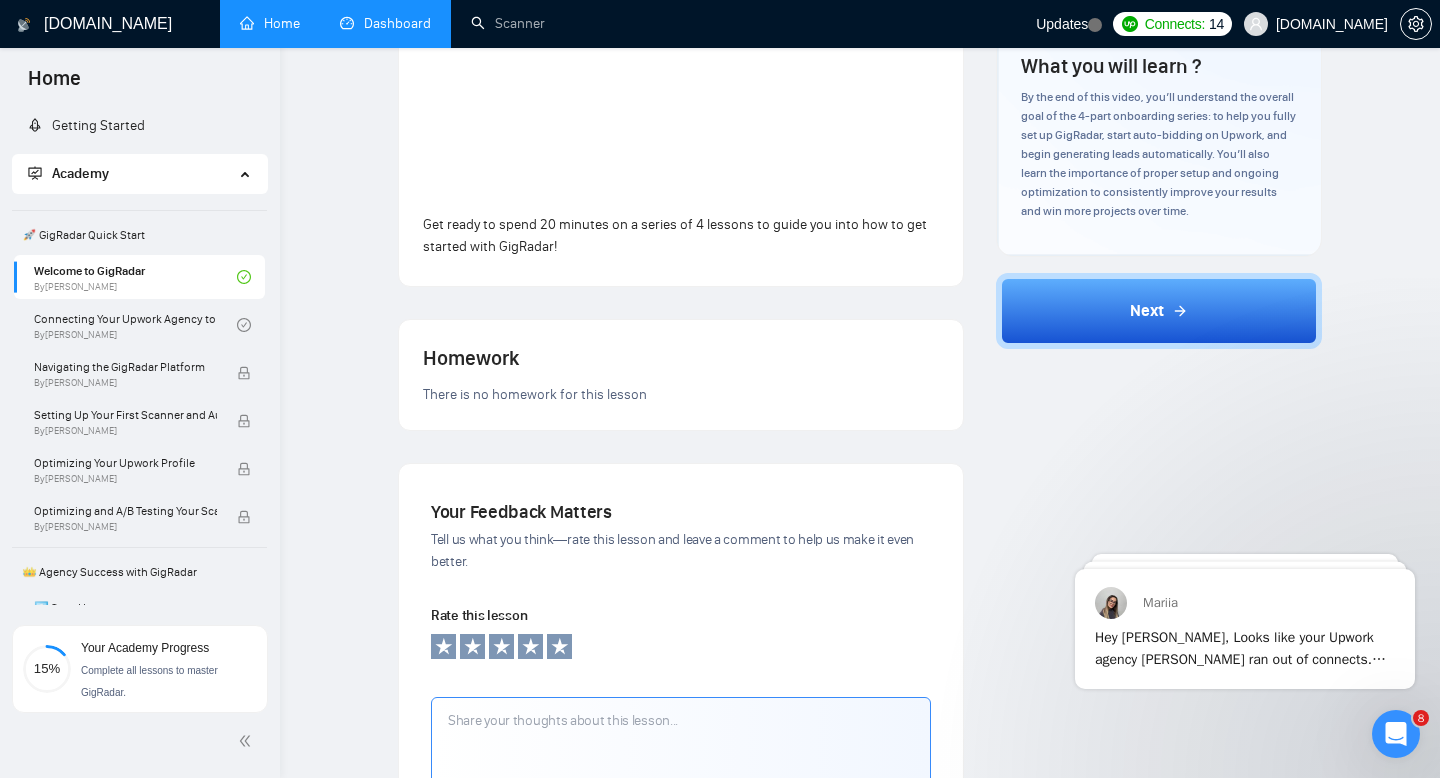 scroll, scrollTop: 134, scrollLeft: 0, axis: vertical 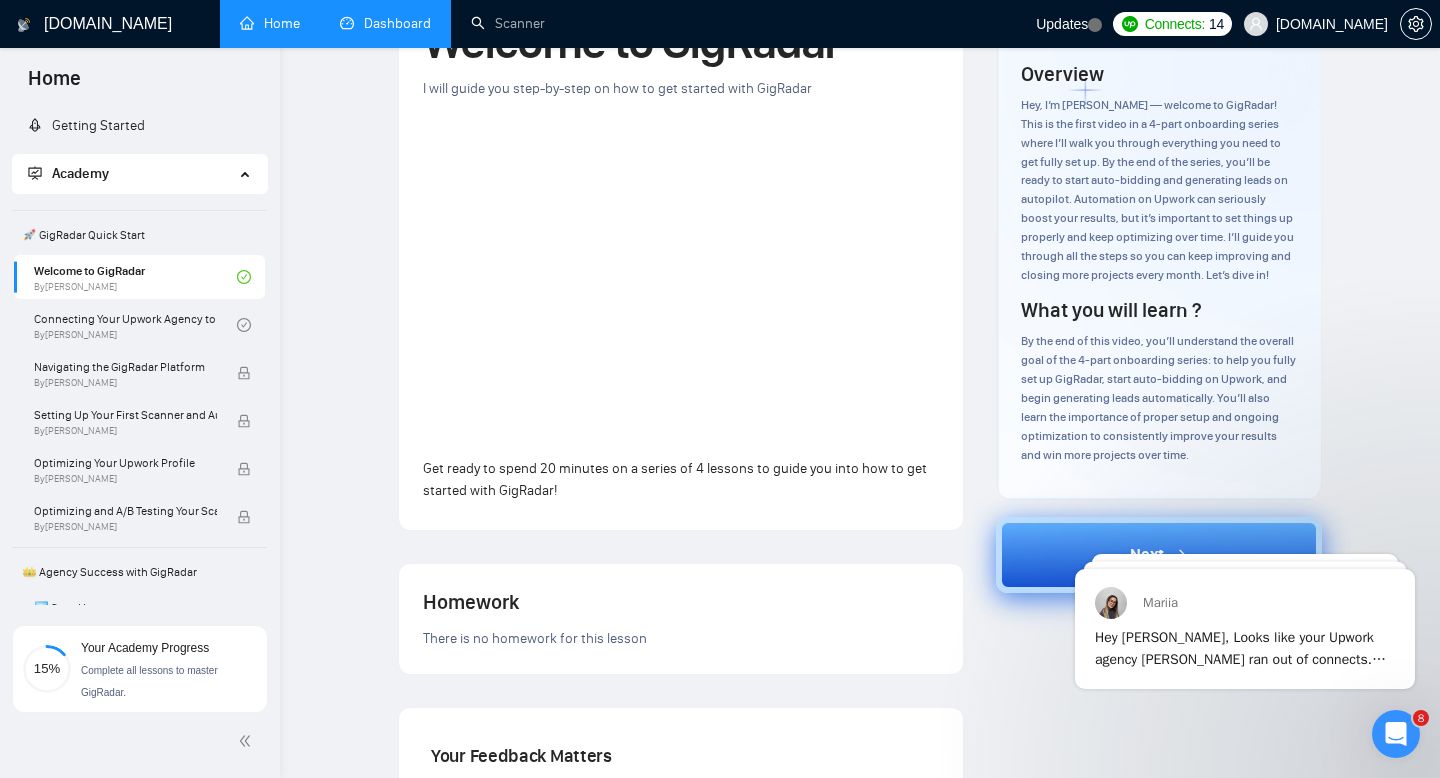 click on "Next" at bounding box center [1159, 555] 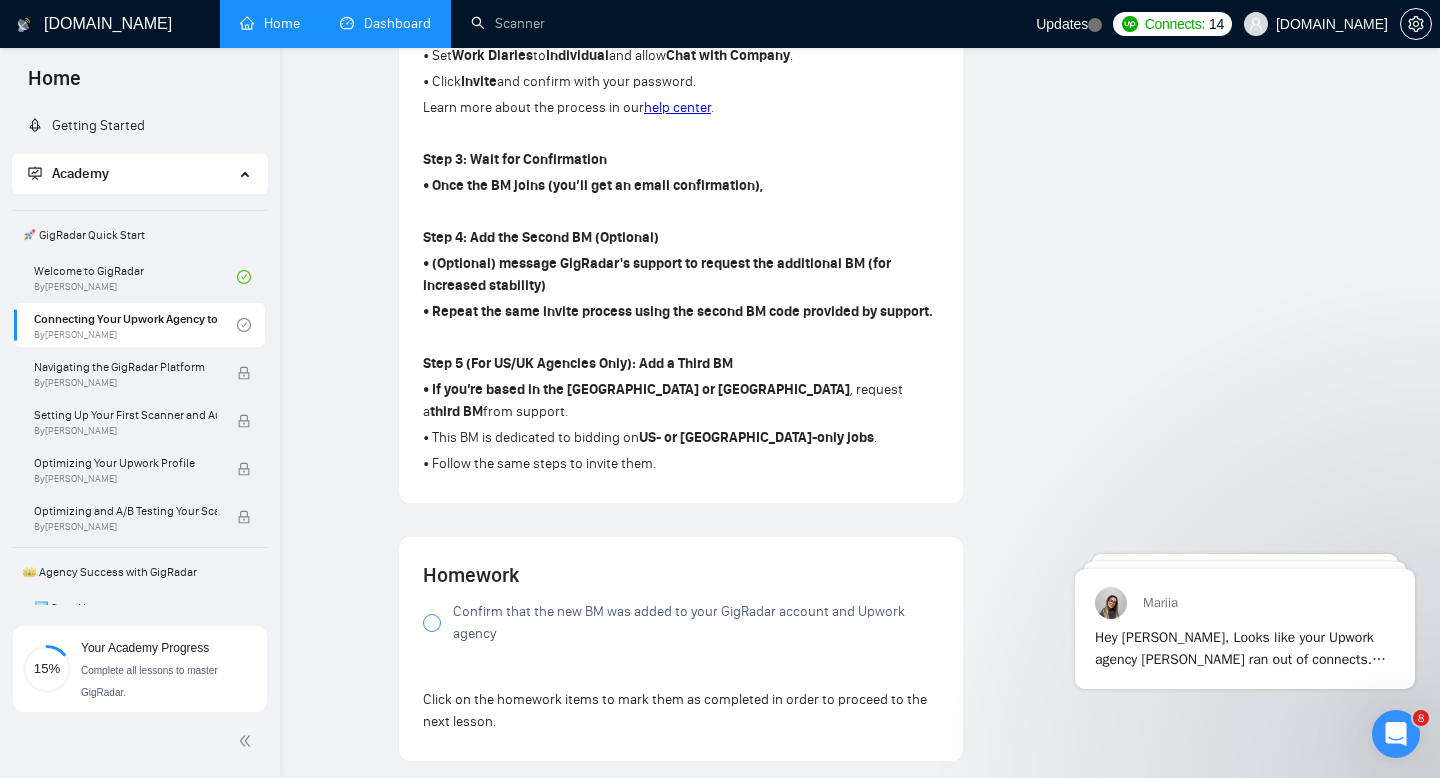 scroll, scrollTop: 1057, scrollLeft: 0, axis: vertical 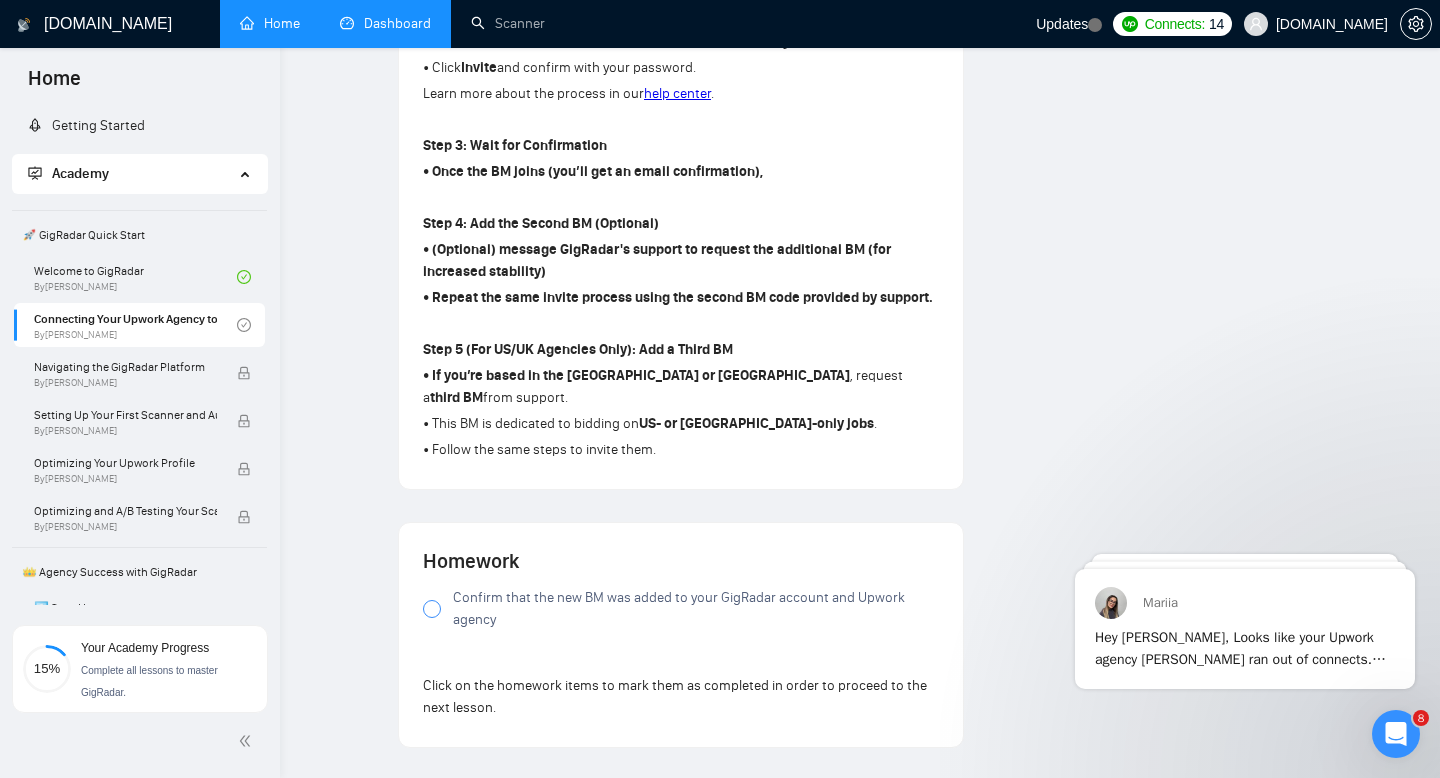click at bounding box center (432, 609) 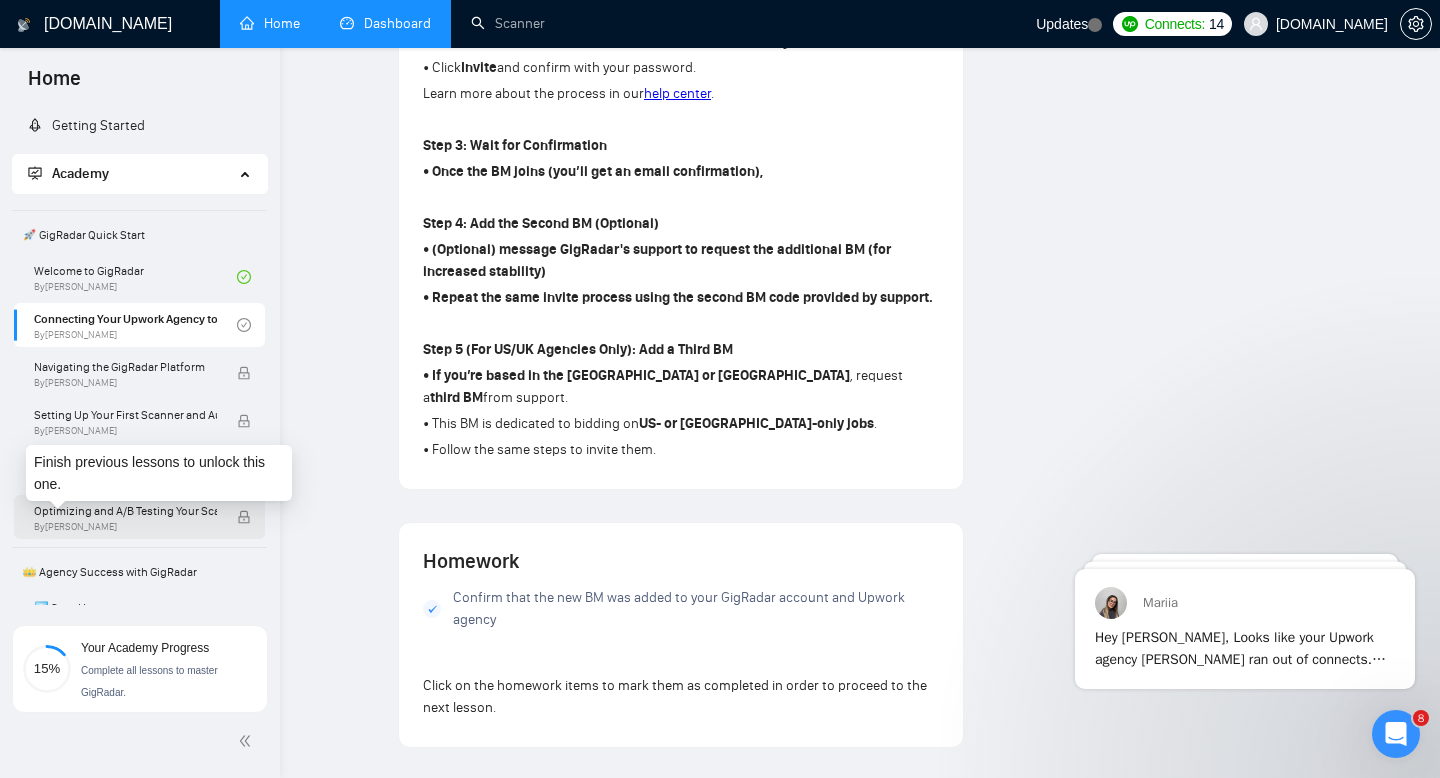 click on "Optimizing and A/B Testing Your Scanner for Better Results" at bounding box center (125, 511) 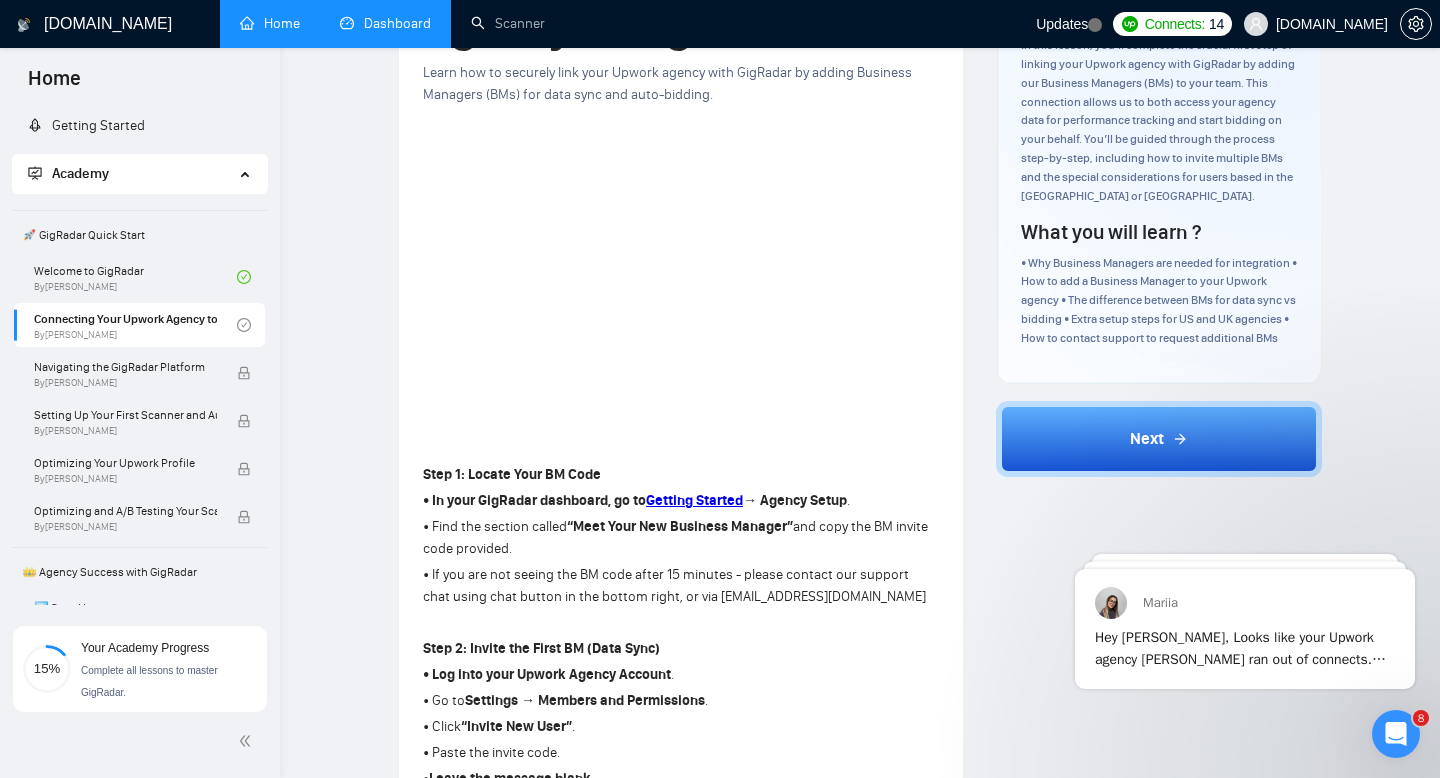 scroll, scrollTop: 216, scrollLeft: 0, axis: vertical 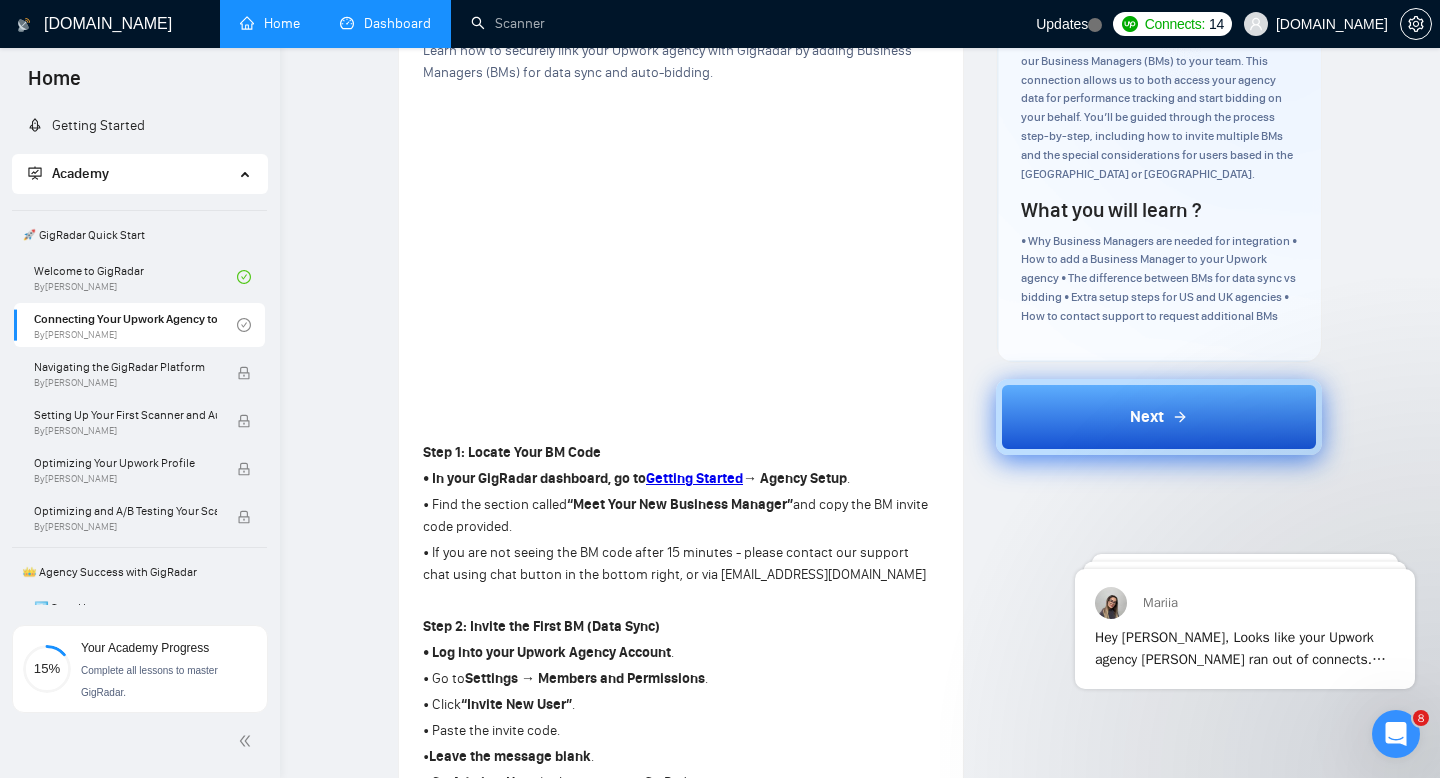 click on "Next" at bounding box center [1159, 417] 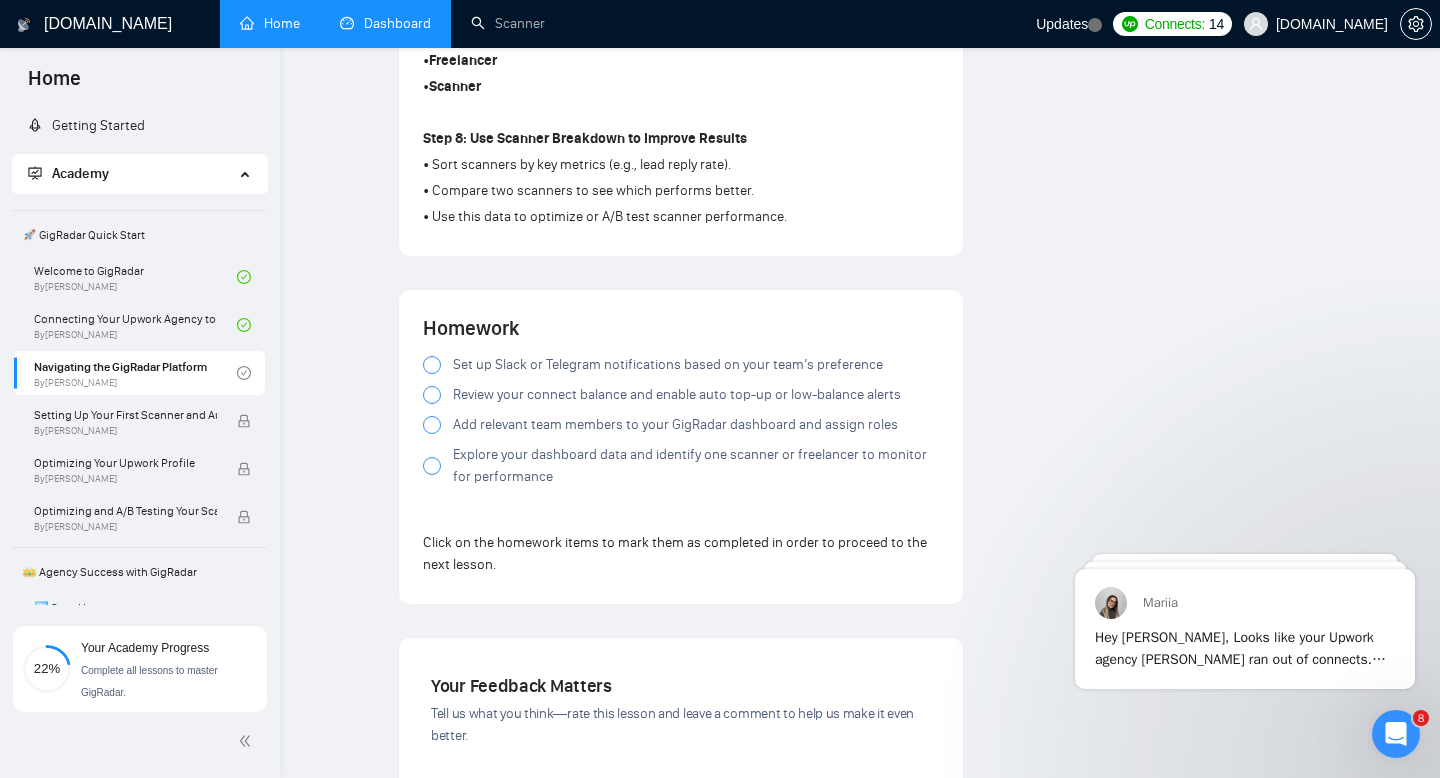 scroll, scrollTop: 1771, scrollLeft: 0, axis: vertical 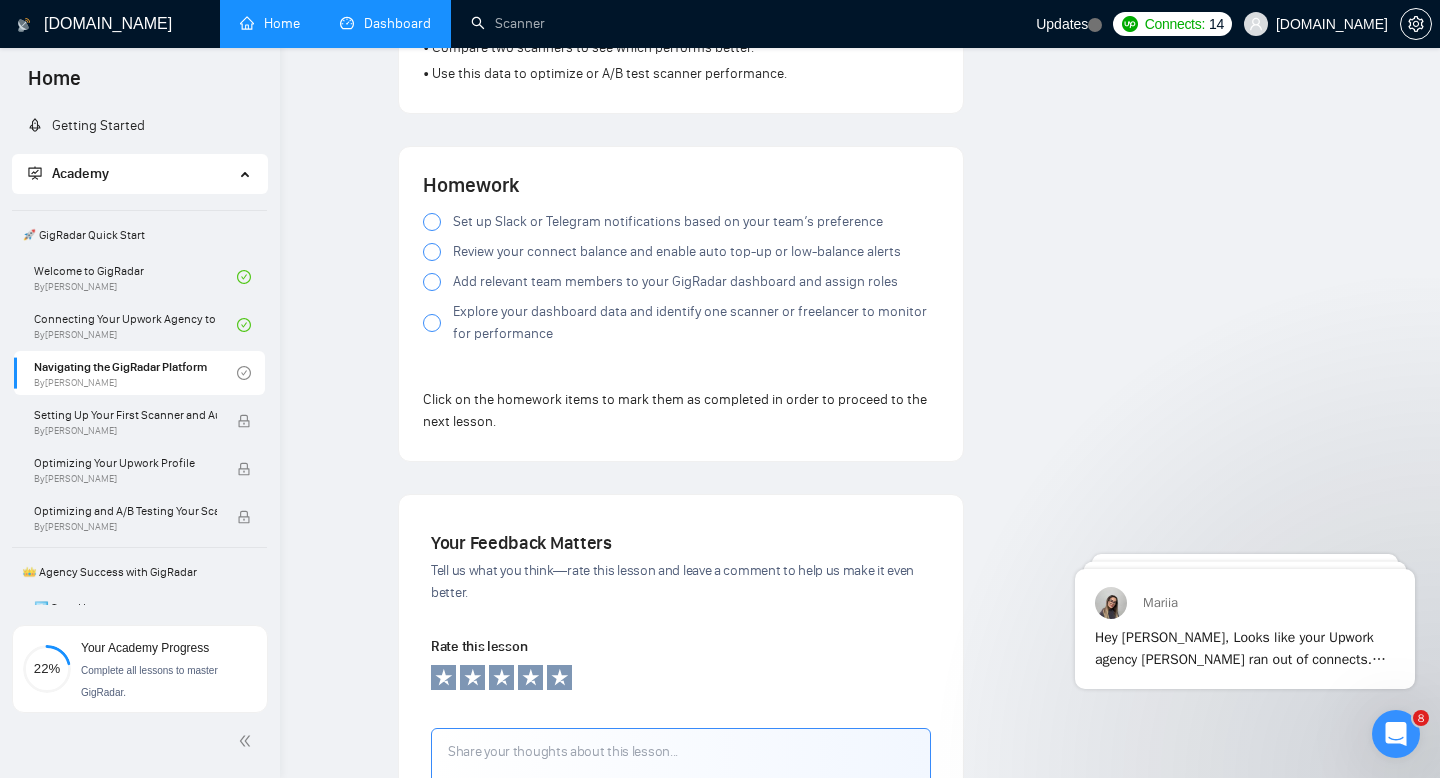 click at bounding box center (432, 222) 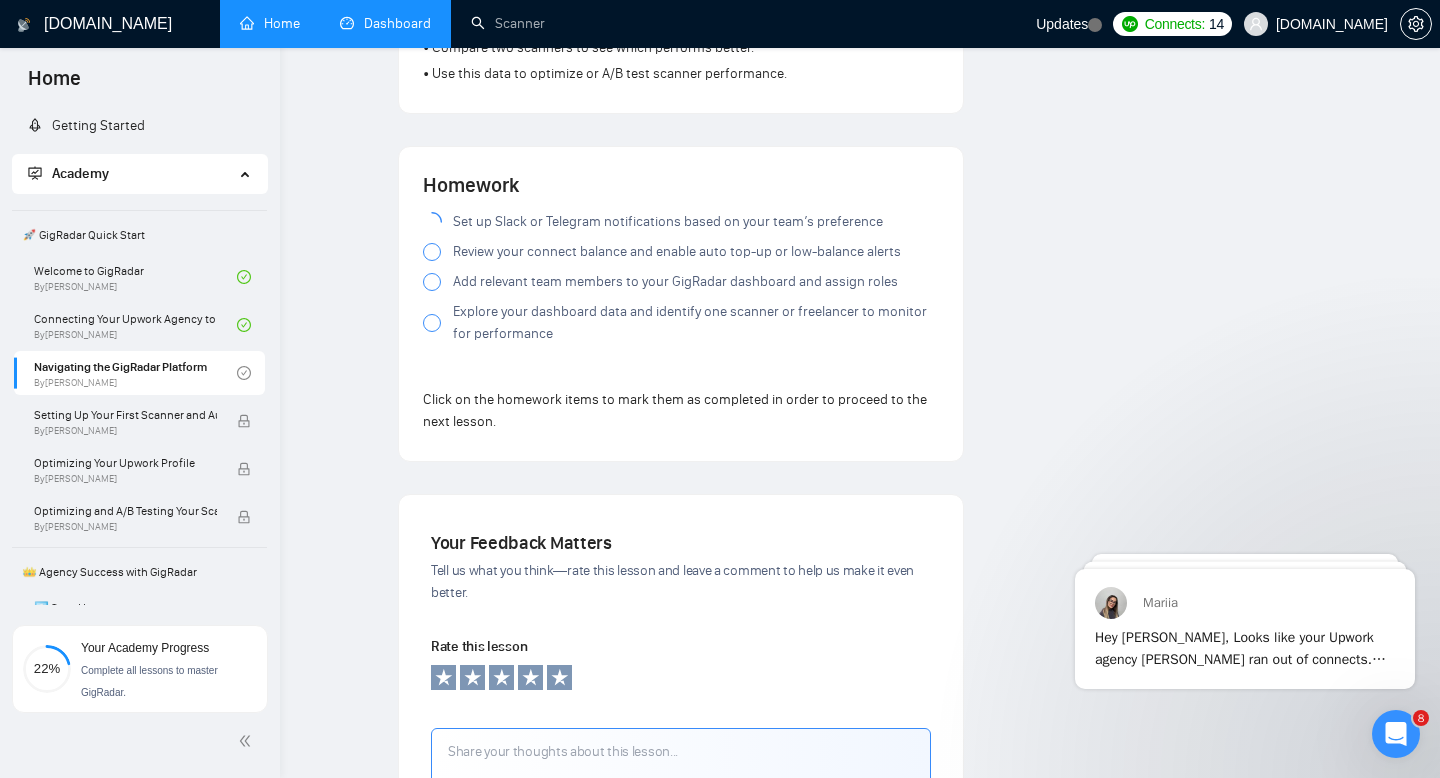 click at bounding box center [432, 252] 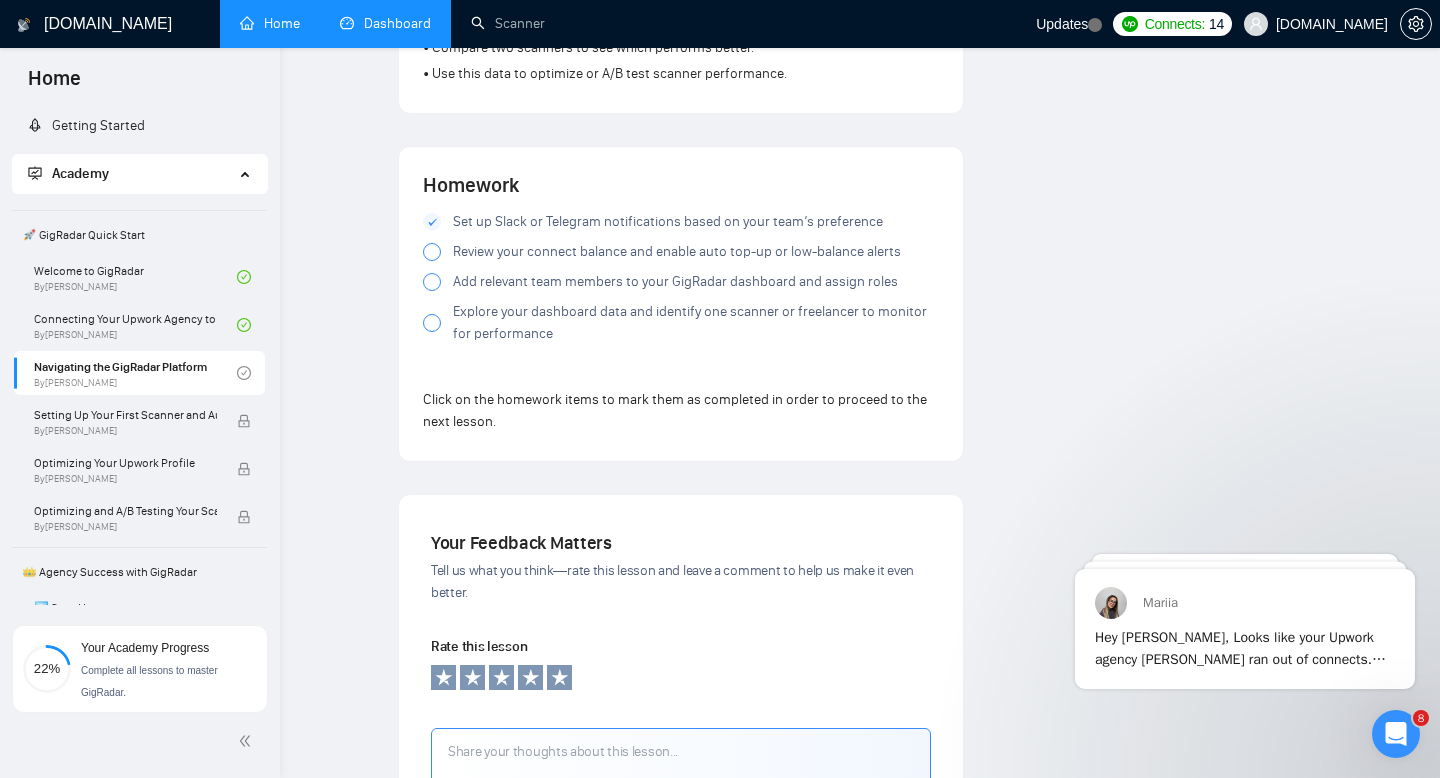click at bounding box center [432, 252] 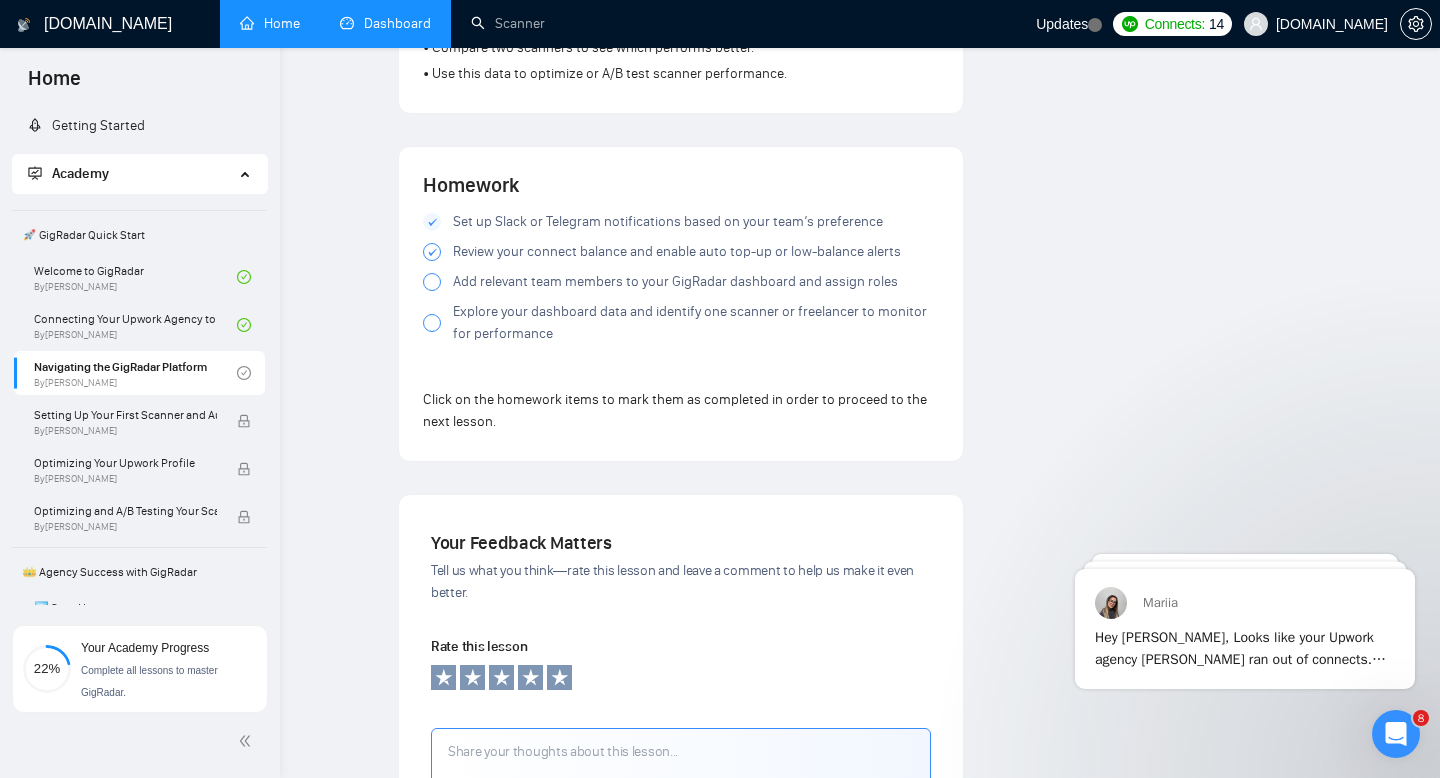 click at bounding box center [432, 282] 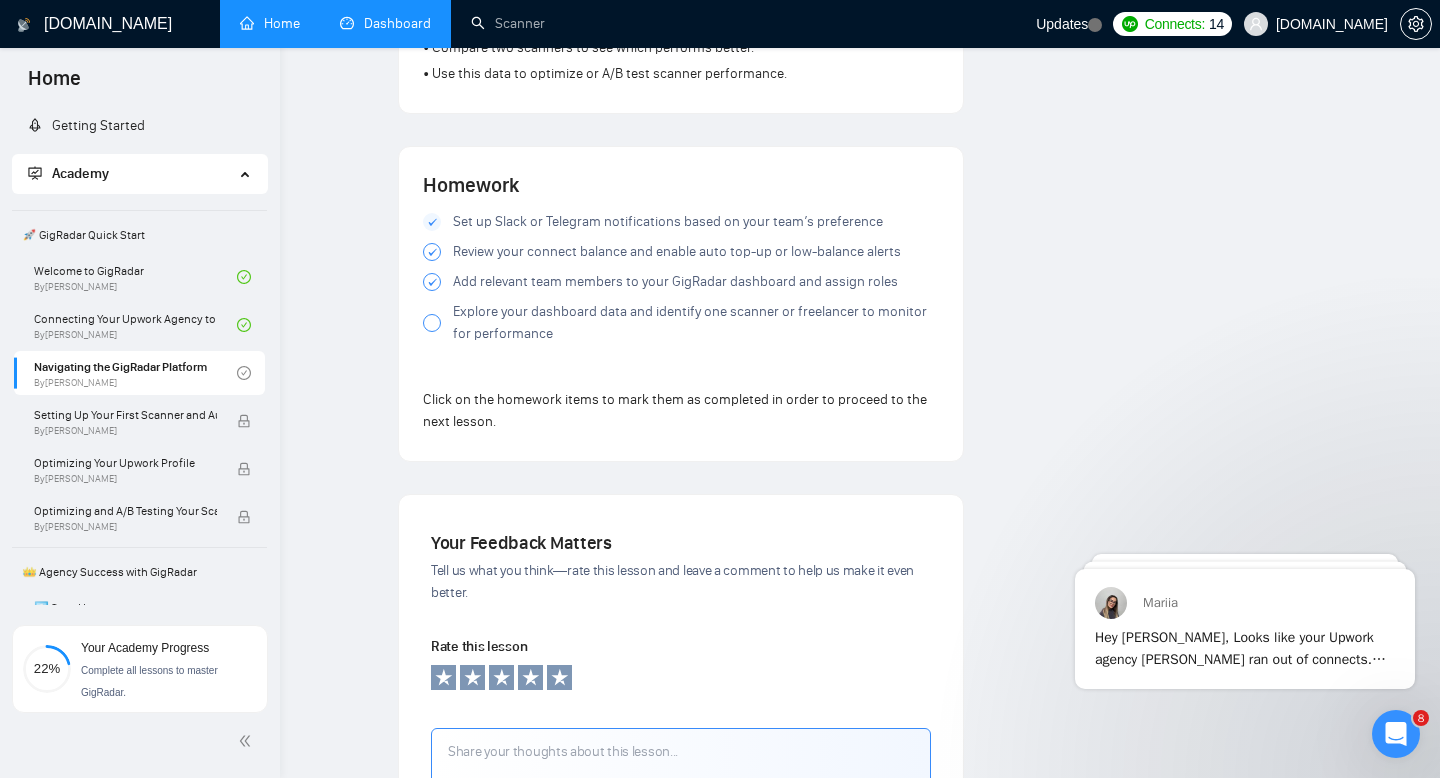 click at bounding box center (432, 323) 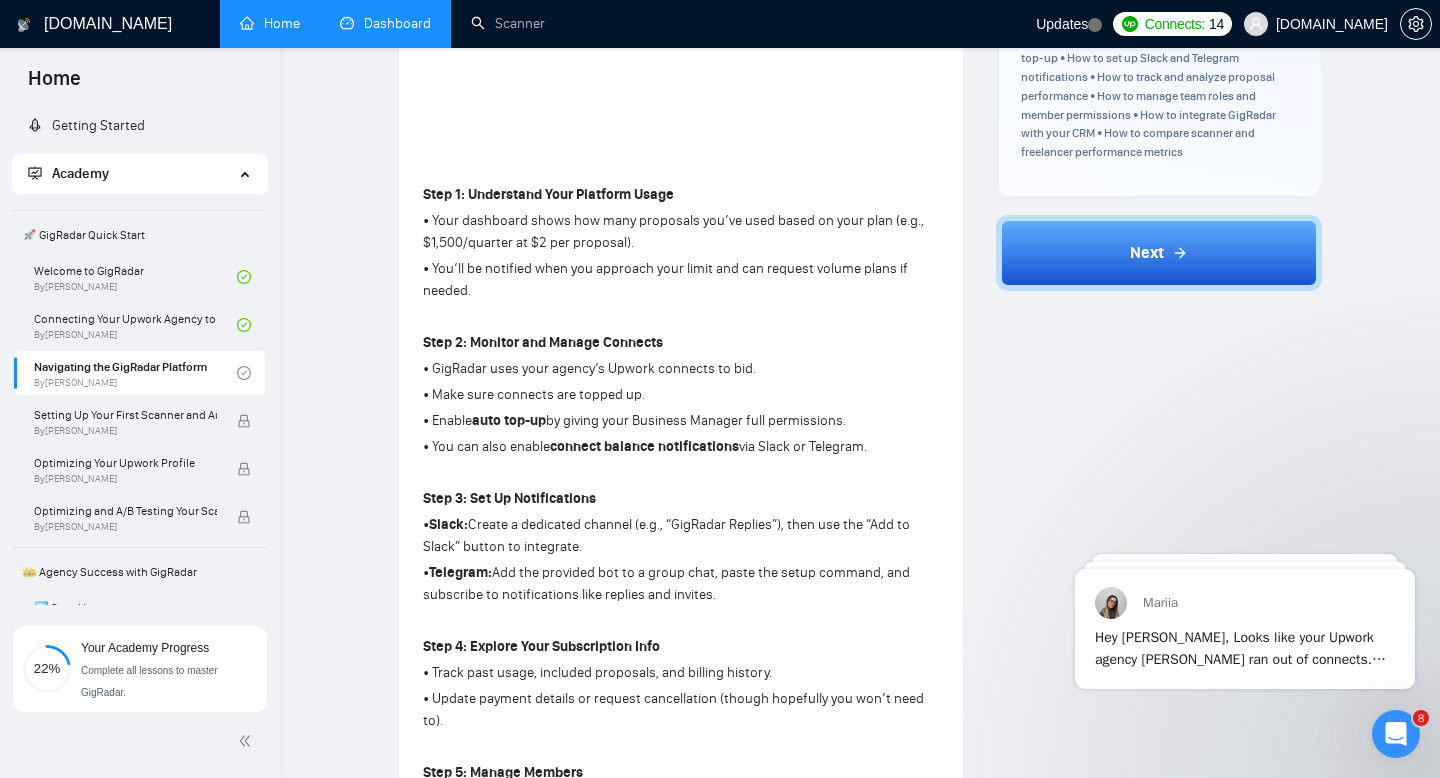 scroll, scrollTop: 389, scrollLeft: 0, axis: vertical 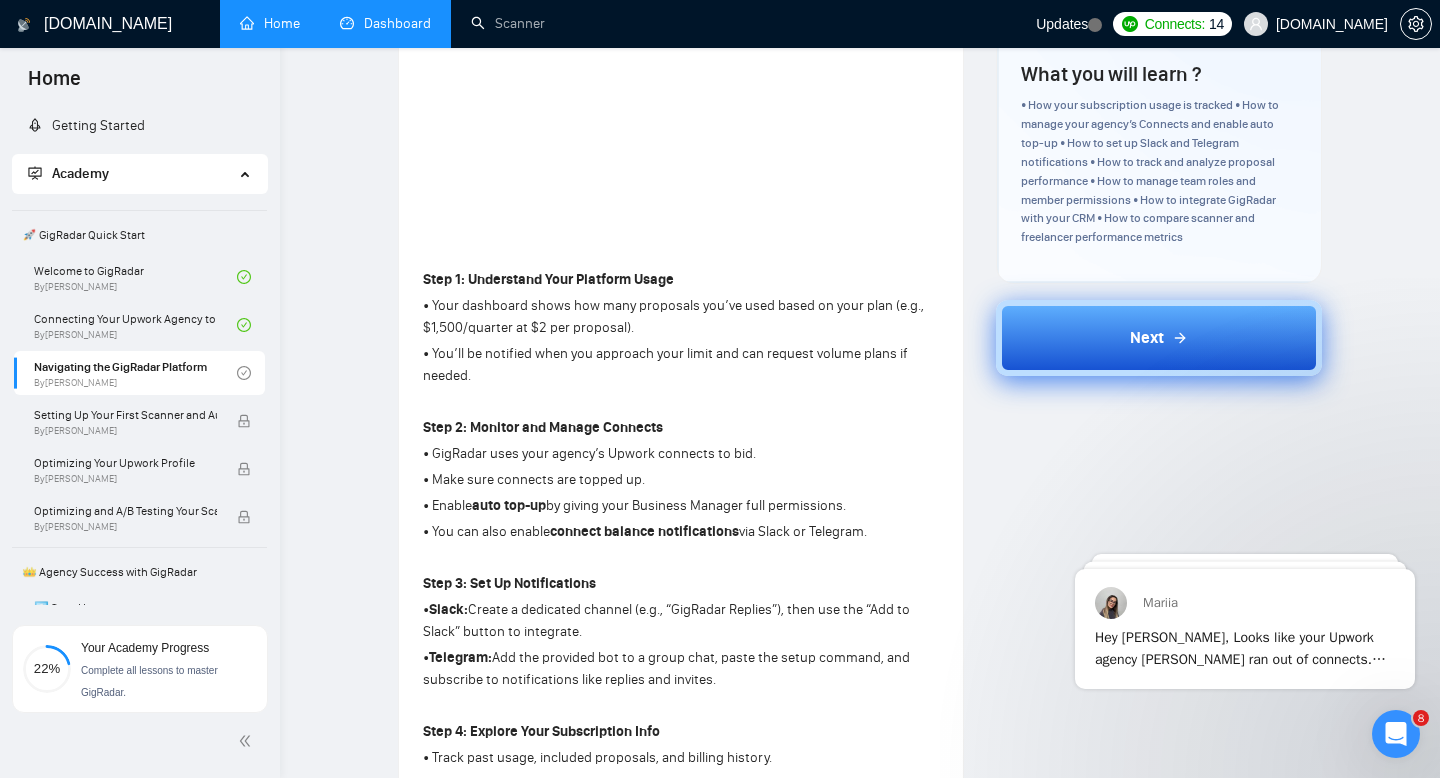 click on "Next" at bounding box center [1159, 338] 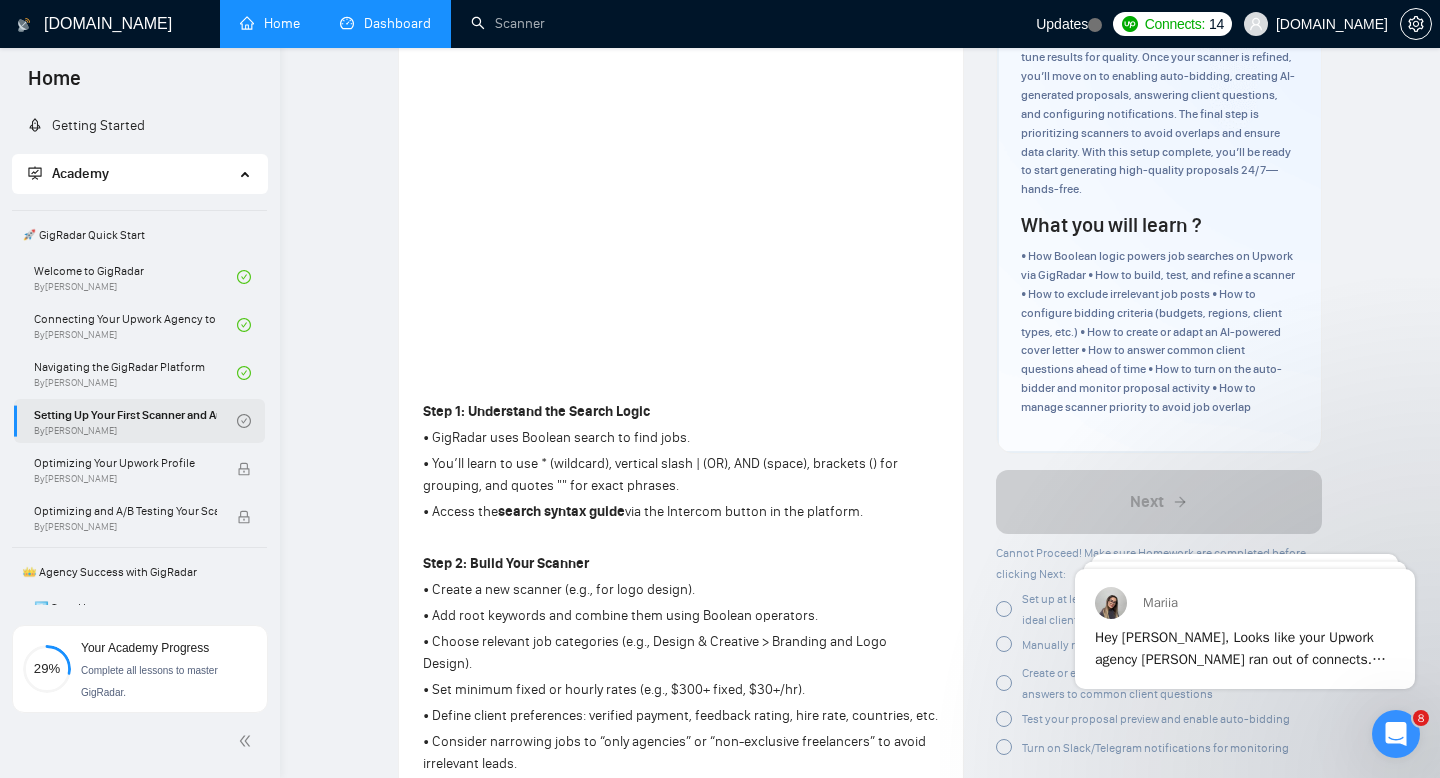 scroll, scrollTop: 0, scrollLeft: 0, axis: both 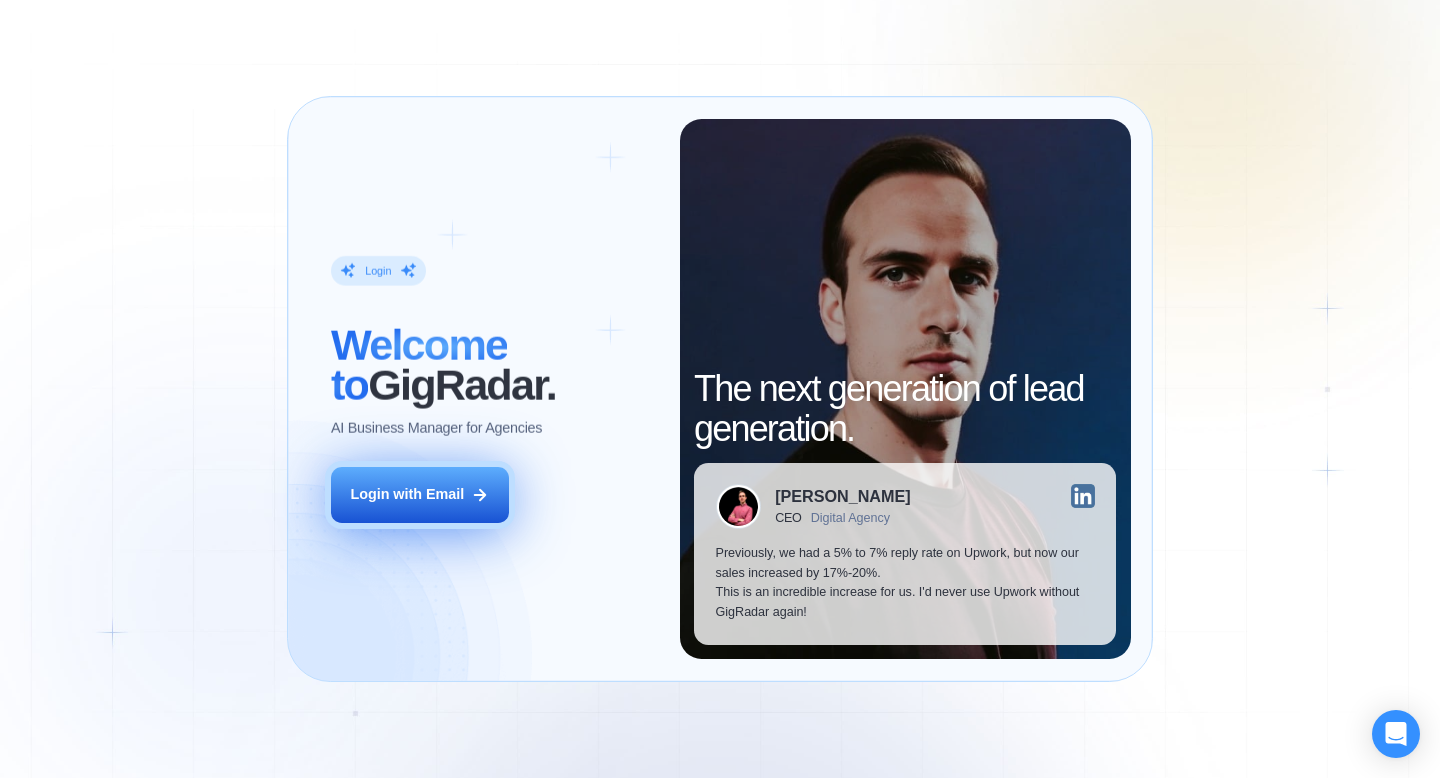 click on "Login with Email" at bounding box center [420, 495] 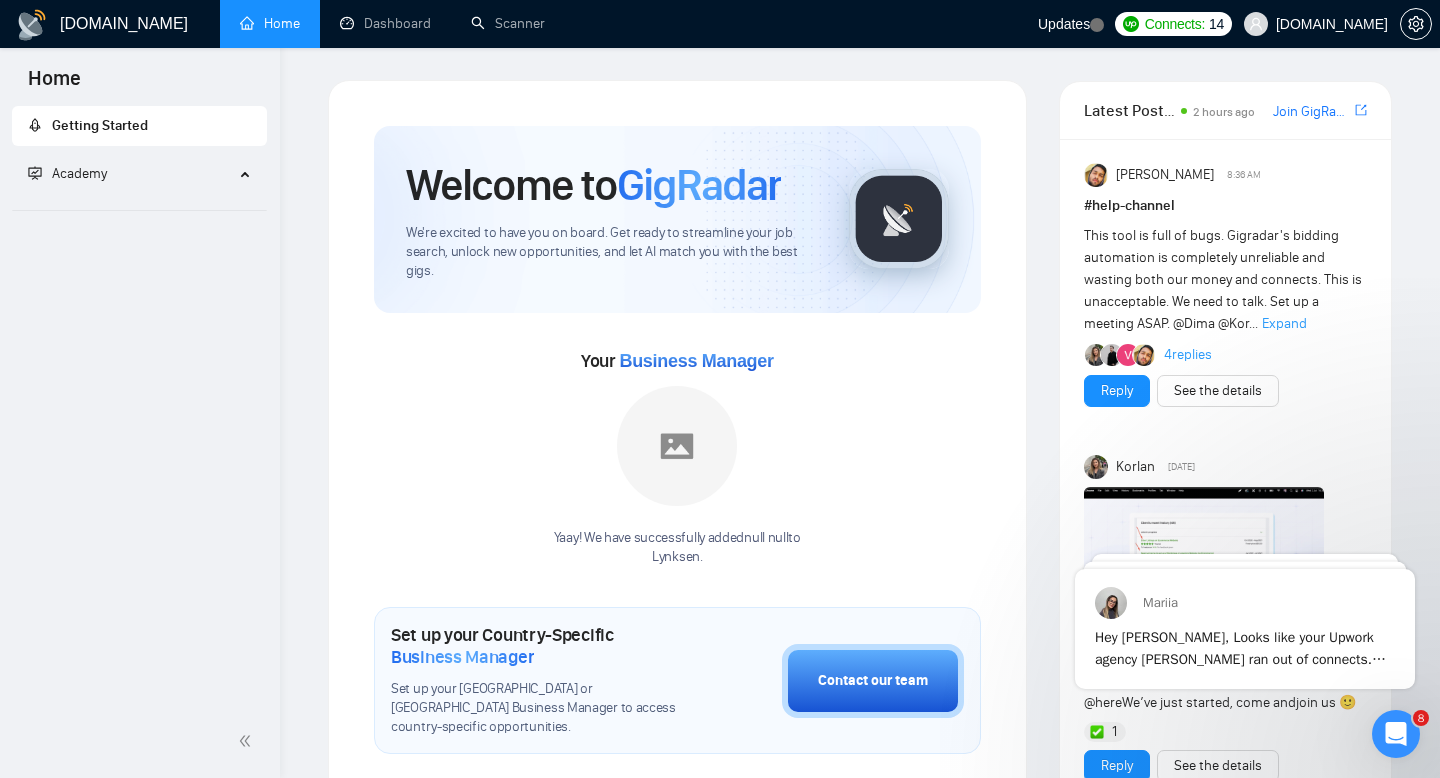 scroll, scrollTop: 0, scrollLeft: 0, axis: both 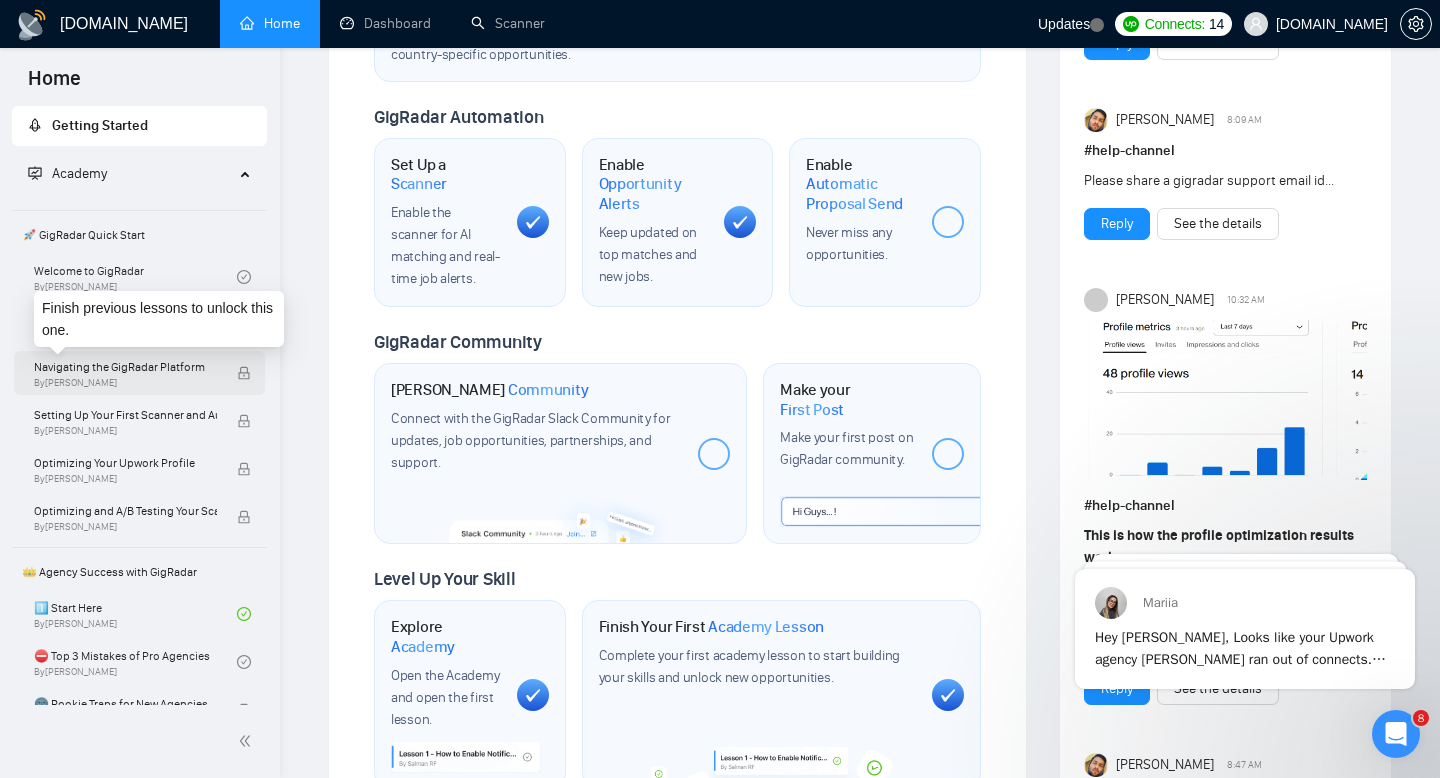 click on "Navigating the GigRadar Platform" at bounding box center (125, 367) 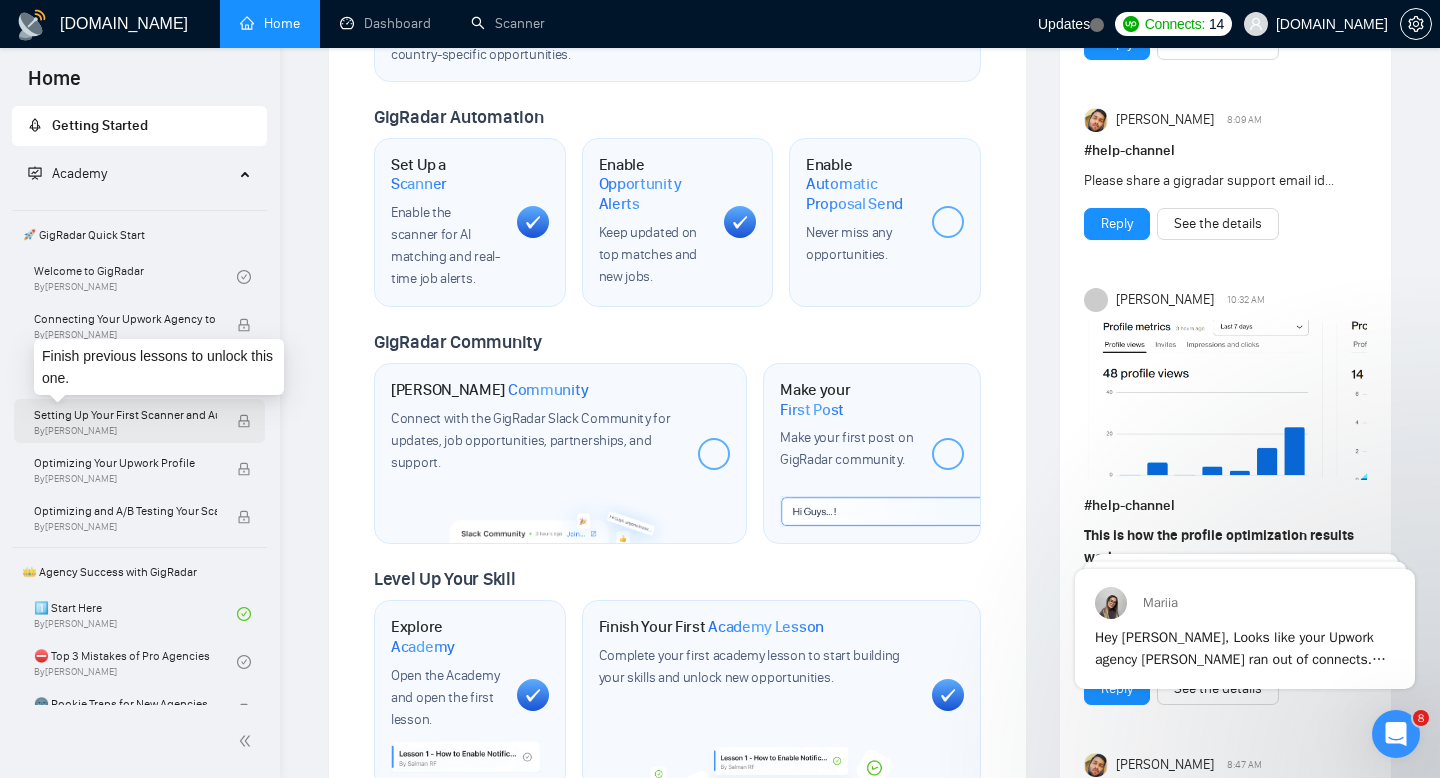 click on "By  Vlad Timinsky" at bounding box center [125, 431] 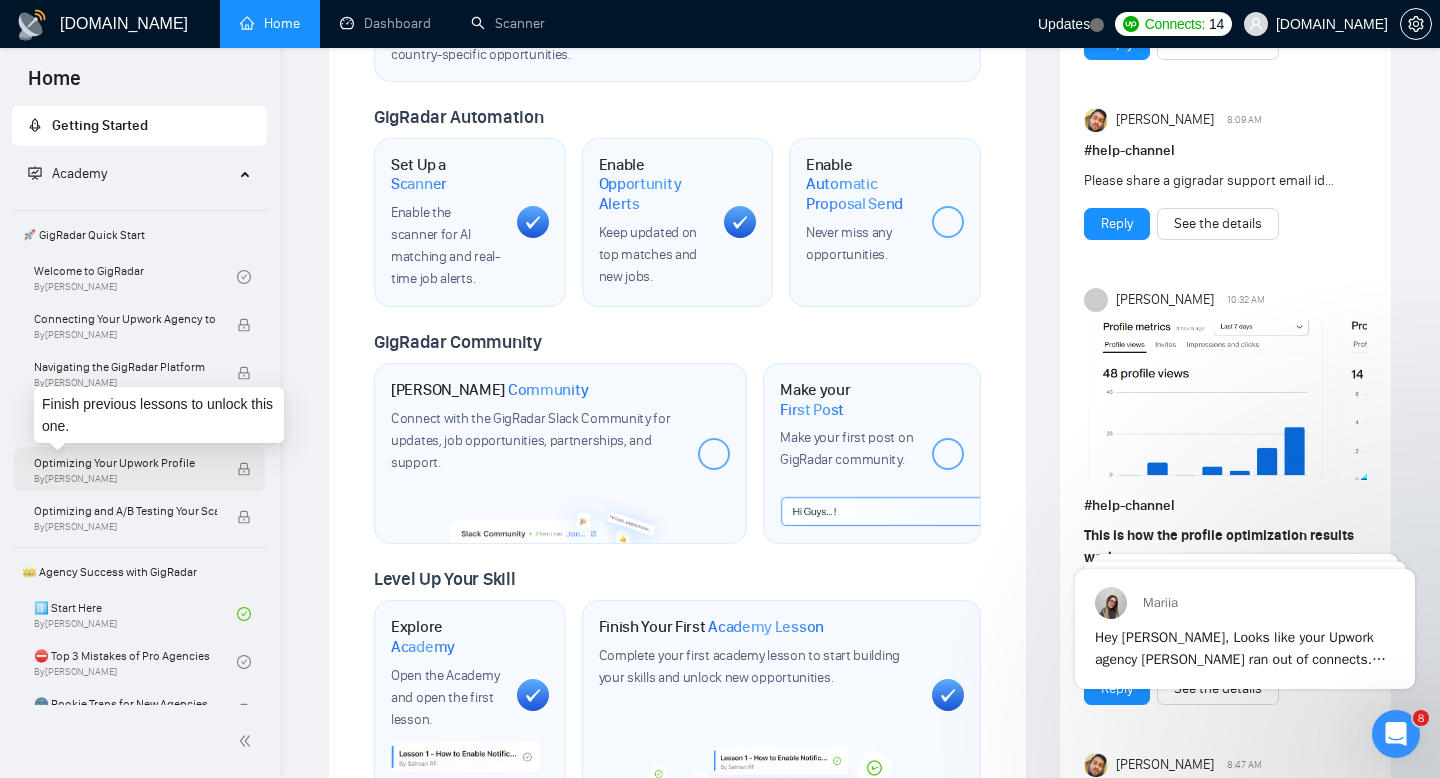 click on "By  Vlad Timinsky" at bounding box center (125, 479) 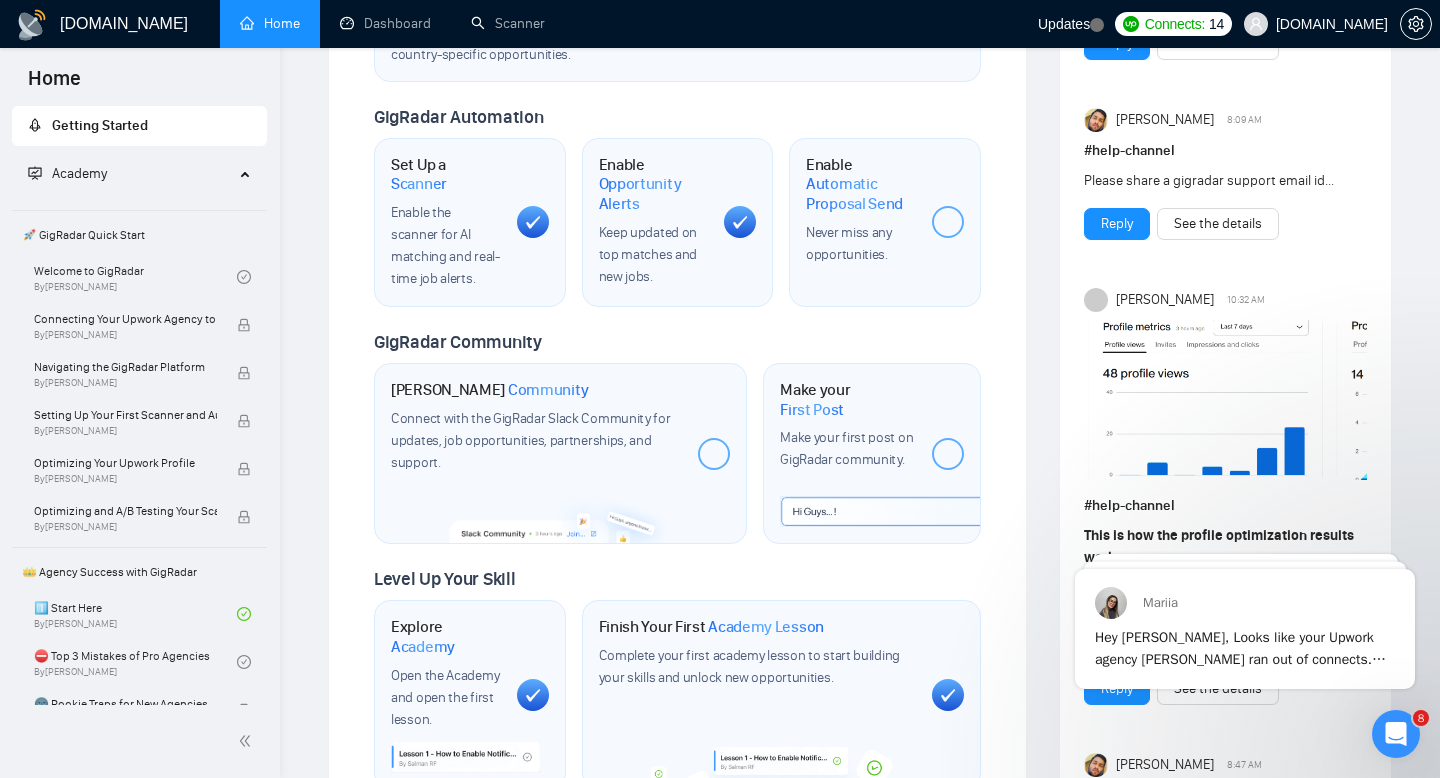 click on "🚀 GigRadar Quick Start" at bounding box center [139, 235] 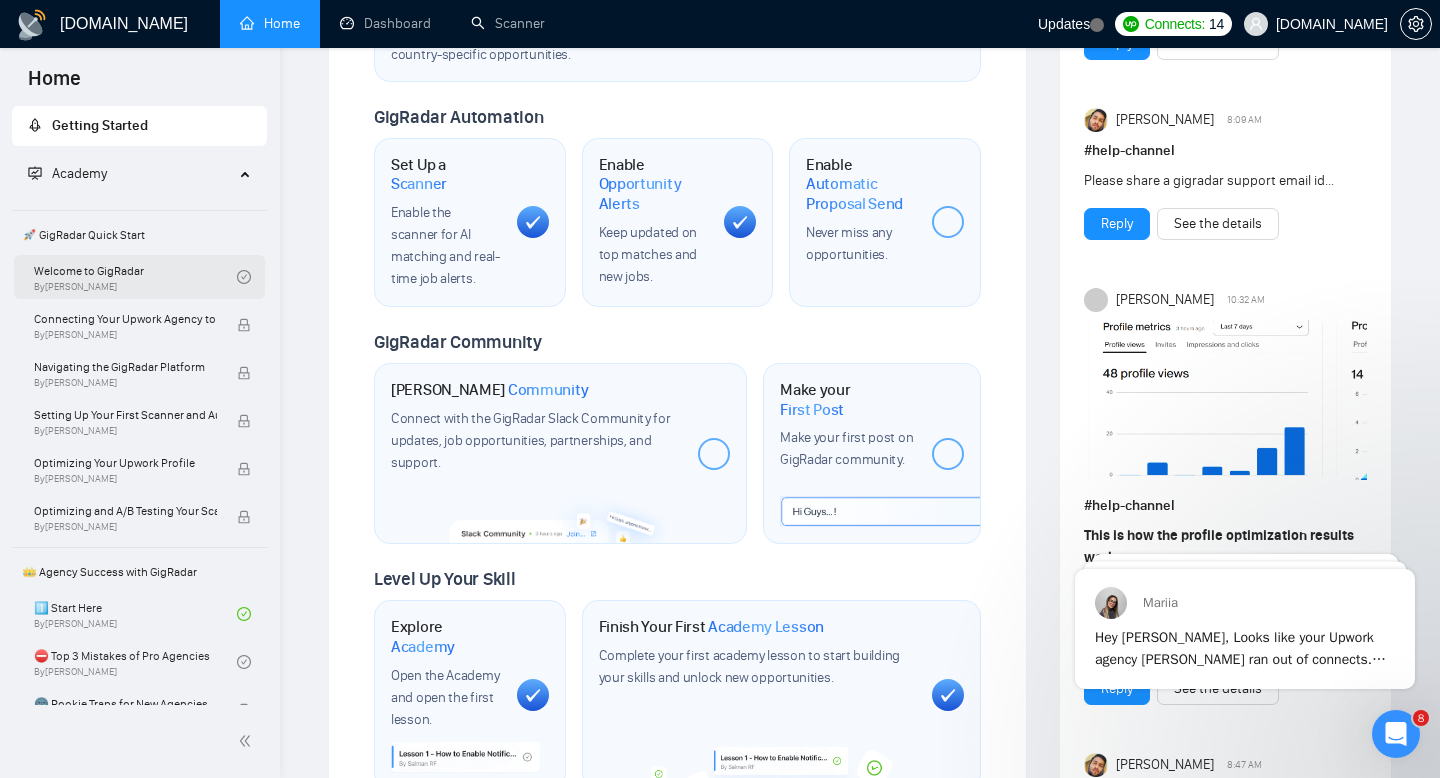 click on "Welcome to GigRadar By  Vlad Timinsky" at bounding box center (135, 277) 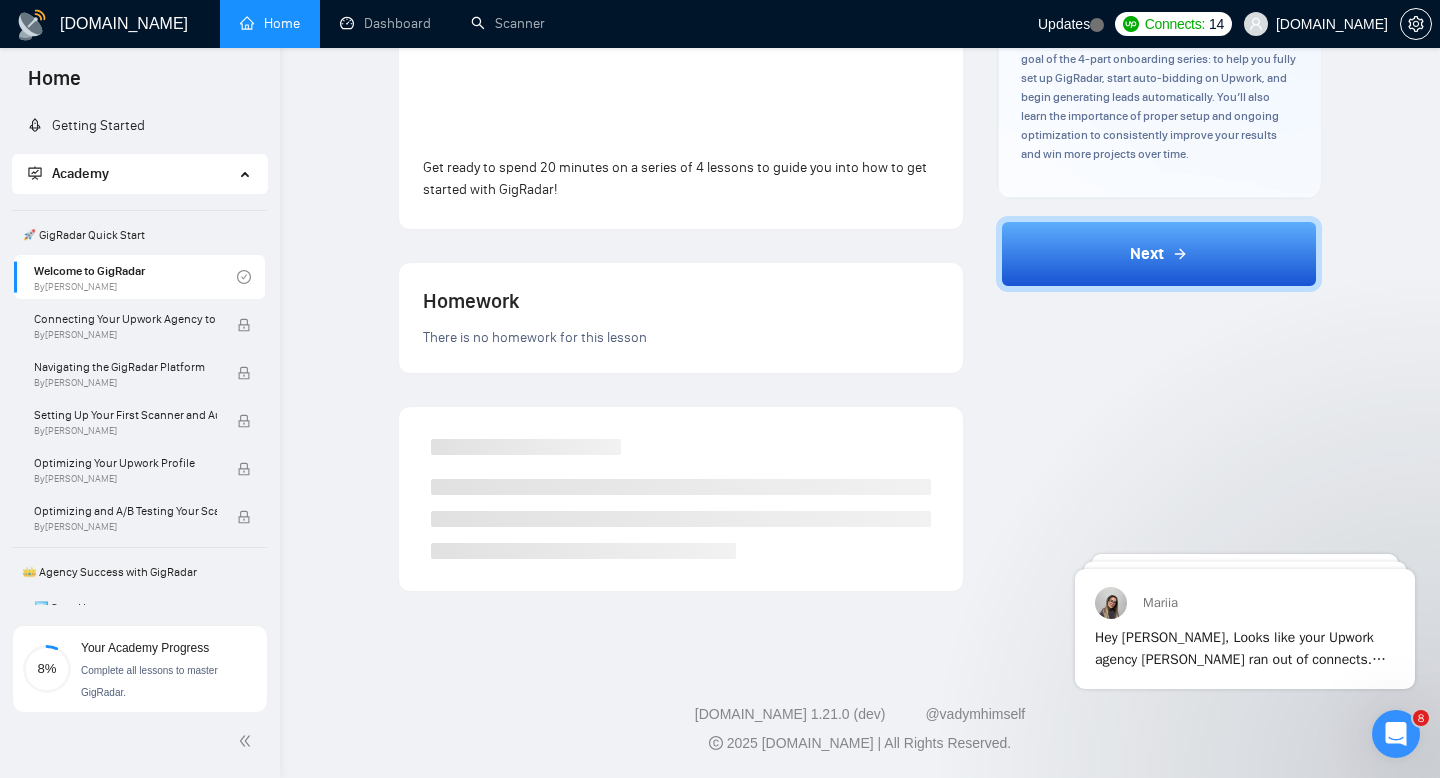scroll, scrollTop: 451, scrollLeft: 0, axis: vertical 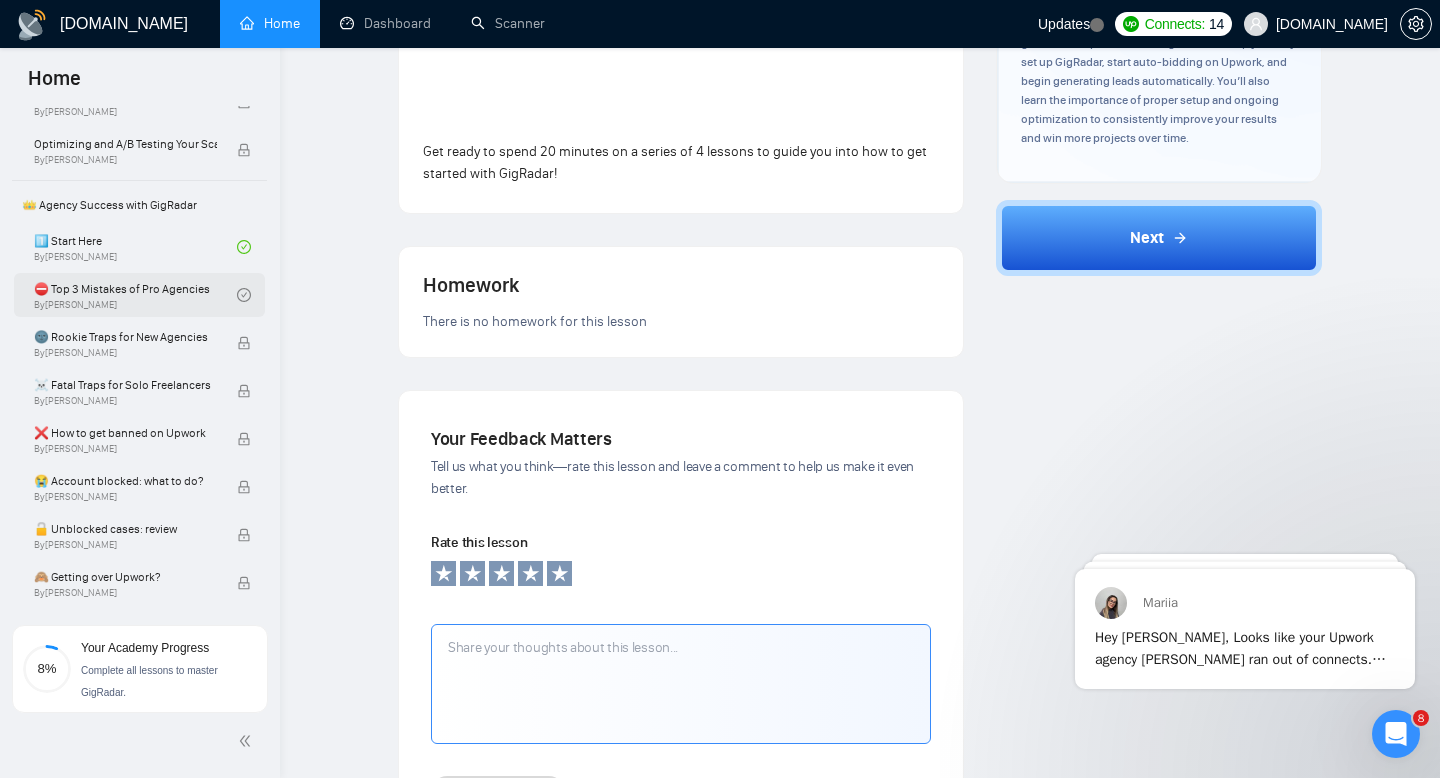 click on "⛔ Top 3 Mistakes of Pro Agencies By  Vadym Ovcharenko" at bounding box center [135, 295] 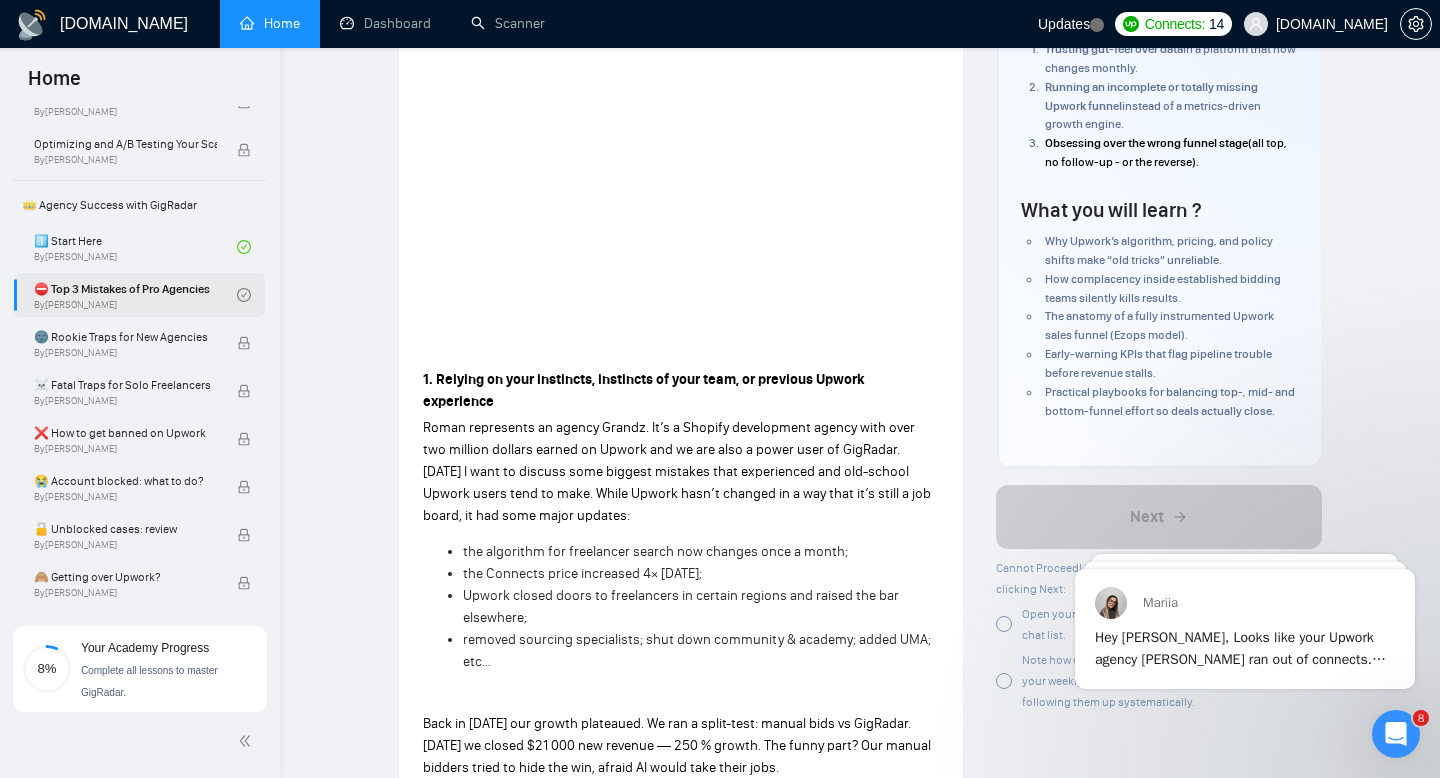 scroll, scrollTop: 451, scrollLeft: 0, axis: vertical 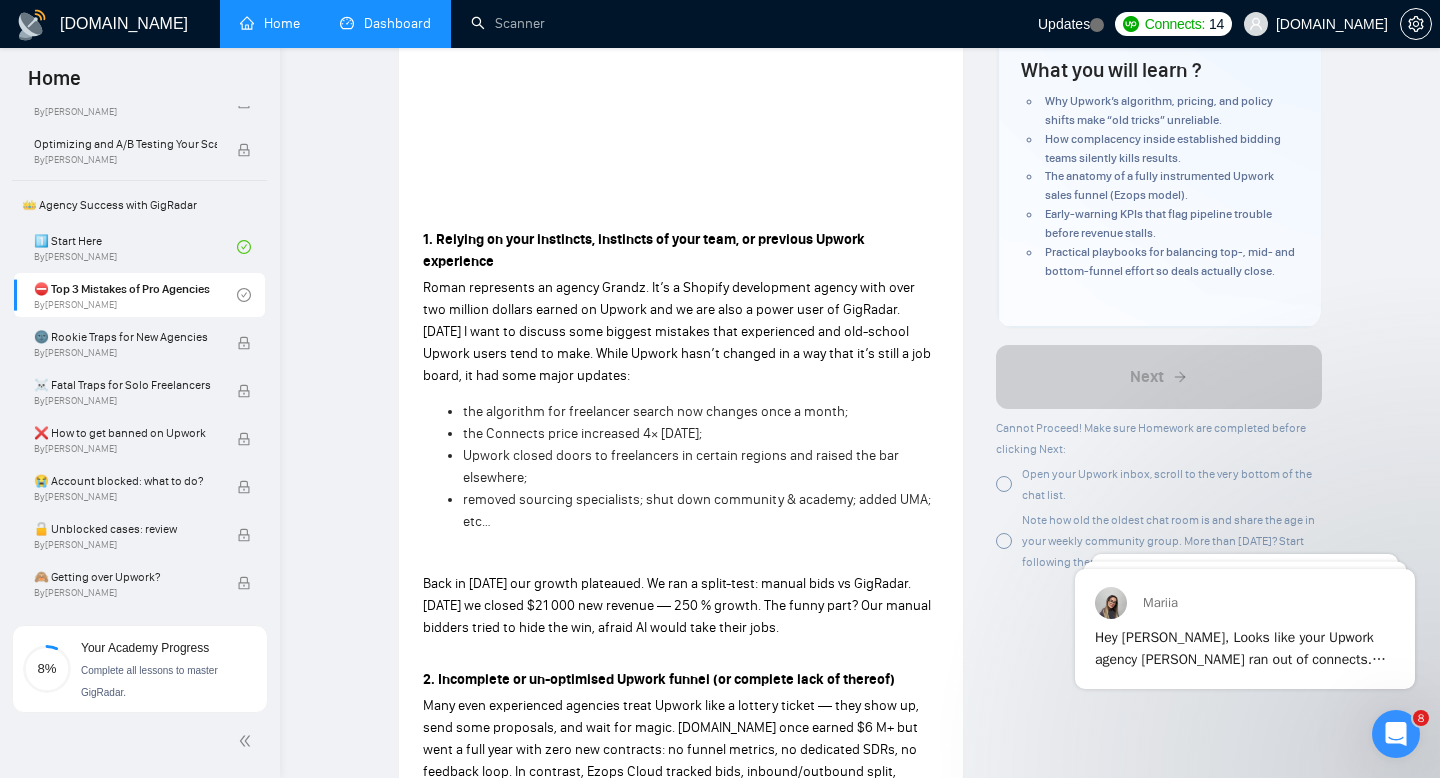 click on "Dashboard" at bounding box center [385, 23] 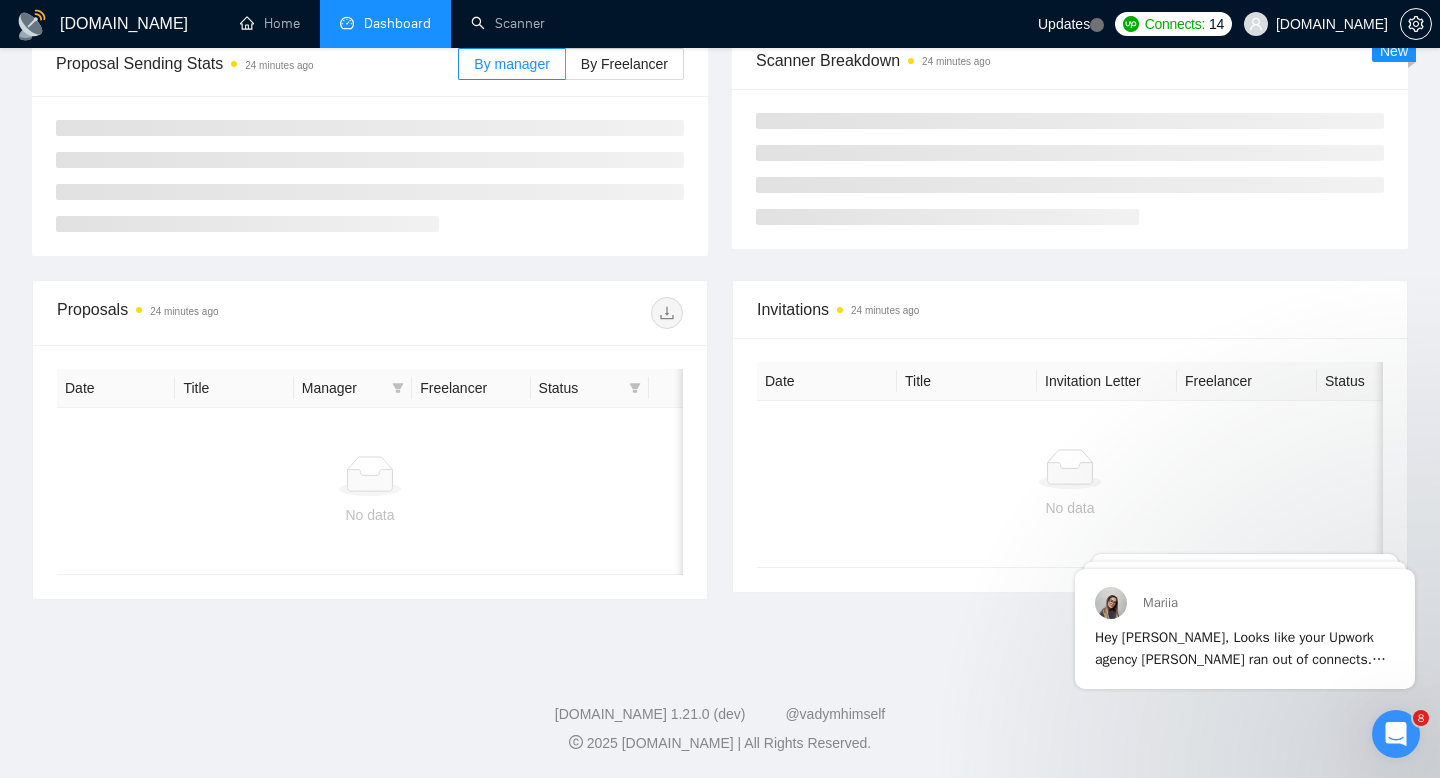 scroll, scrollTop: 0, scrollLeft: 0, axis: both 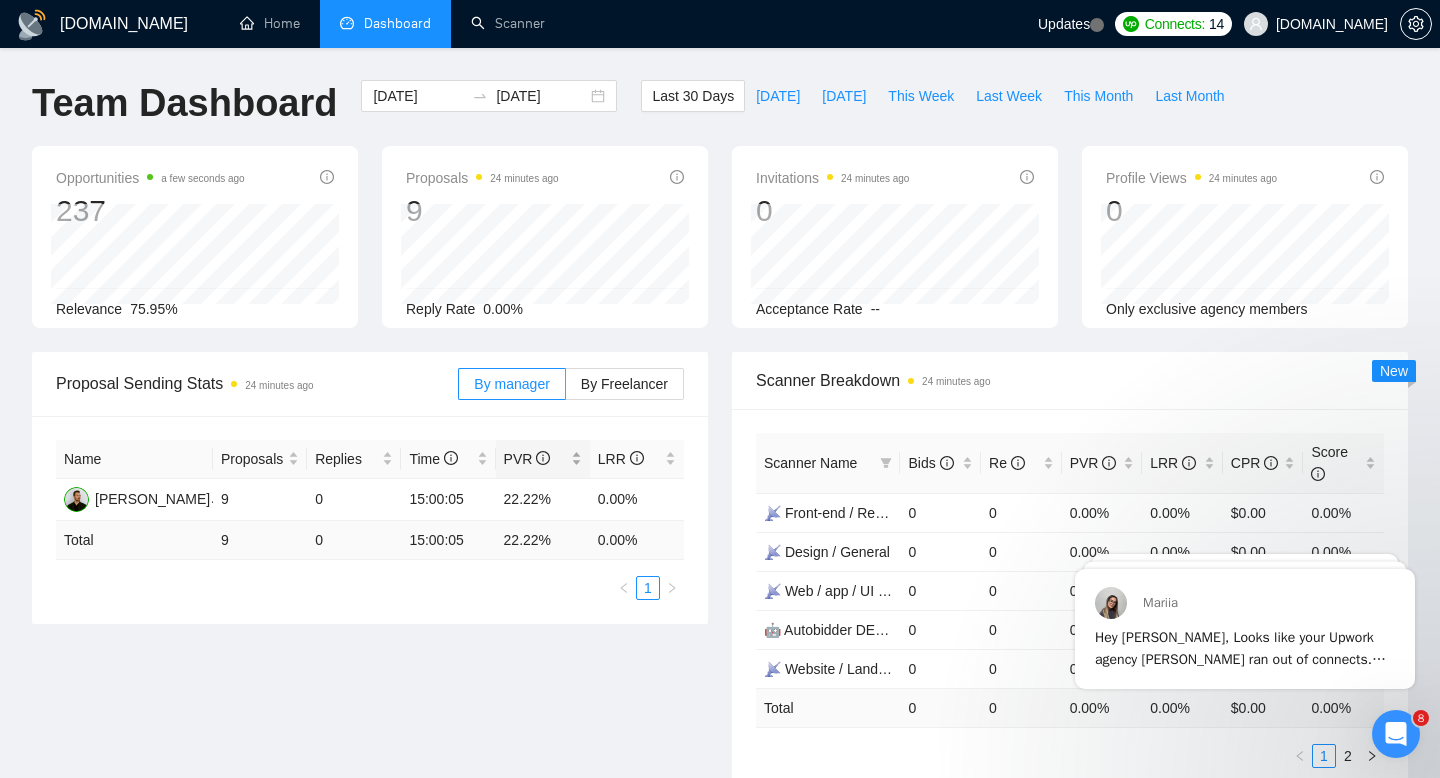 click 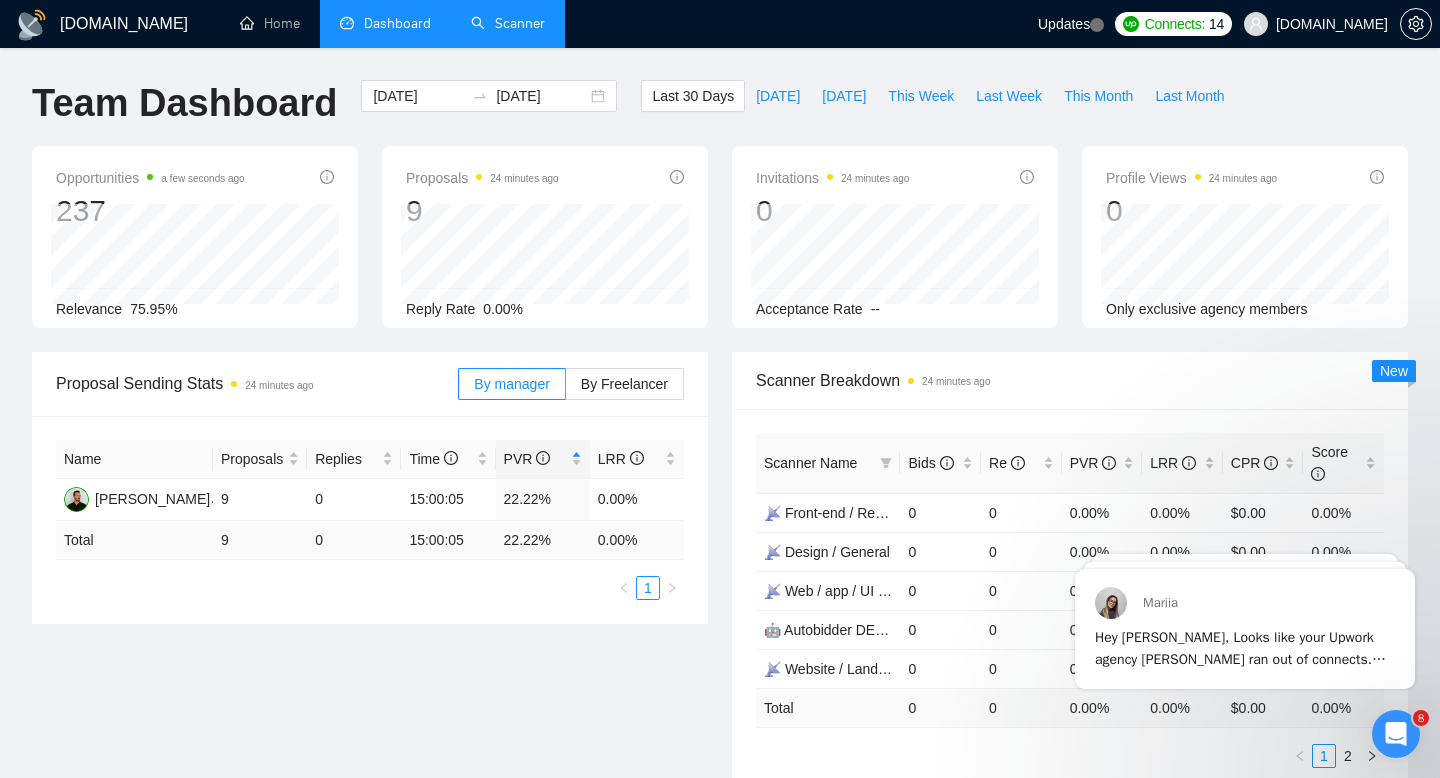 click on "Scanner" at bounding box center [508, 23] 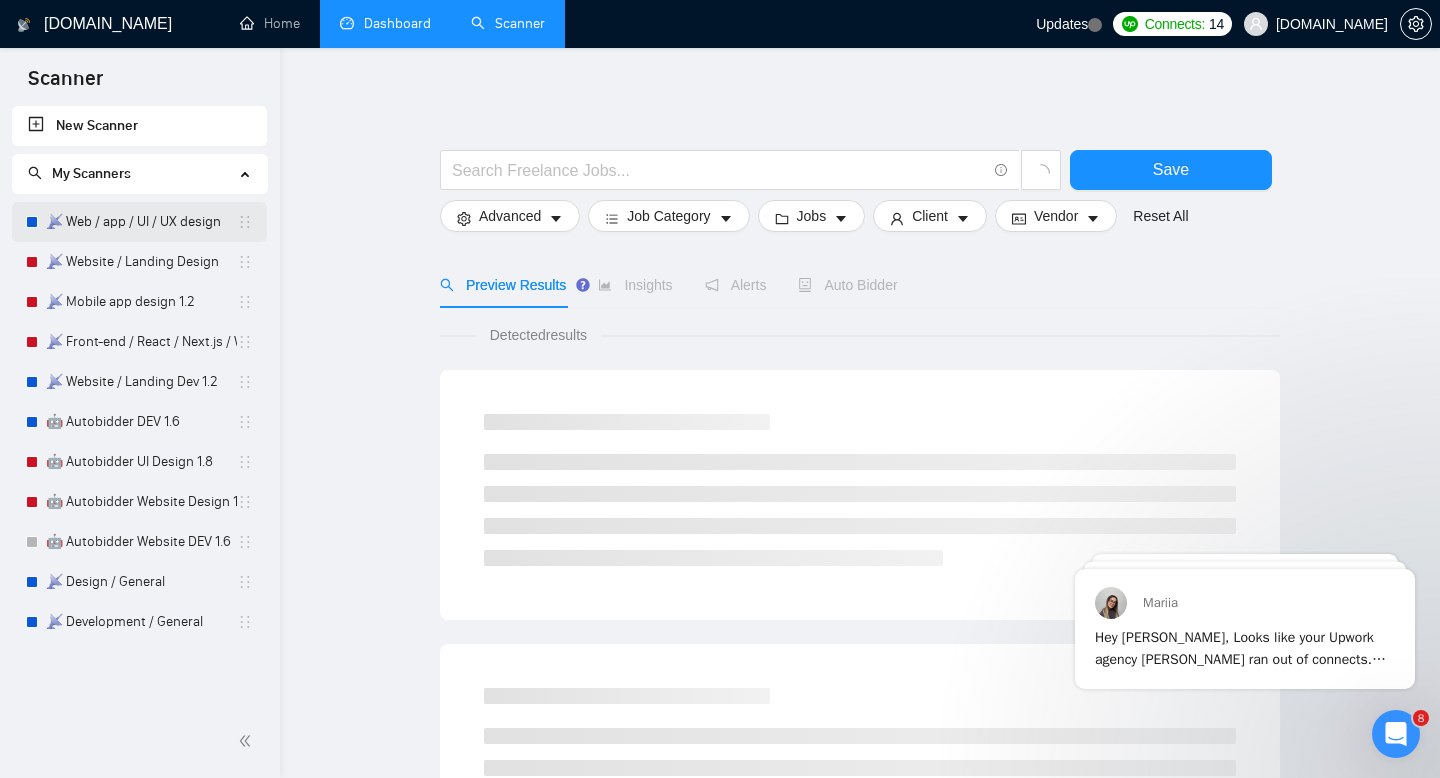 click on "📡 Web / app / UI / UX design" at bounding box center [141, 222] 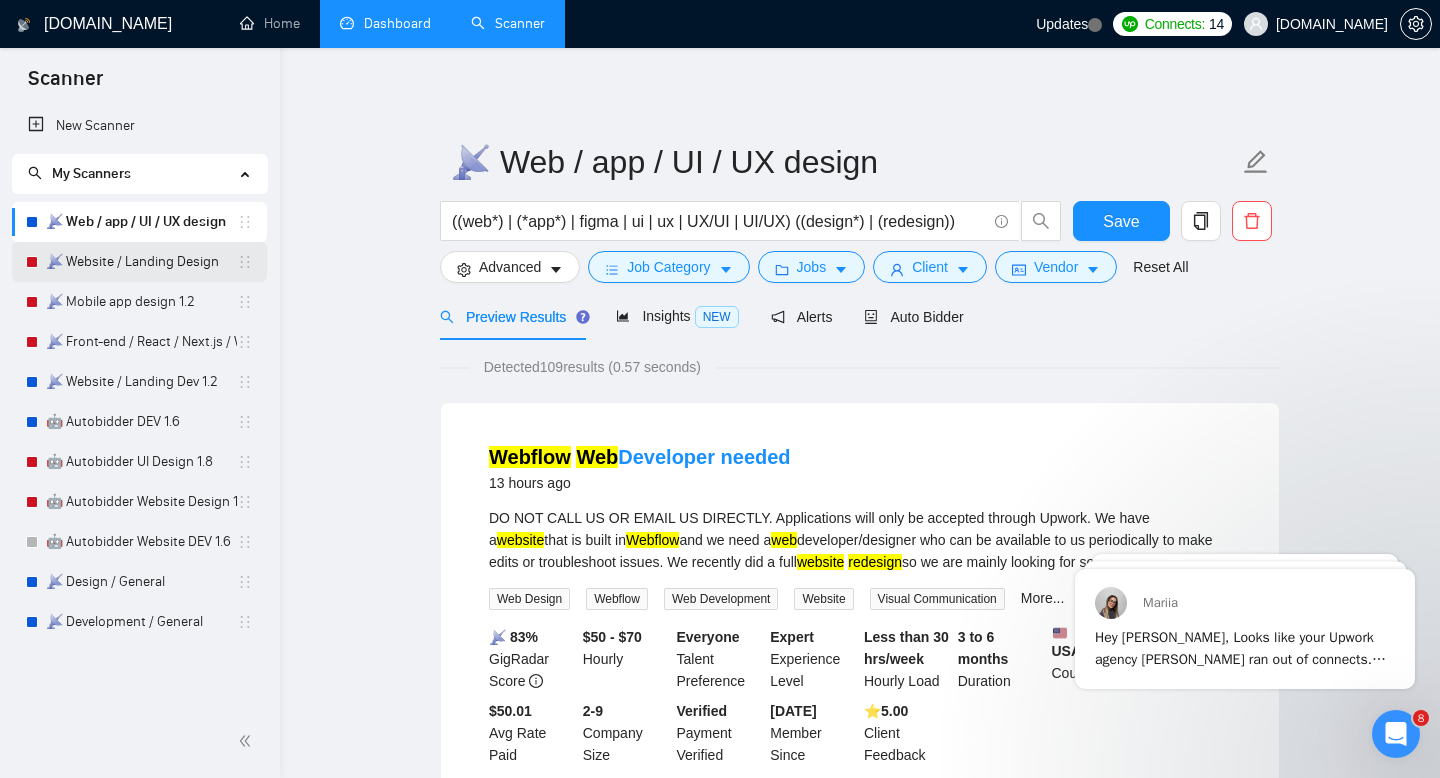 click on "📡 Website / Landing Design" at bounding box center [141, 262] 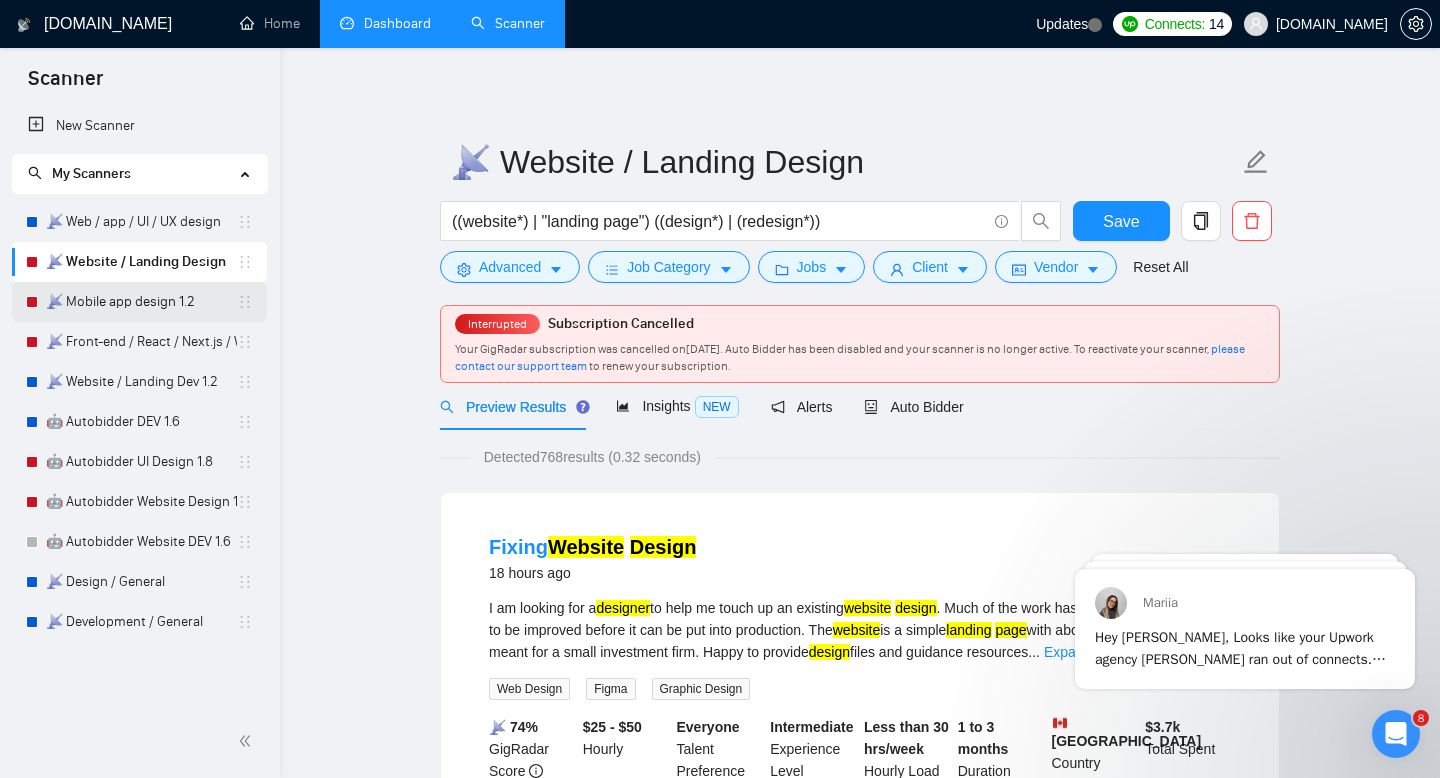 click on "📡 Mobile app design 1.2" at bounding box center [141, 302] 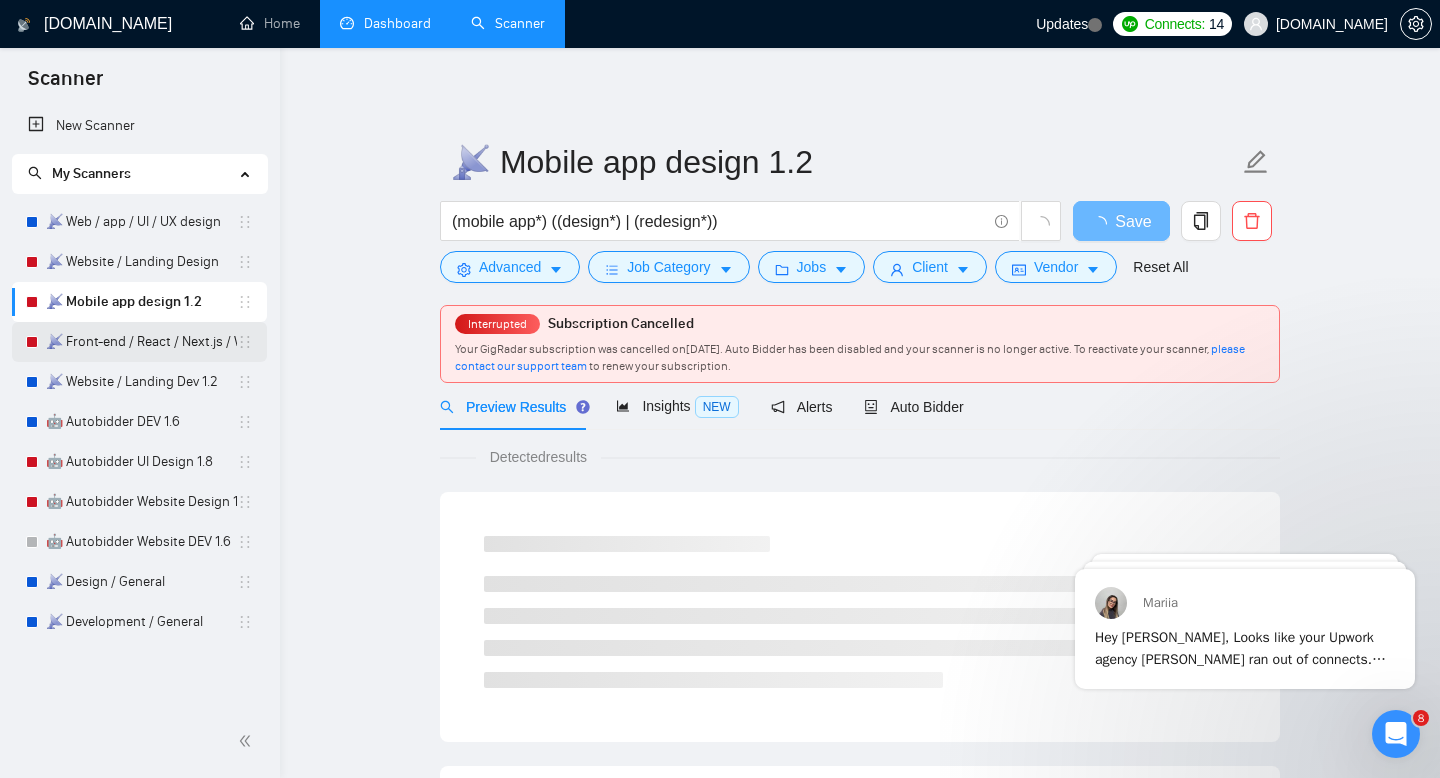 click on "📡  Front-end / React / Next.js / WebGL / GSAP" at bounding box center (141, 342) 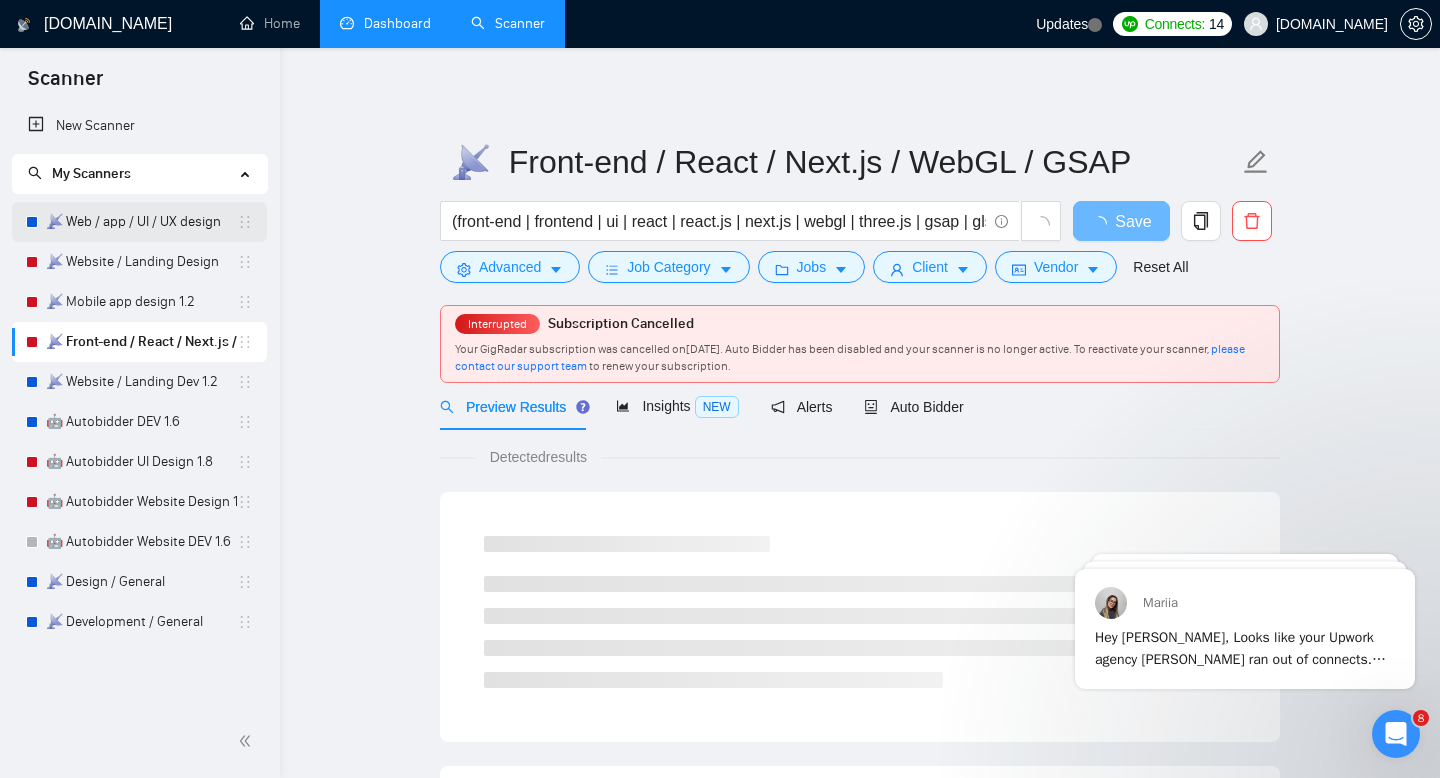 click on "📡 Web / app / UI / UX design" at bounding box center [141, 222] 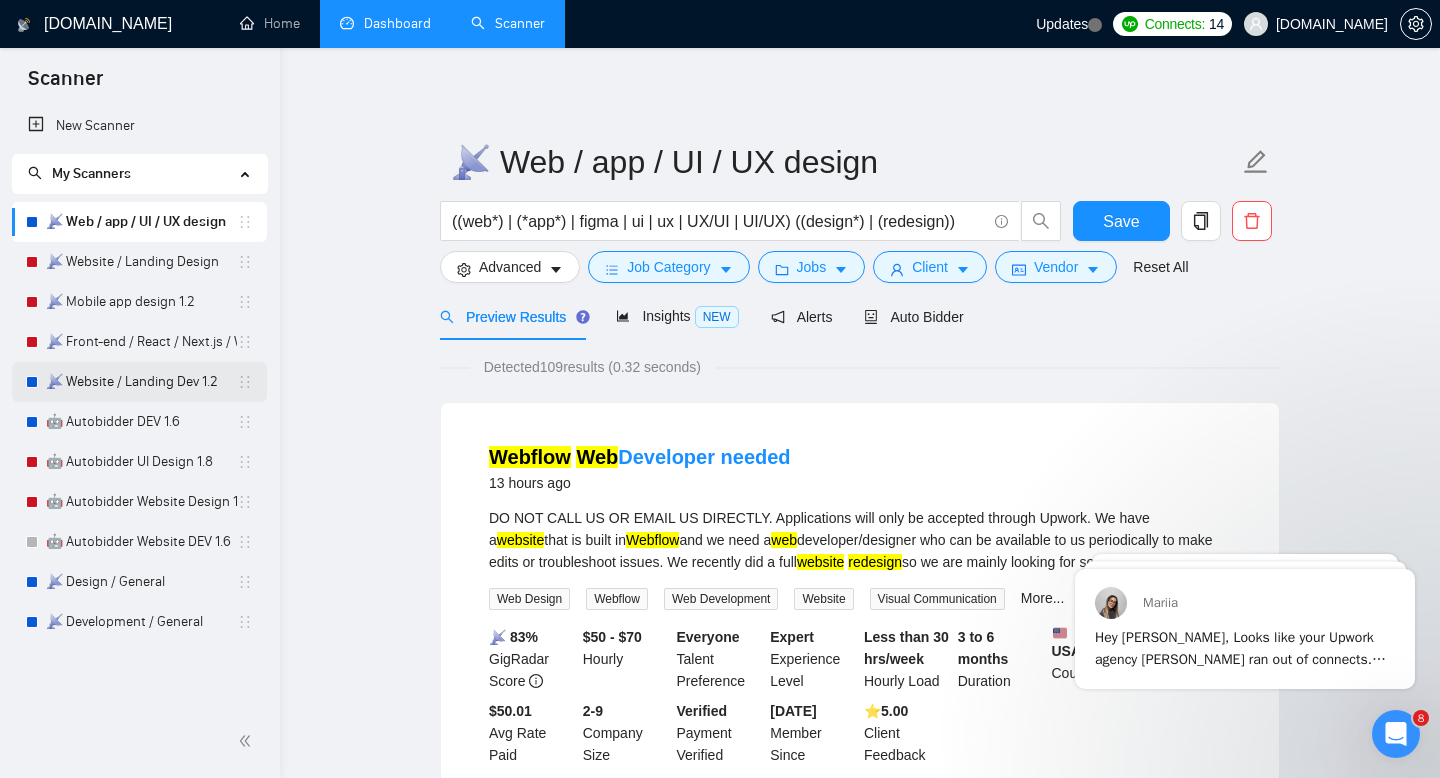 click on "📡 Website / Landing Dev 1.2" at bounding box center [141, 382] 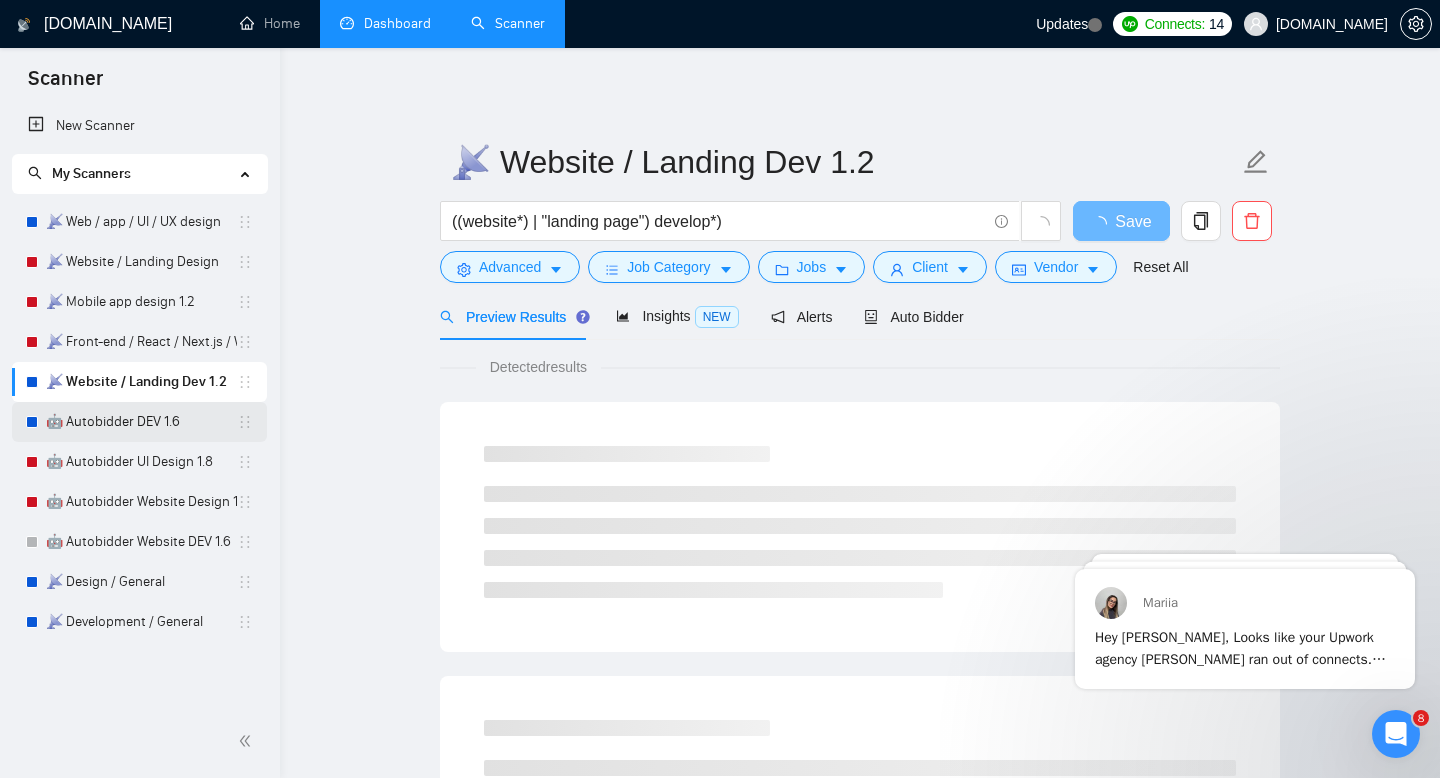 click on "🤖 Autobidder DEV 1.6" at bounding box center [141, 422] 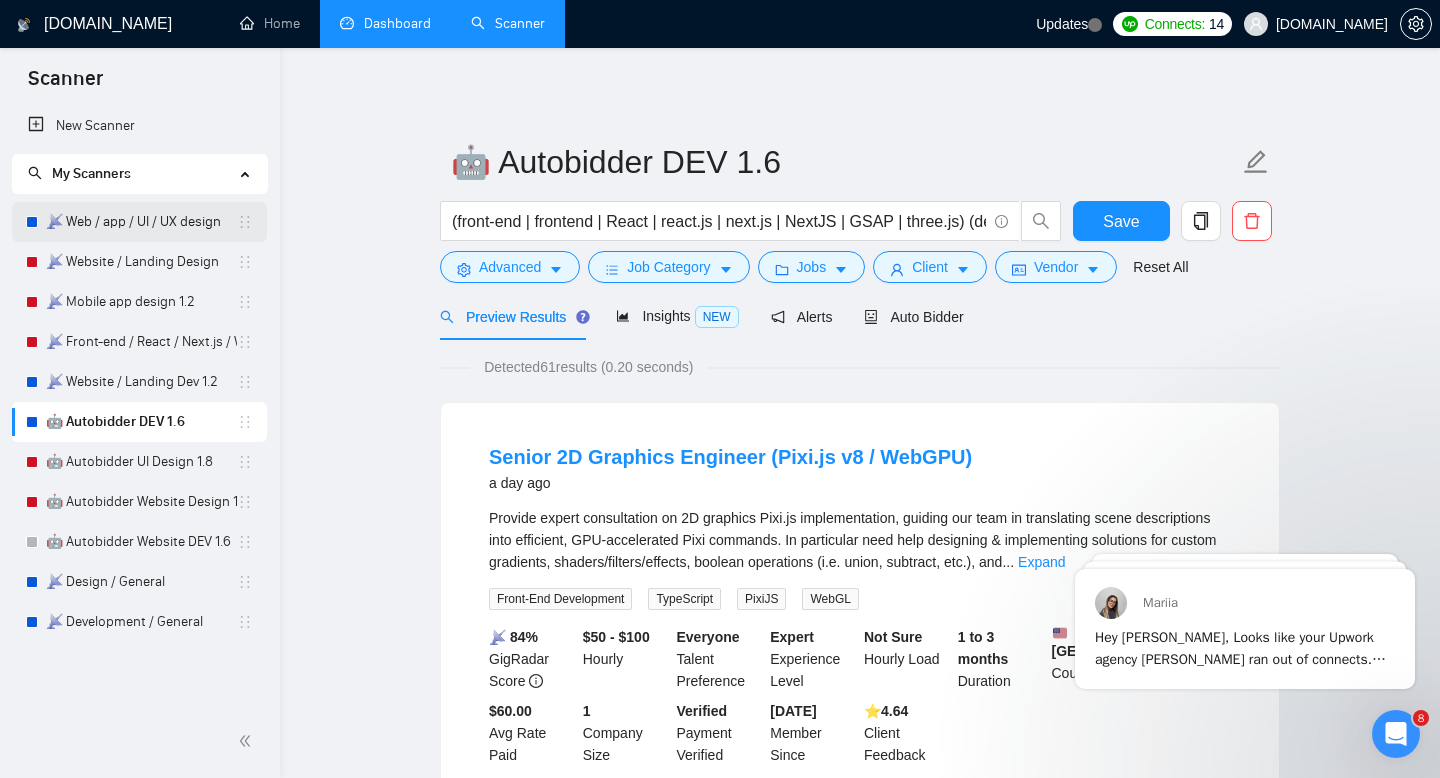 click on "📡 Web / app / UI / UX design" at bounding box center [141, 222] 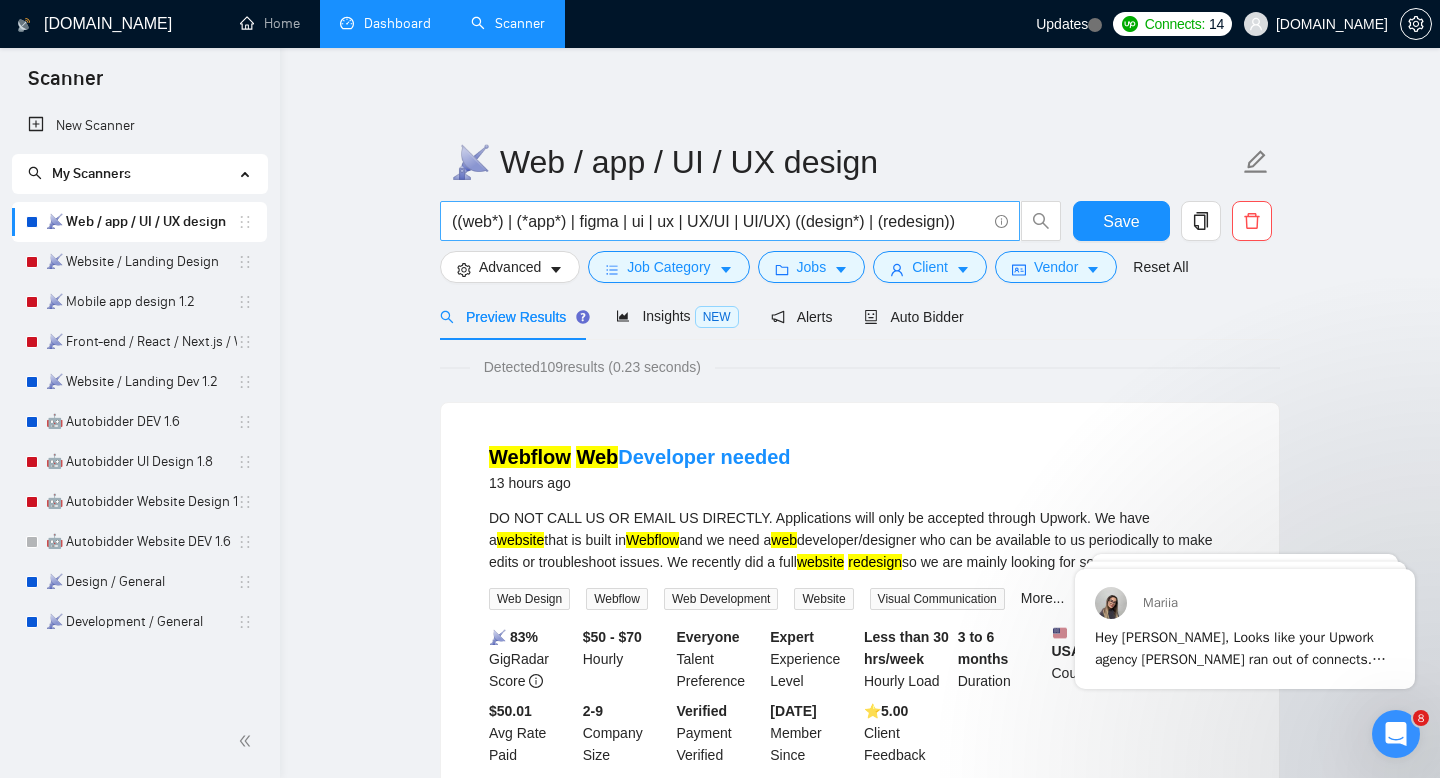 click on "((web*) | (*app*) | figma | ui | ux | UX/UI | UI/UX) ((design*) | (redesign))" at bounding box center [719, 221] 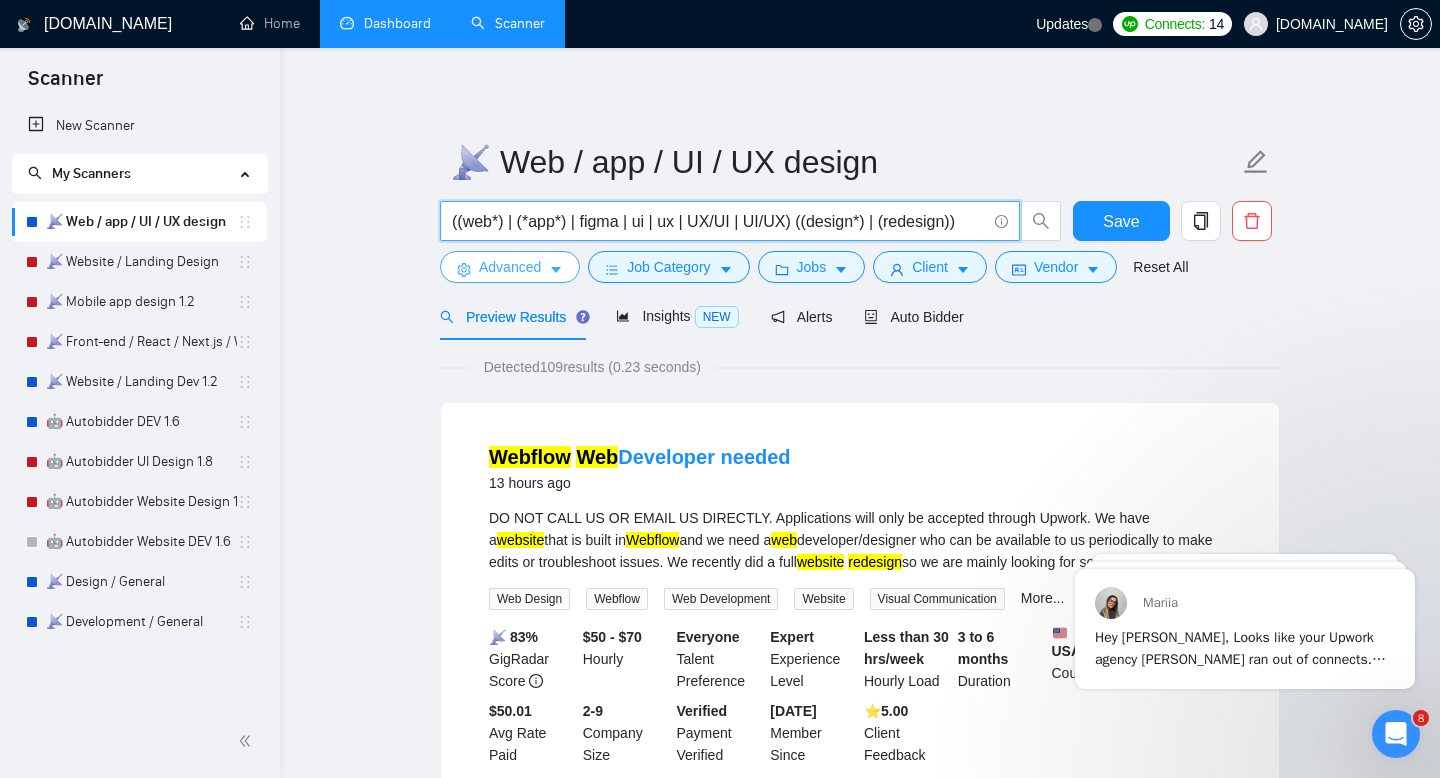 click on "Advanced" at bounding box center (510, 267) 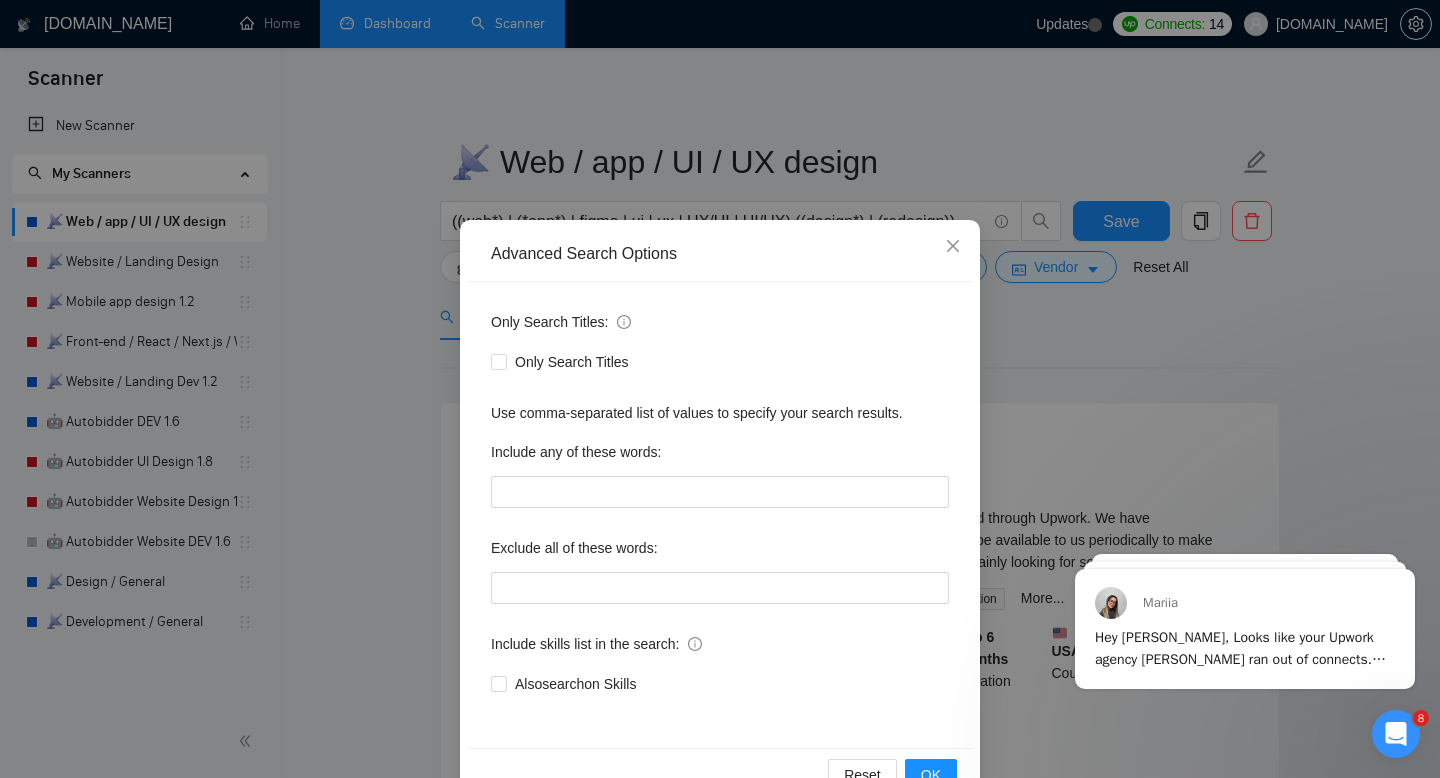 scroll, scrollTop: 54, scrollLeft: 0, axis: vertical 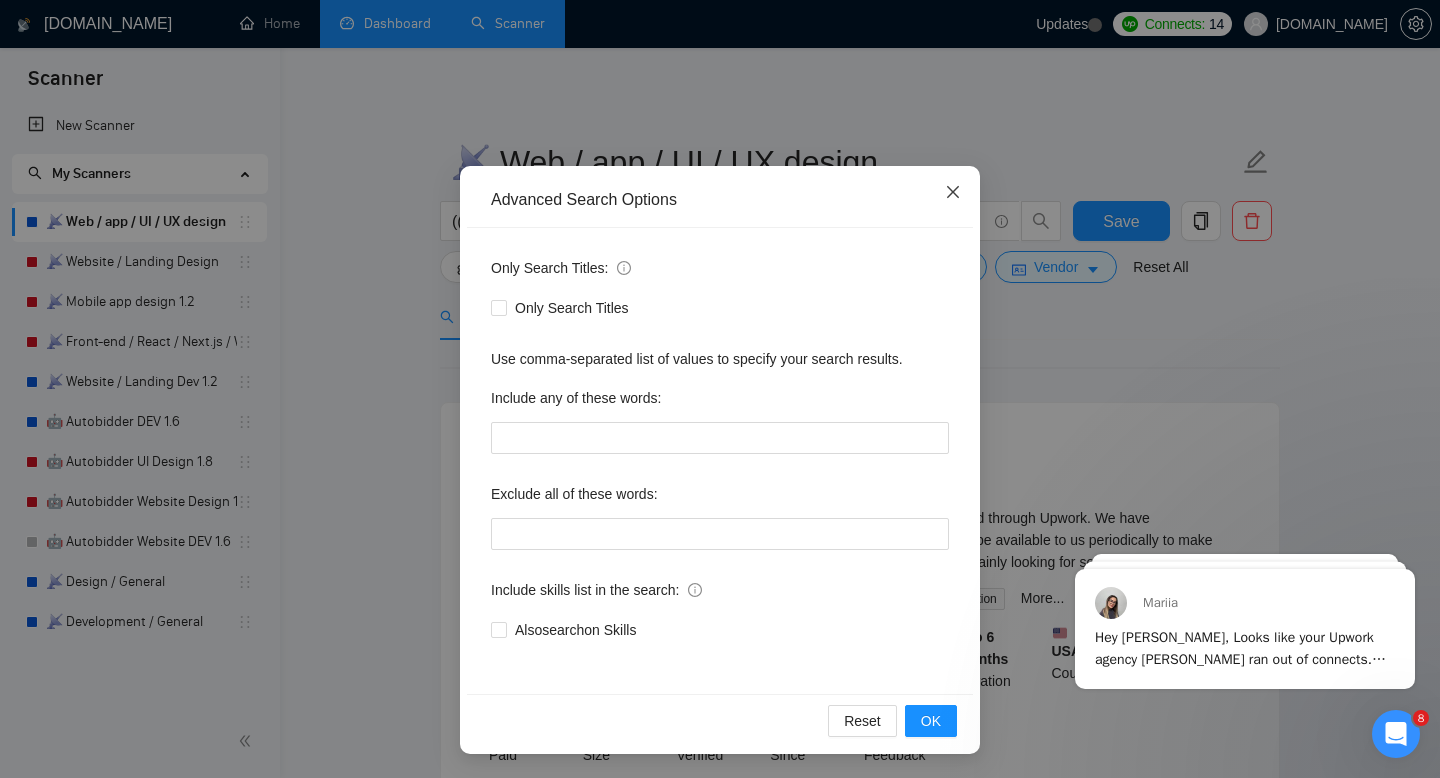 click at bounding box center [953, 193] 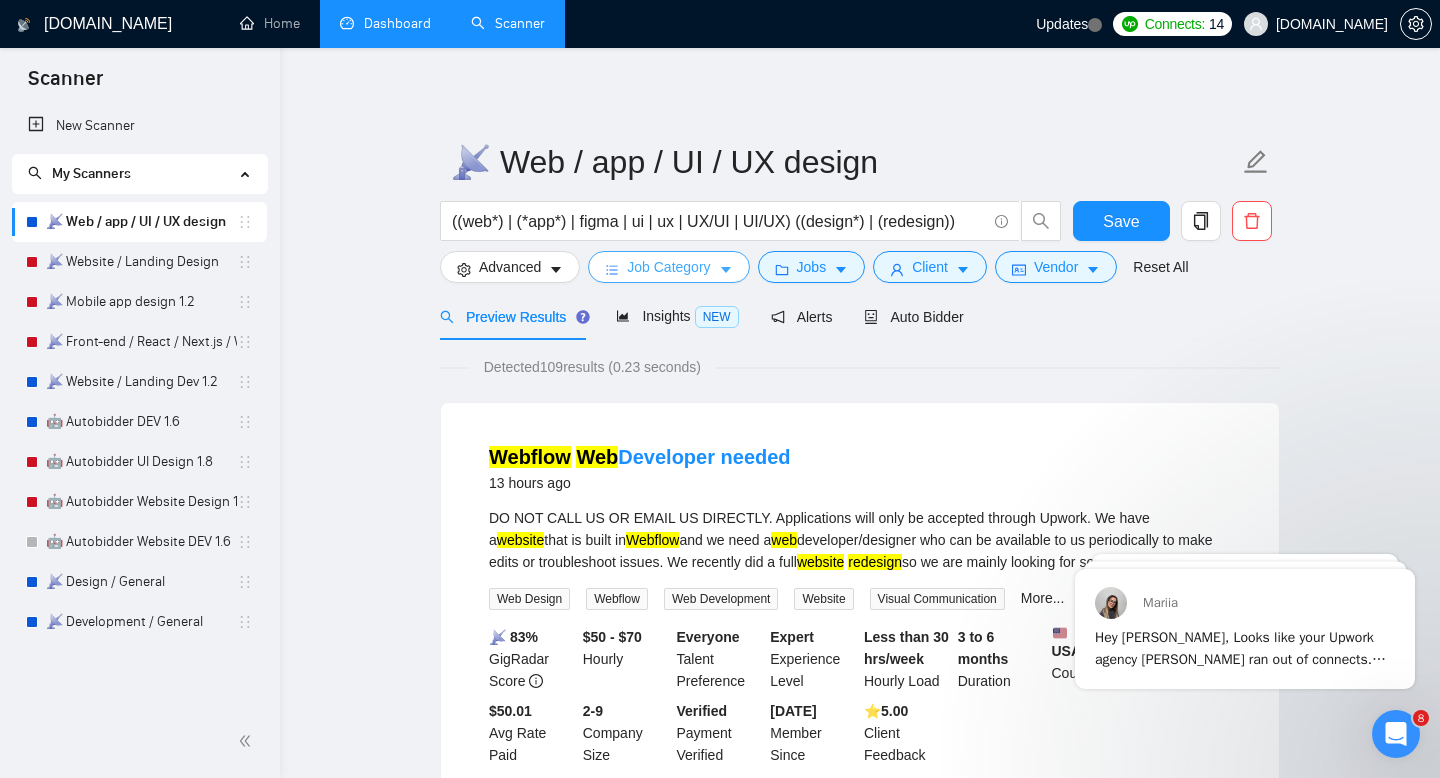 click on "Job Category" at bounding box center [668, 267] 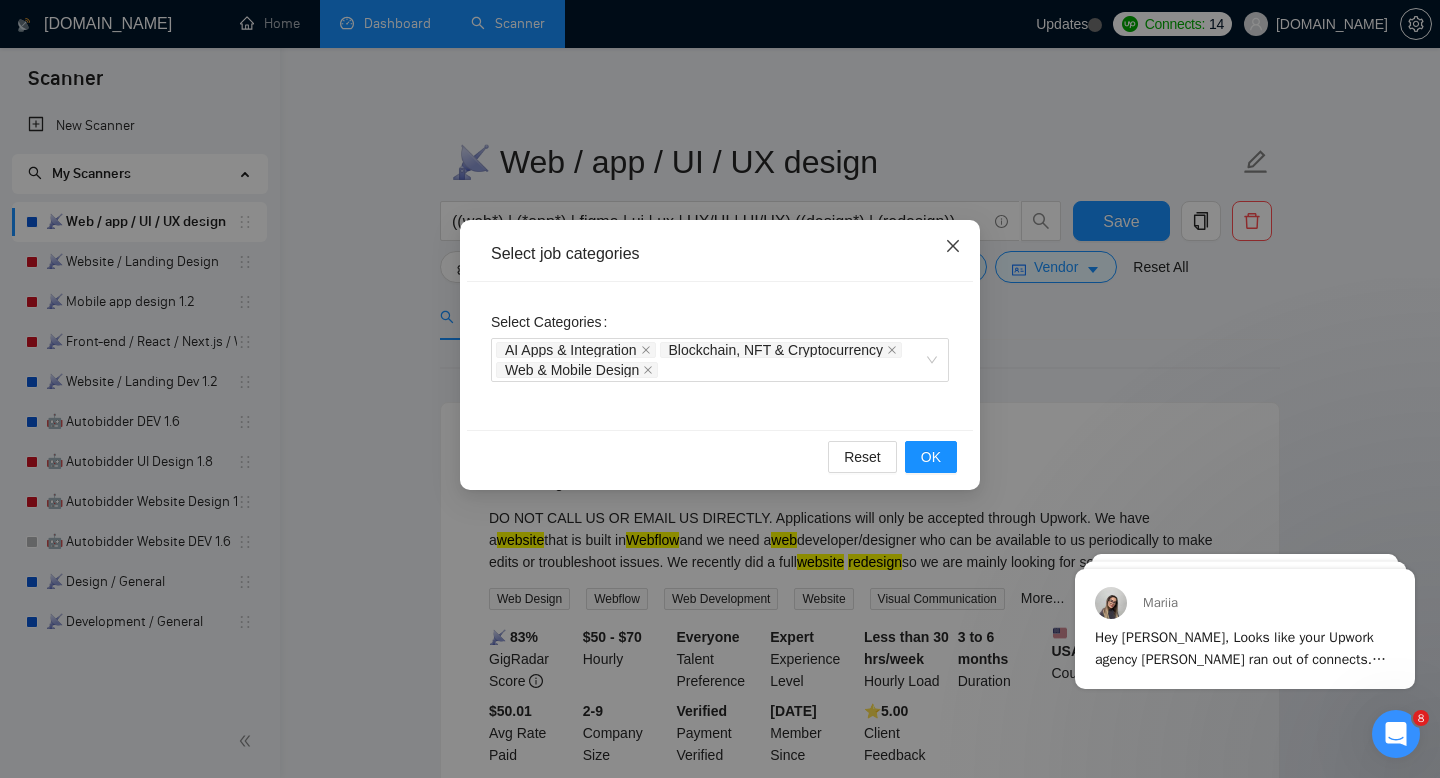 click at bounding box center (953, 247) 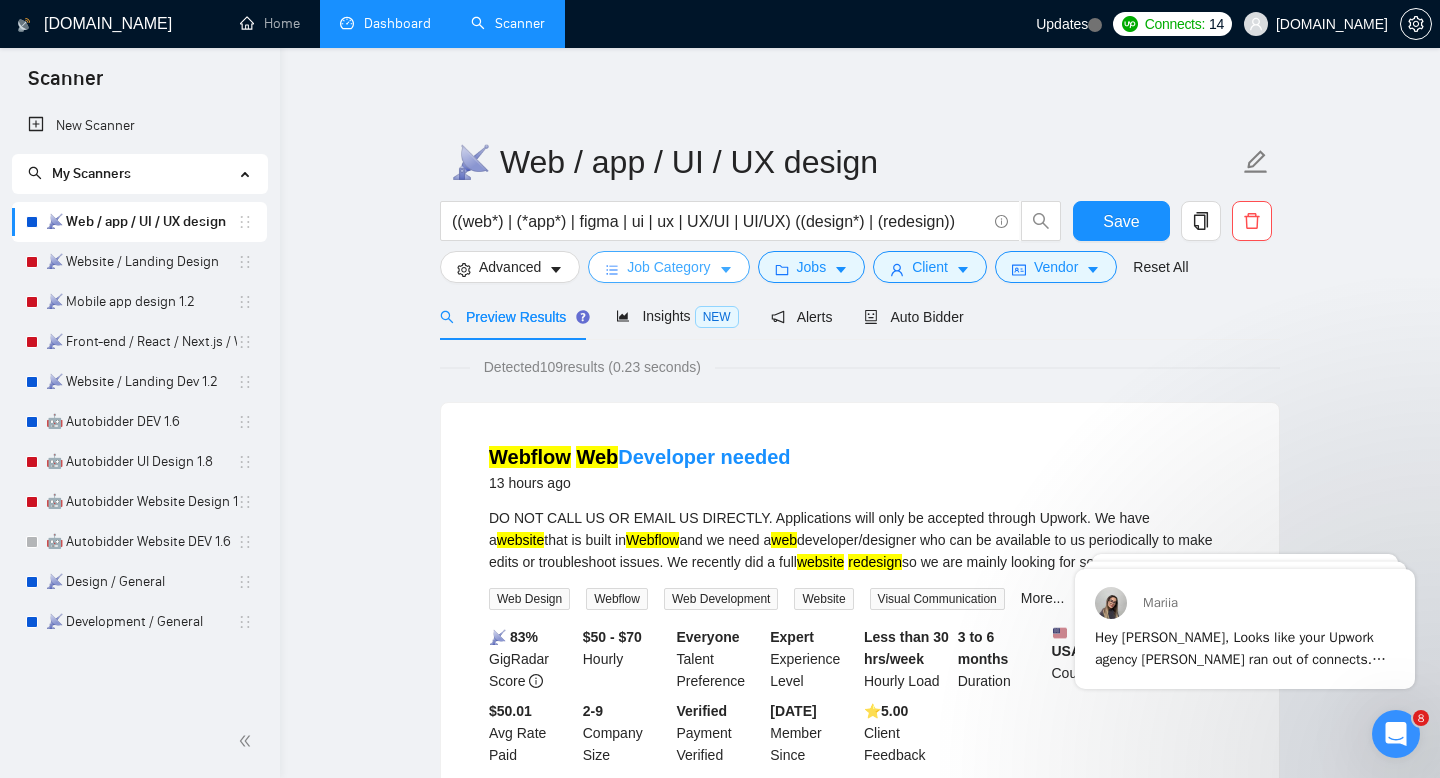 click 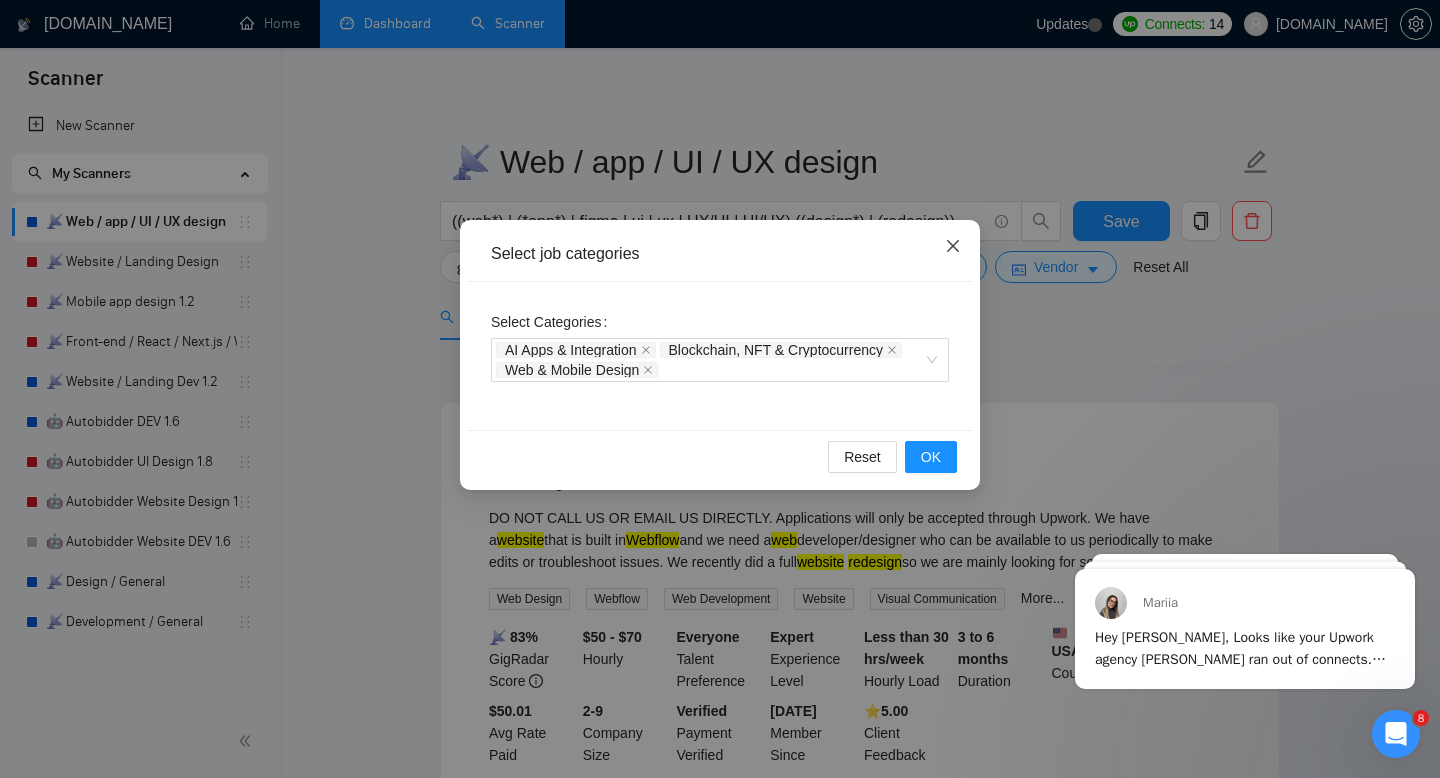 click at bounding box center (953, 247) 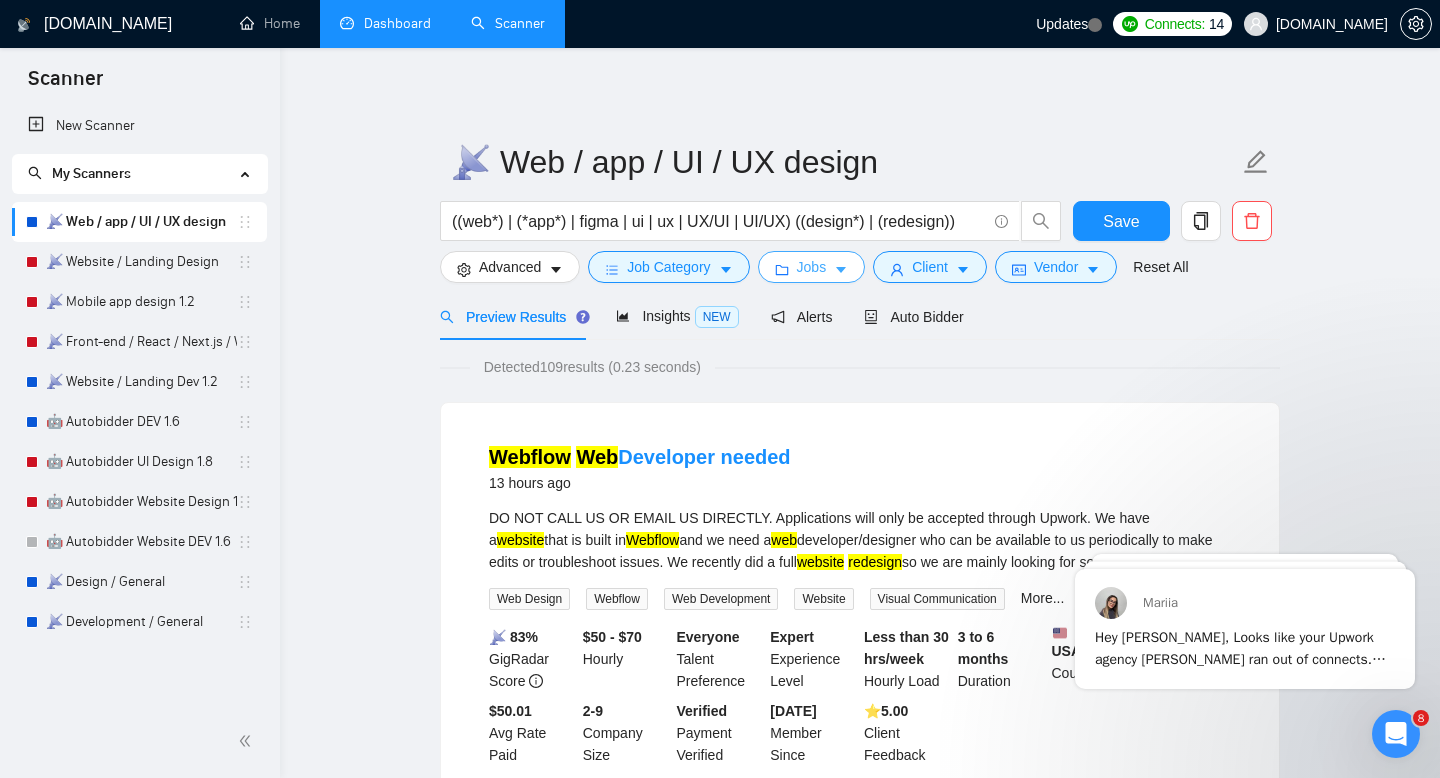 click 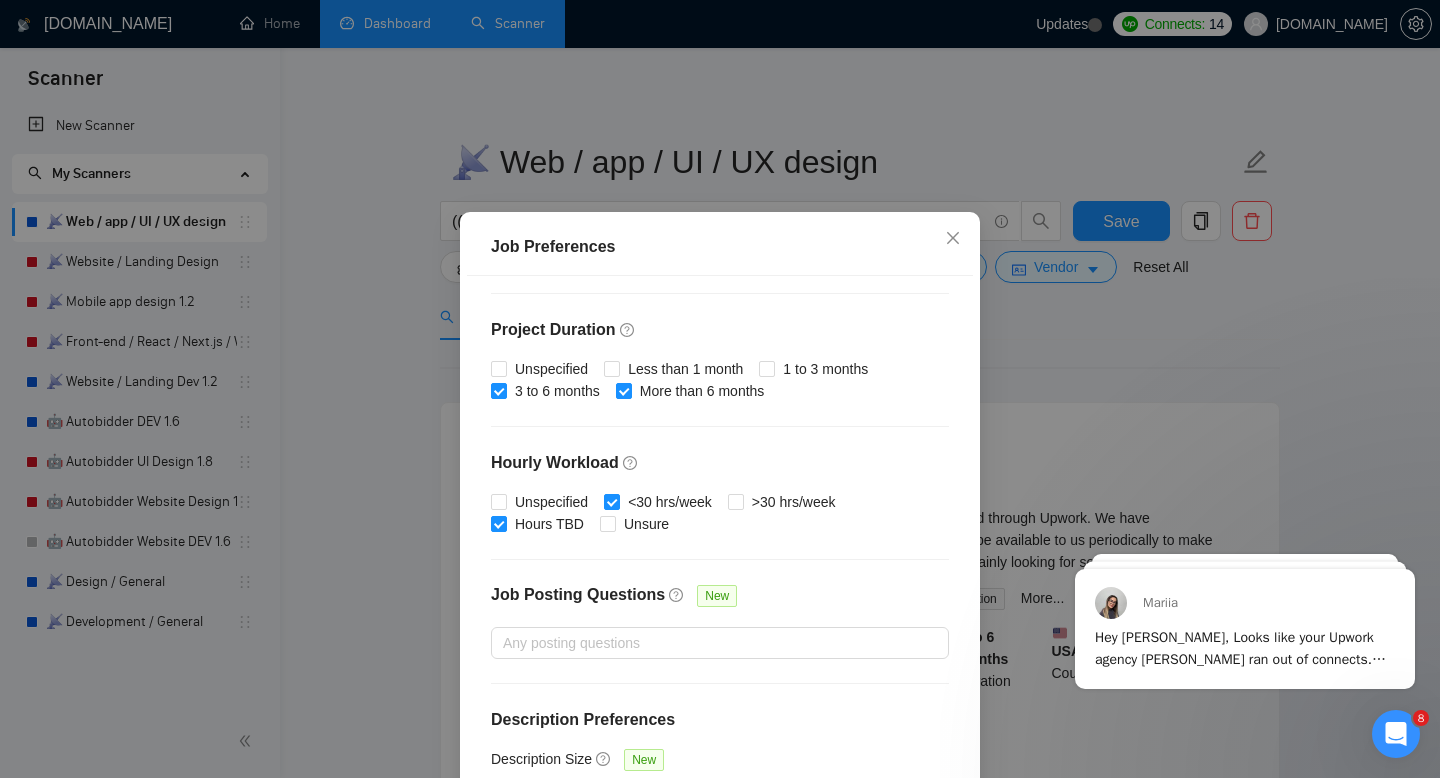 scroll, scrollTop: 582, scrollLeft: 0, axis: vertical 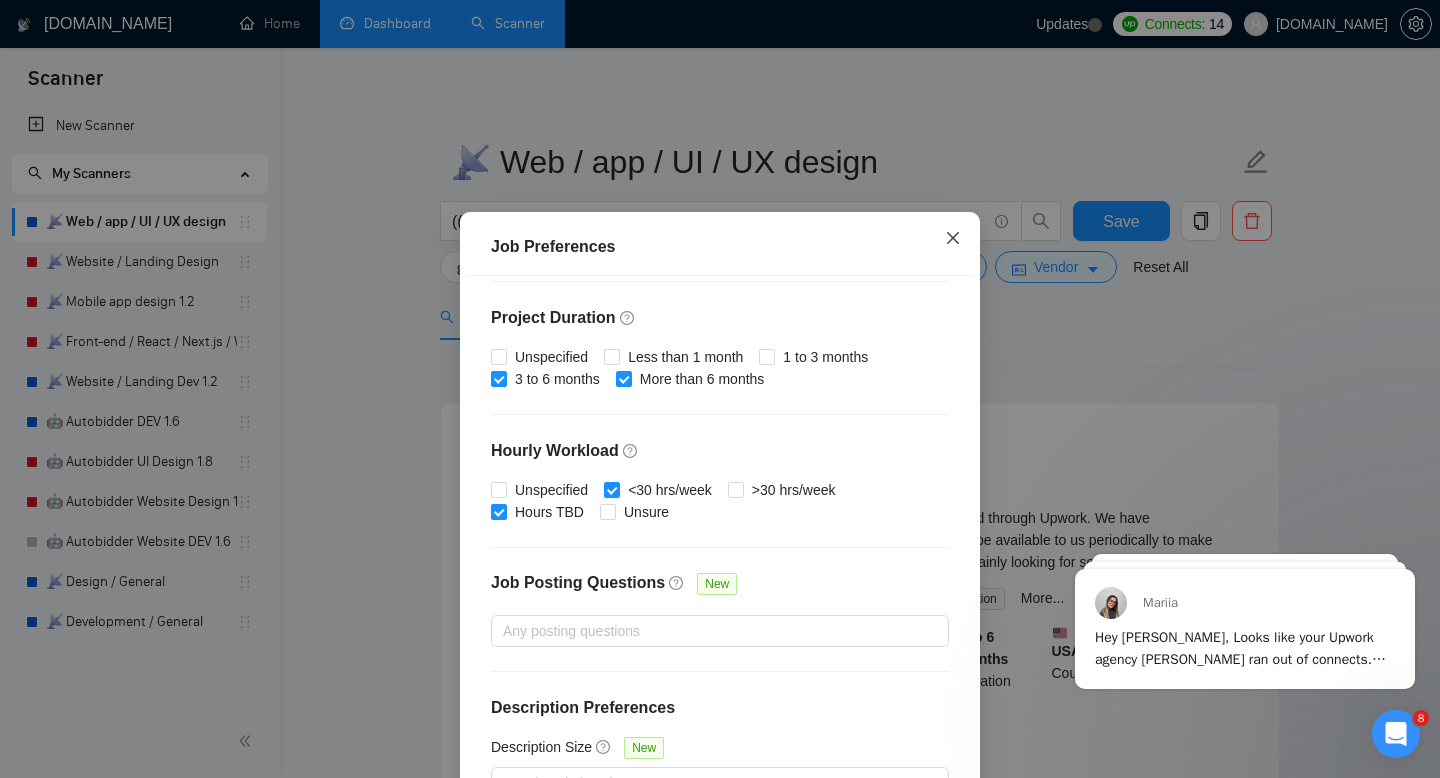 click 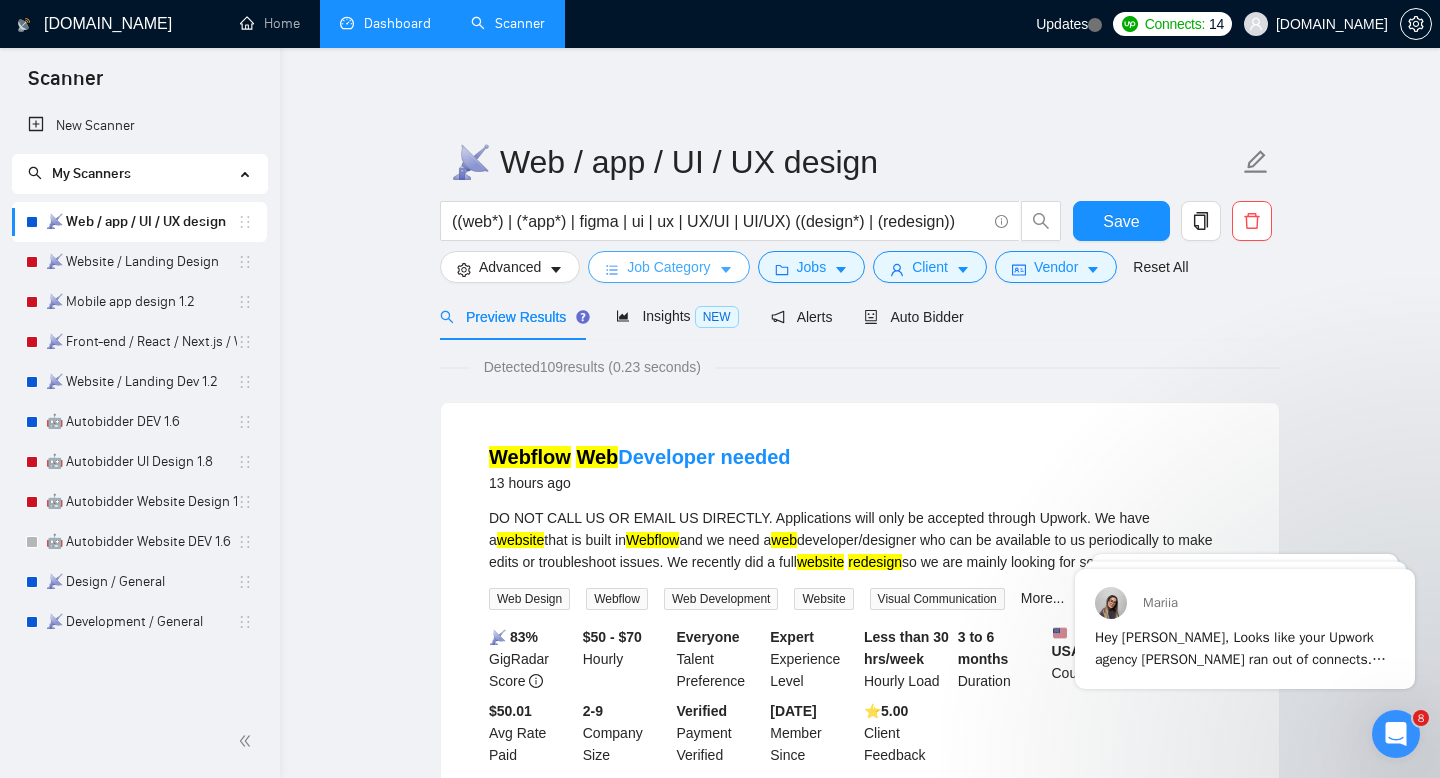 click on "Job Category" at bounding box center [668, 267] 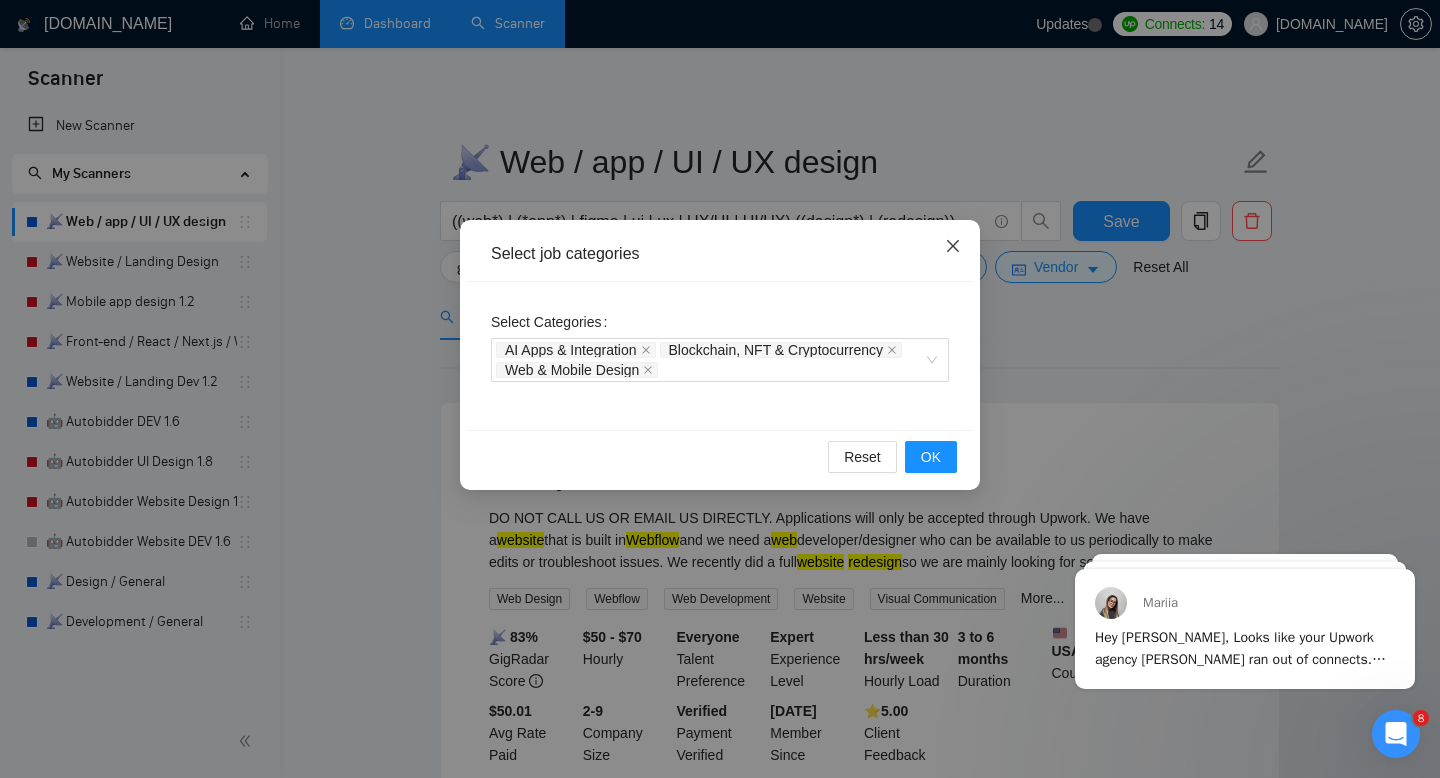 click 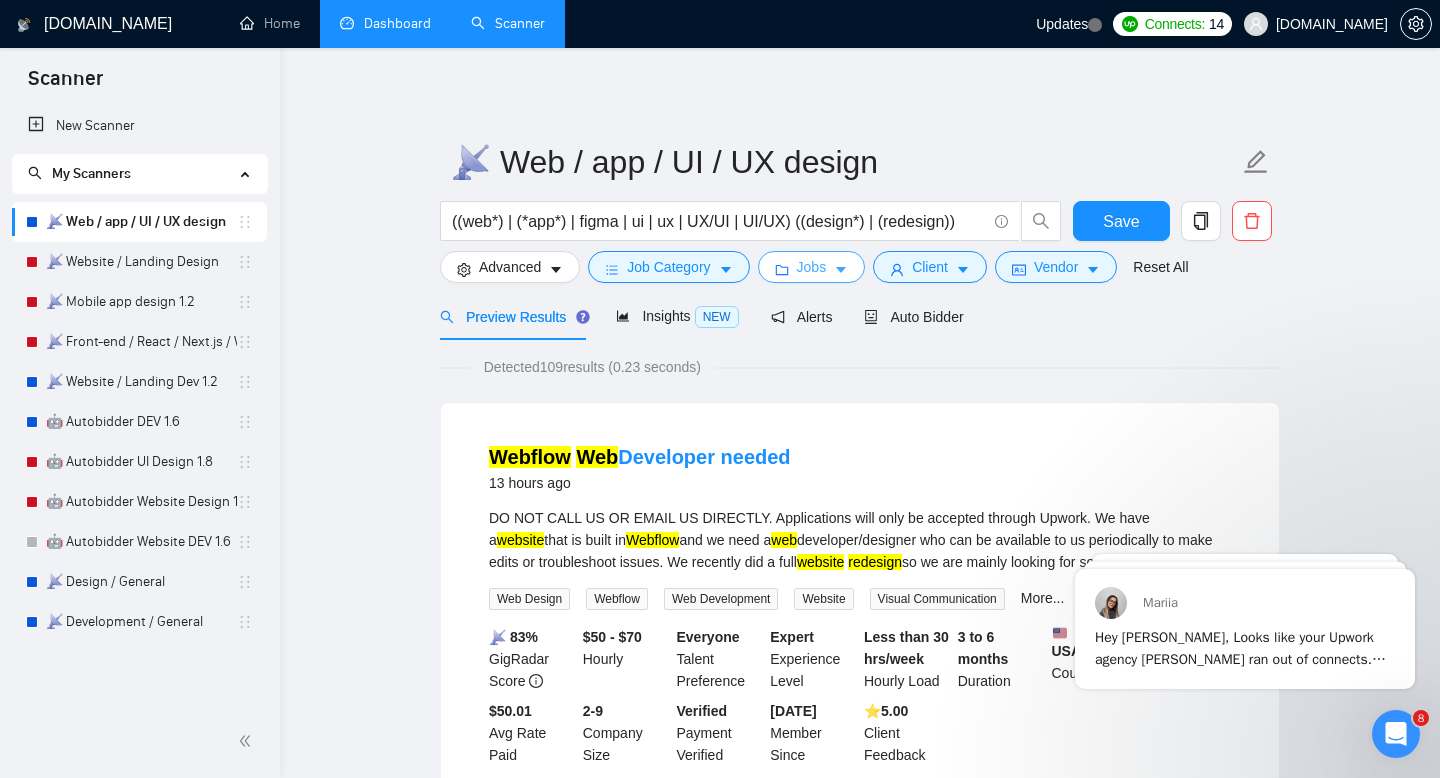 click on "Jobs" at bounding box center (812, 267) 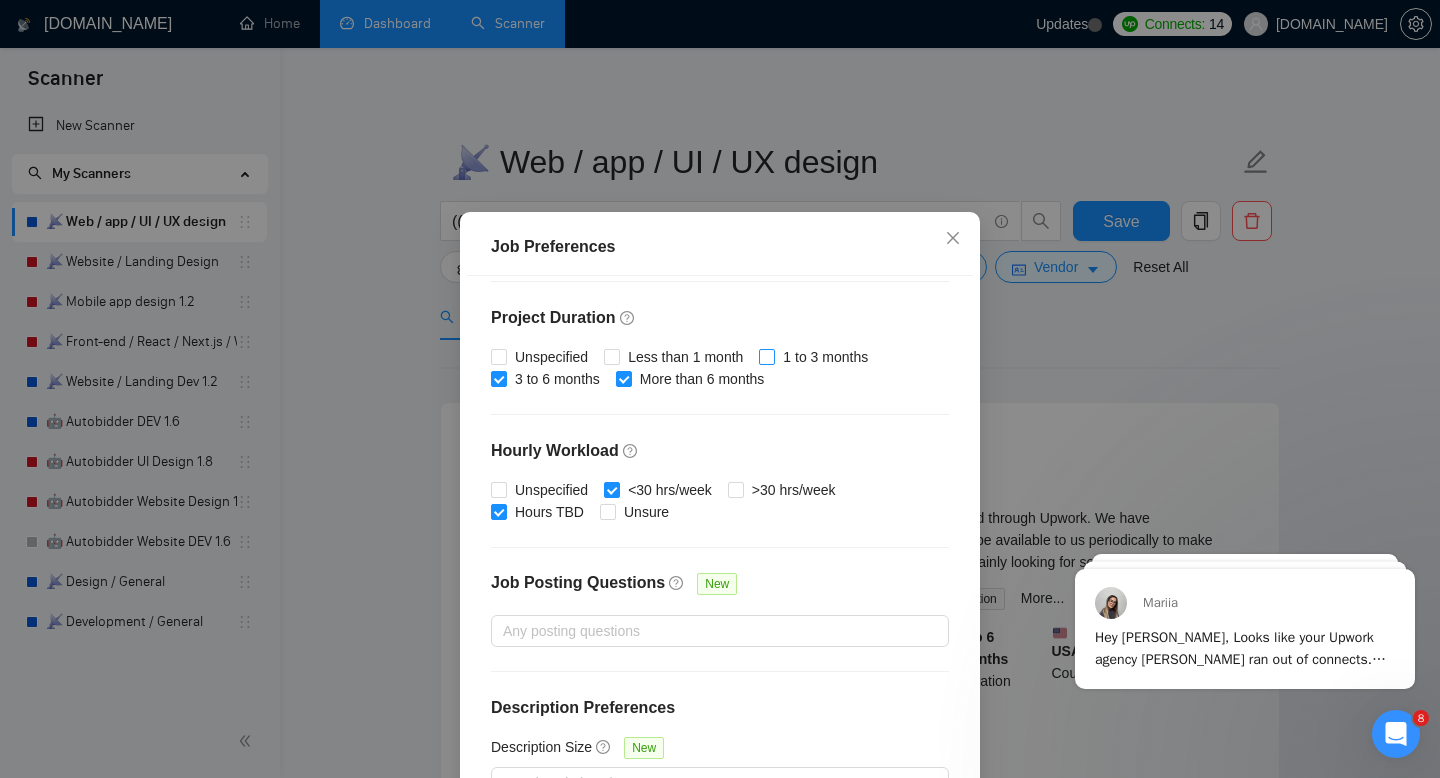 click on "1 to 3 months" at bounding box center [766, 356] 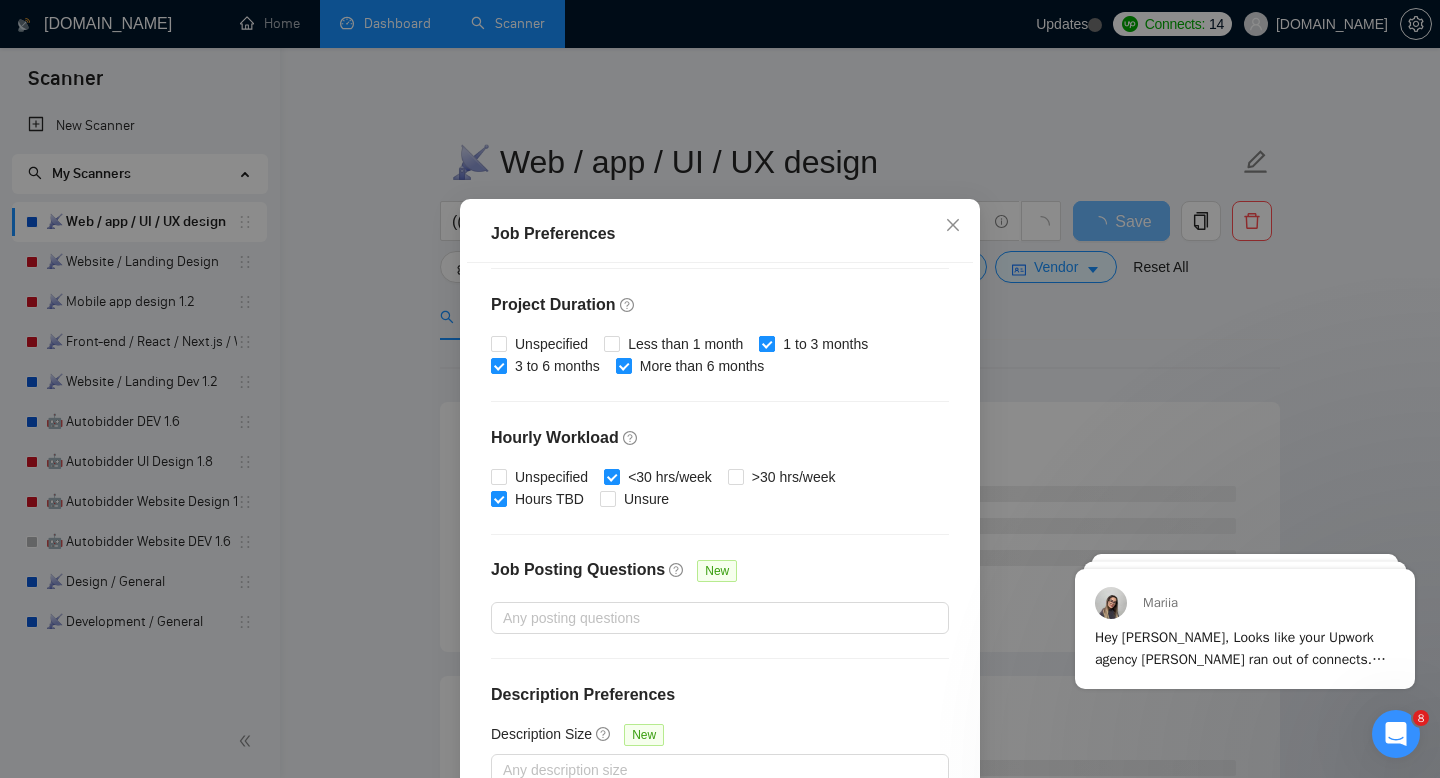 scroll, scrollTop: 19, scrollLeft: 0, axis: vertical 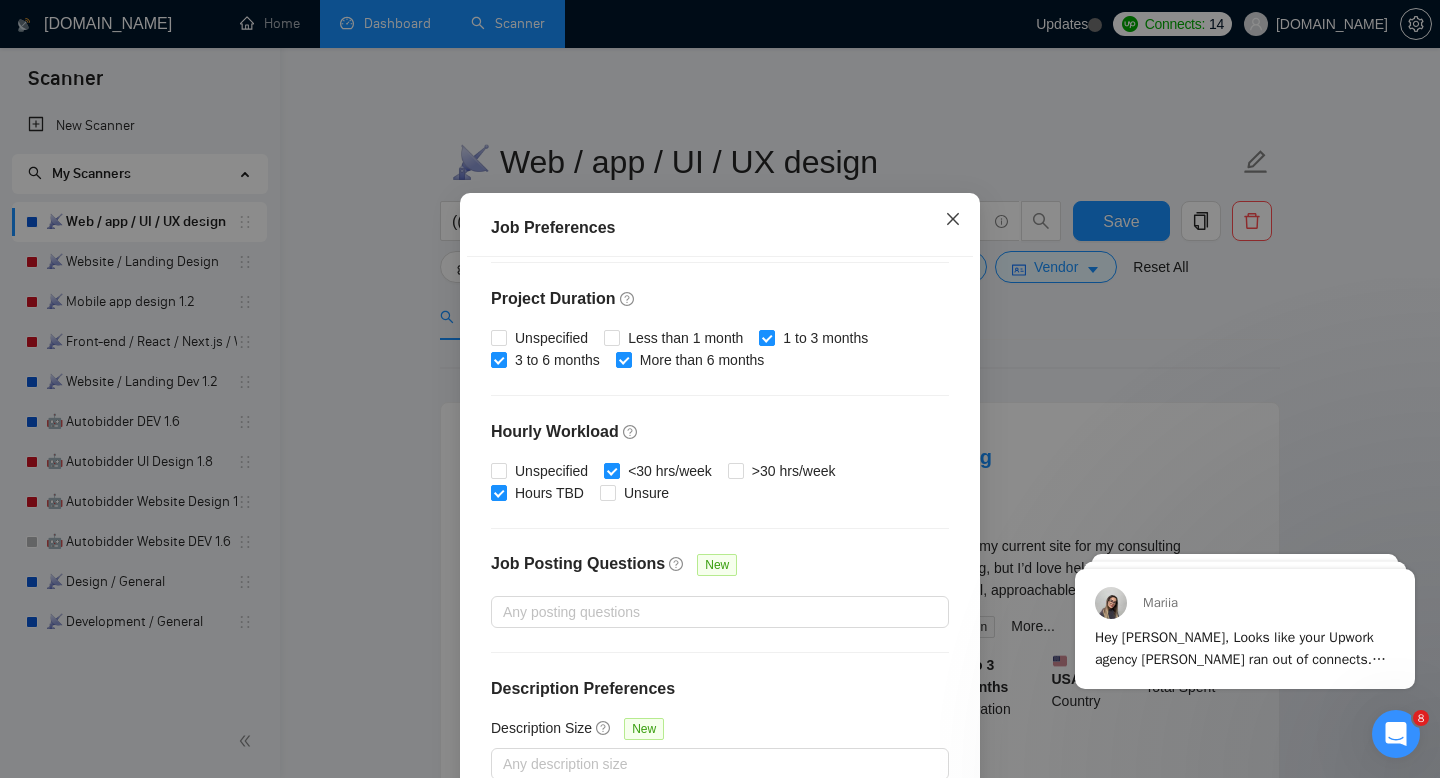click at bounding box center (953, 220) 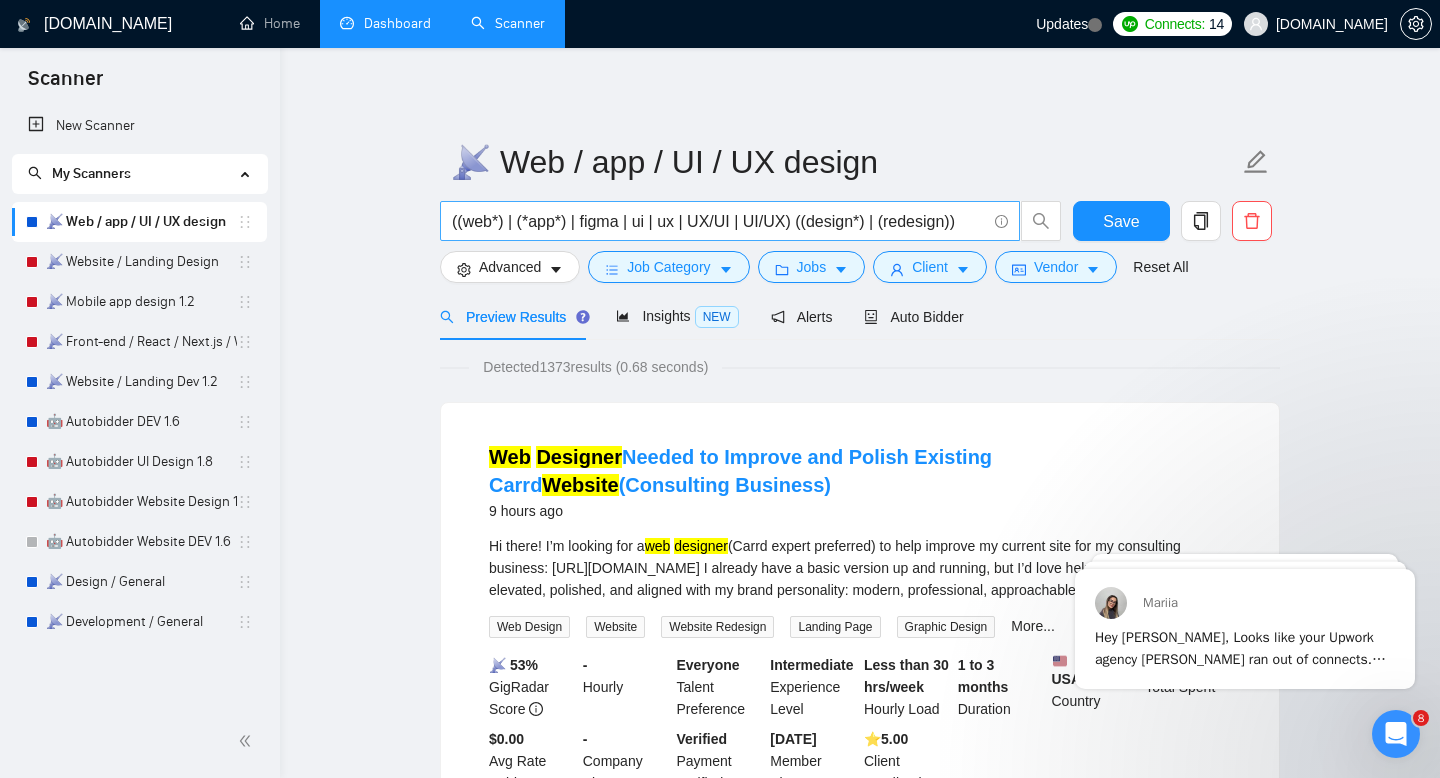 click on "((web*) | (*app*) | figma | ui | ux | UX/UI | UI/UX) ((design*) | (redesign))" at bounding box center [719, 221] 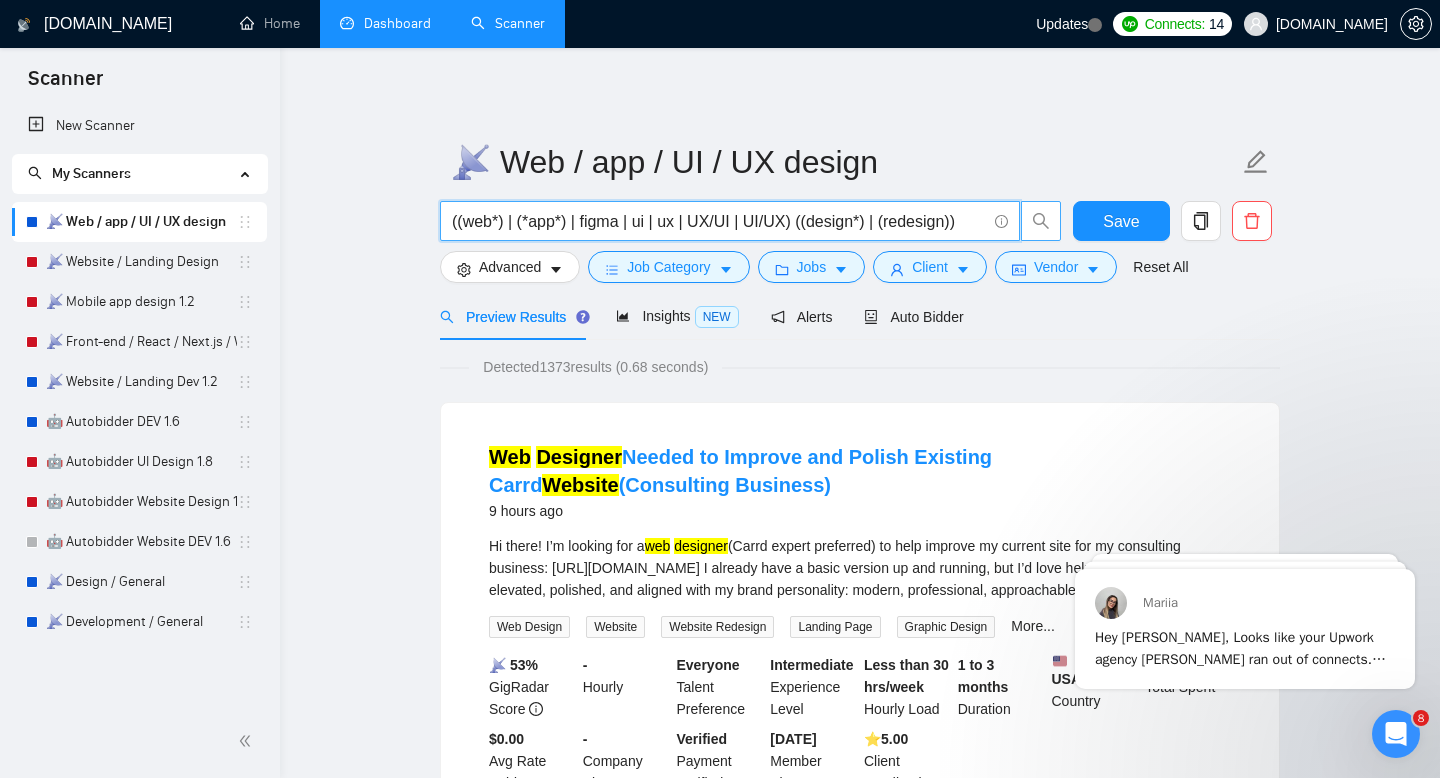 click at bounding box center (1041, 221) 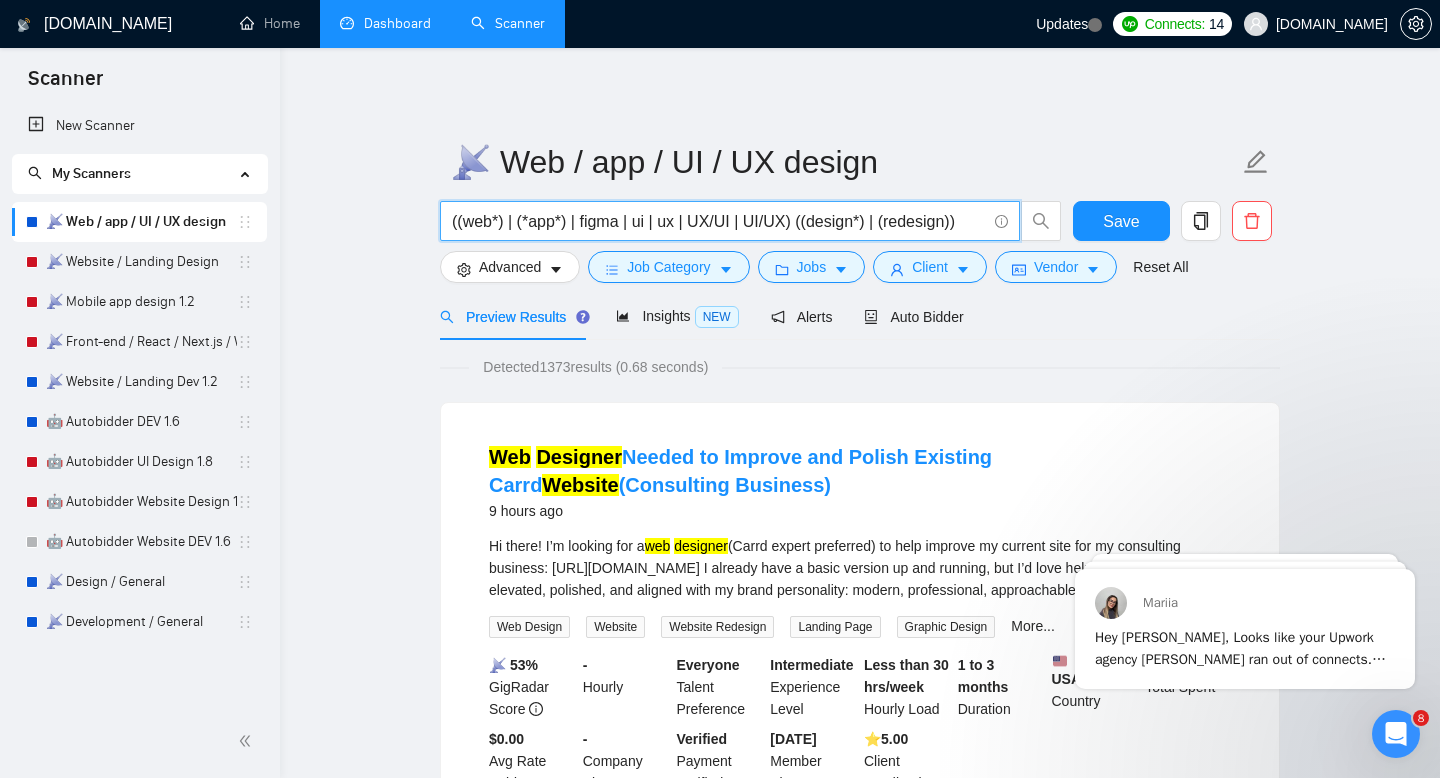 drag, startPoint x: 975, startPoint y: 224, endPoint x: 432, endPoint y: 224, distance: 543 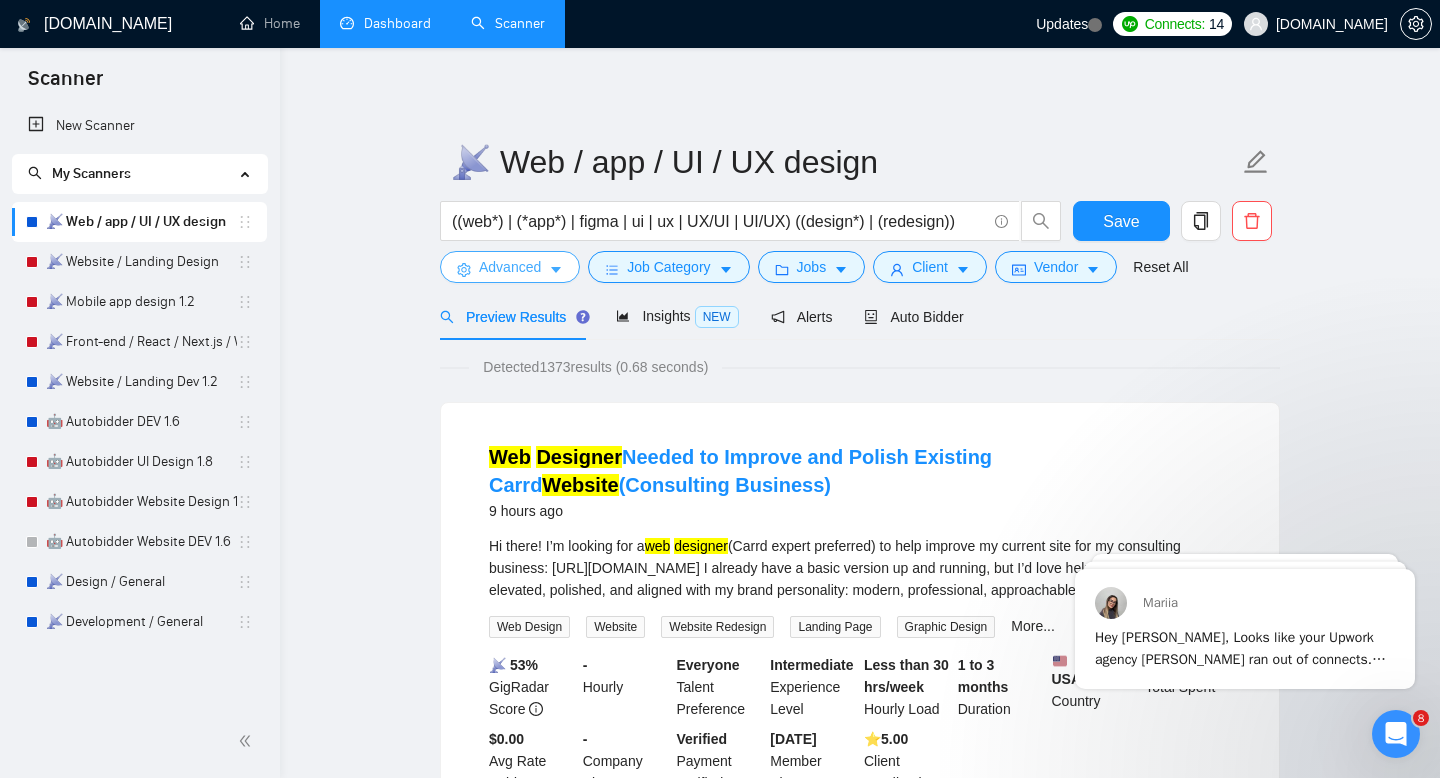 click 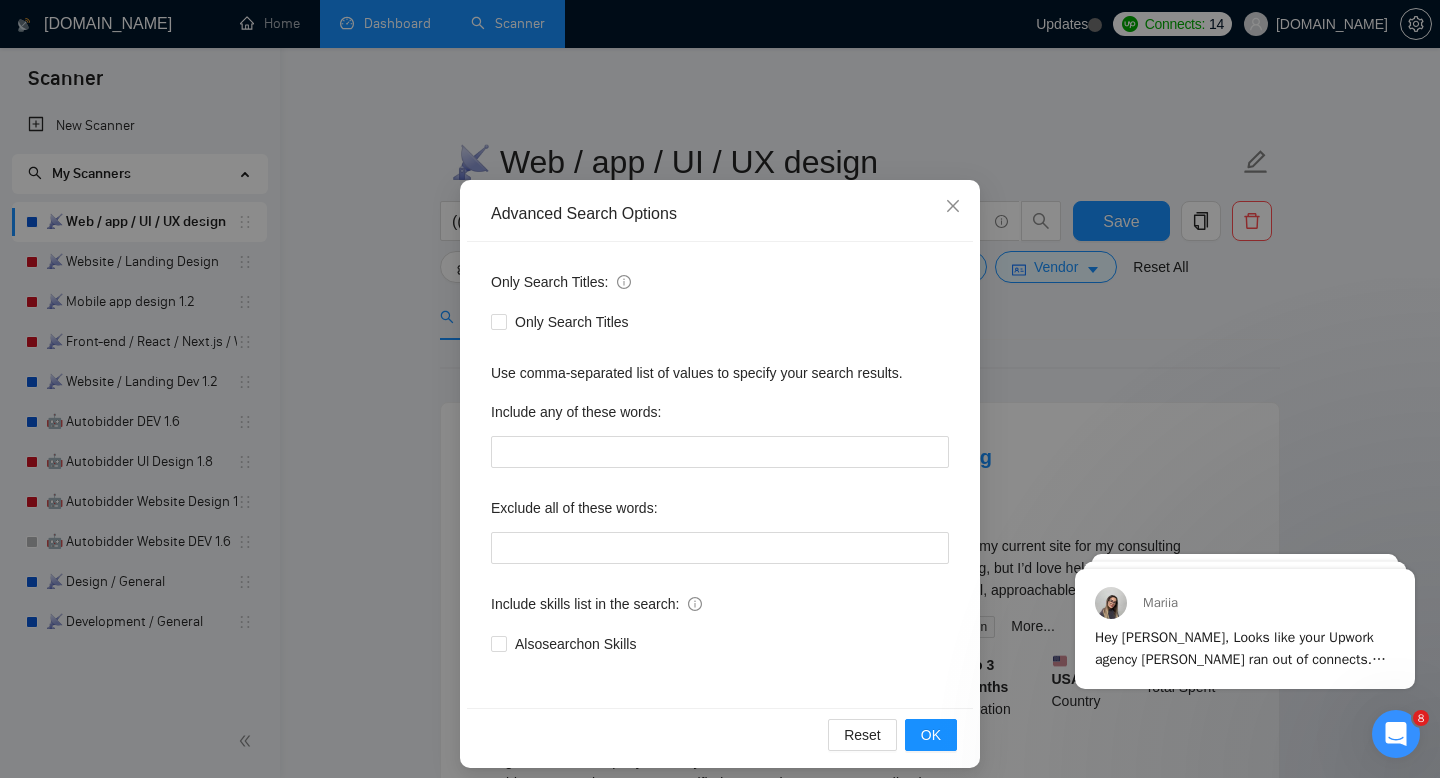 scroll, scrollTop: 39, scrollLeft: 0, axis: vertical 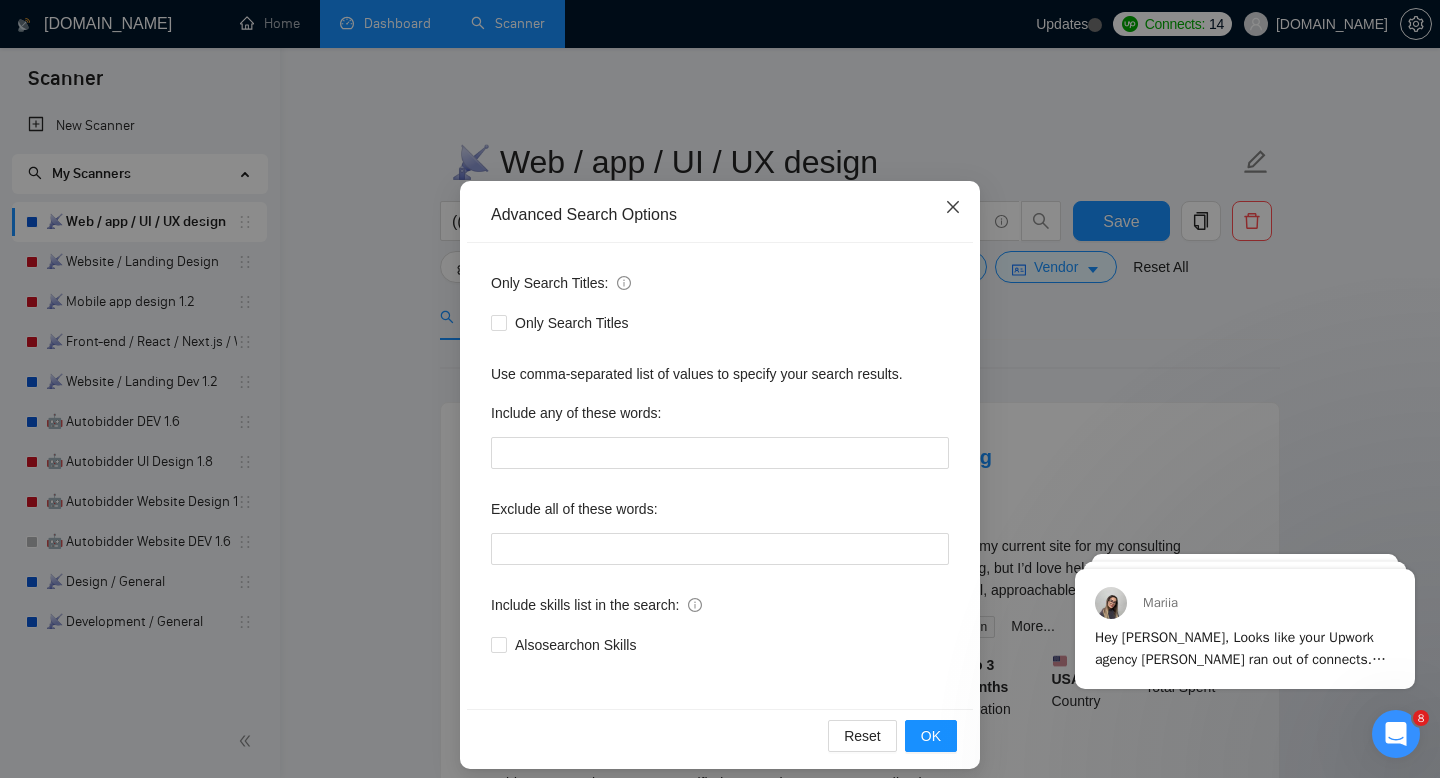 click at bounding box center (953, 208) 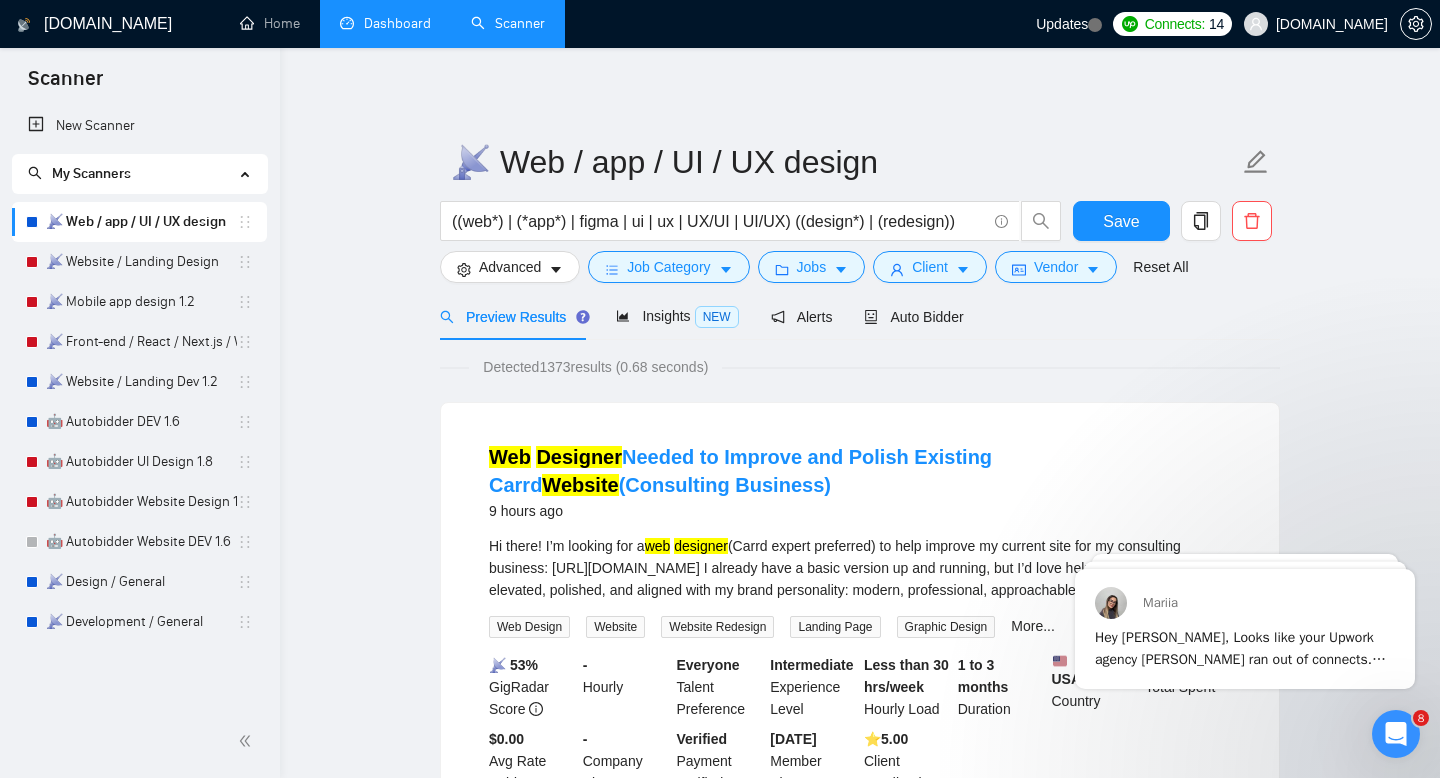 scroll, scrollTop: 0, scrollLeft: 0, axis: both 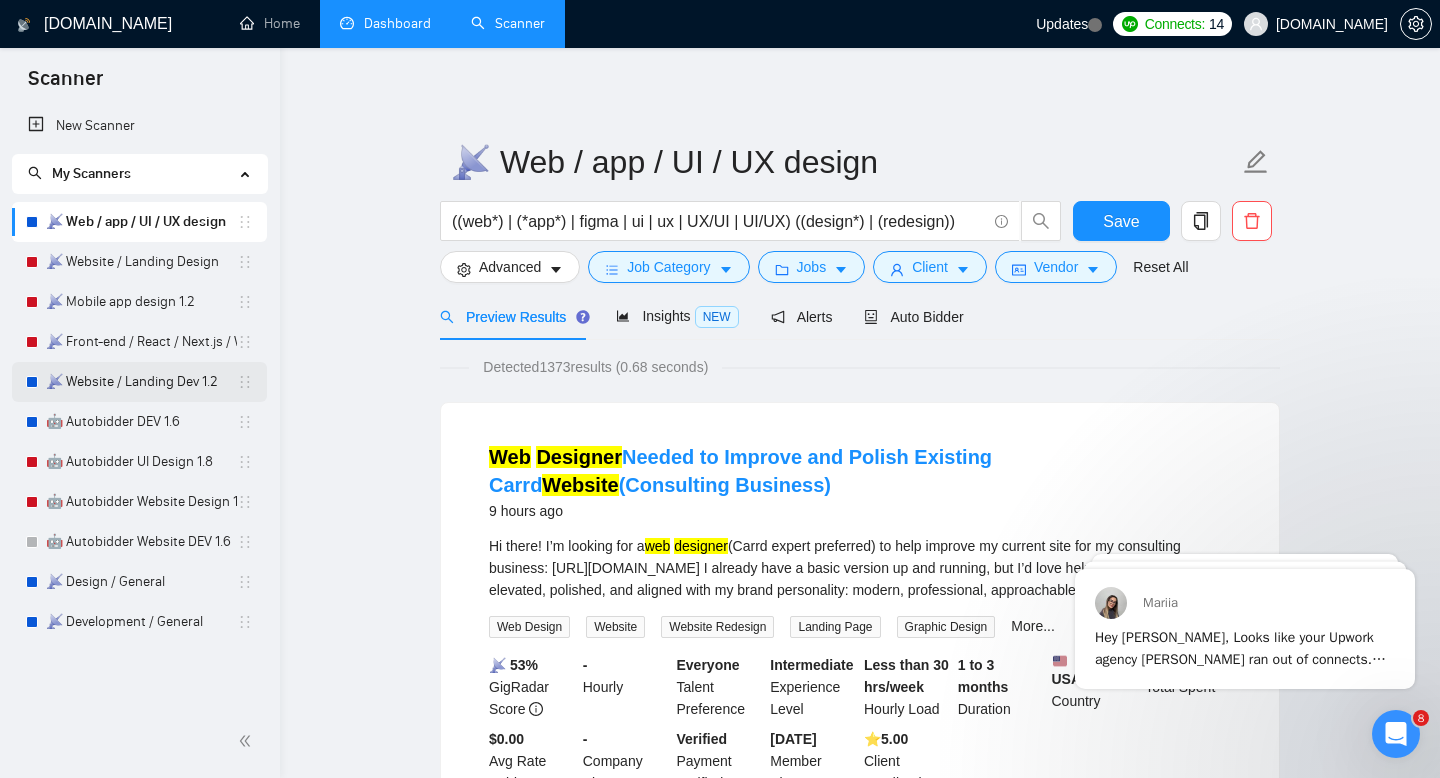 click on "📡 Website / Landing Dev 1.2" at bounding box center [141, 382] 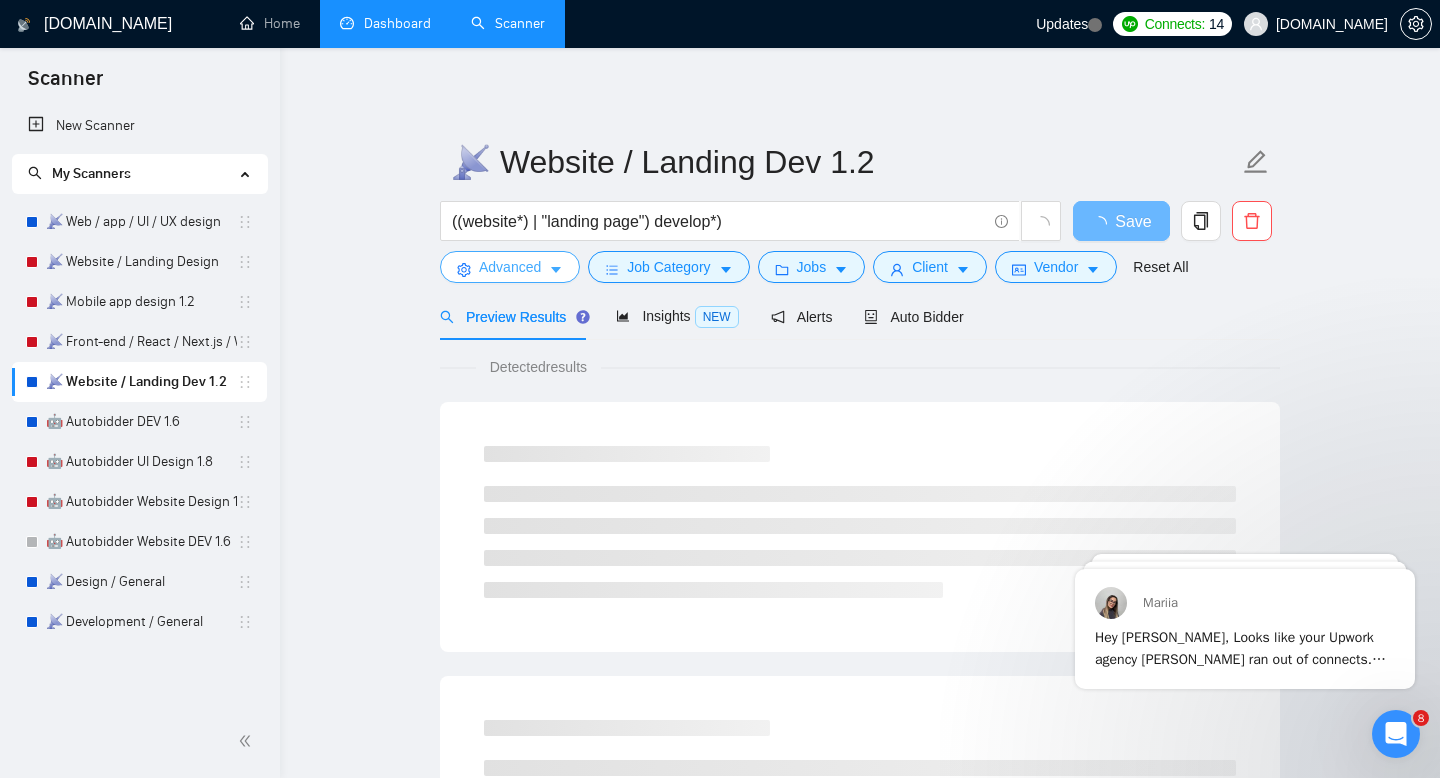 click on "Advanced" at bounding box center (510, 267) 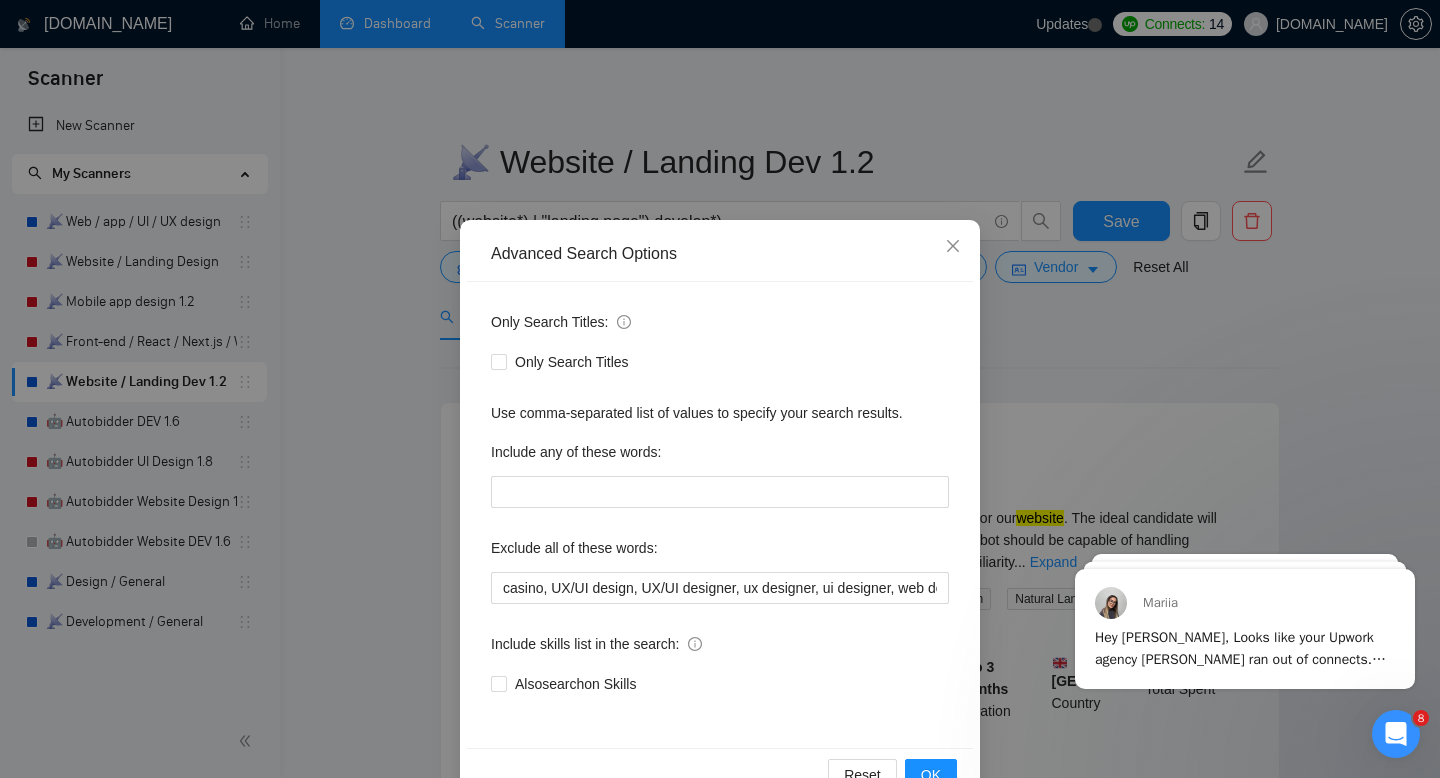 scroll, scrollTop: 54, scrollLeft: 0, axis: vertical 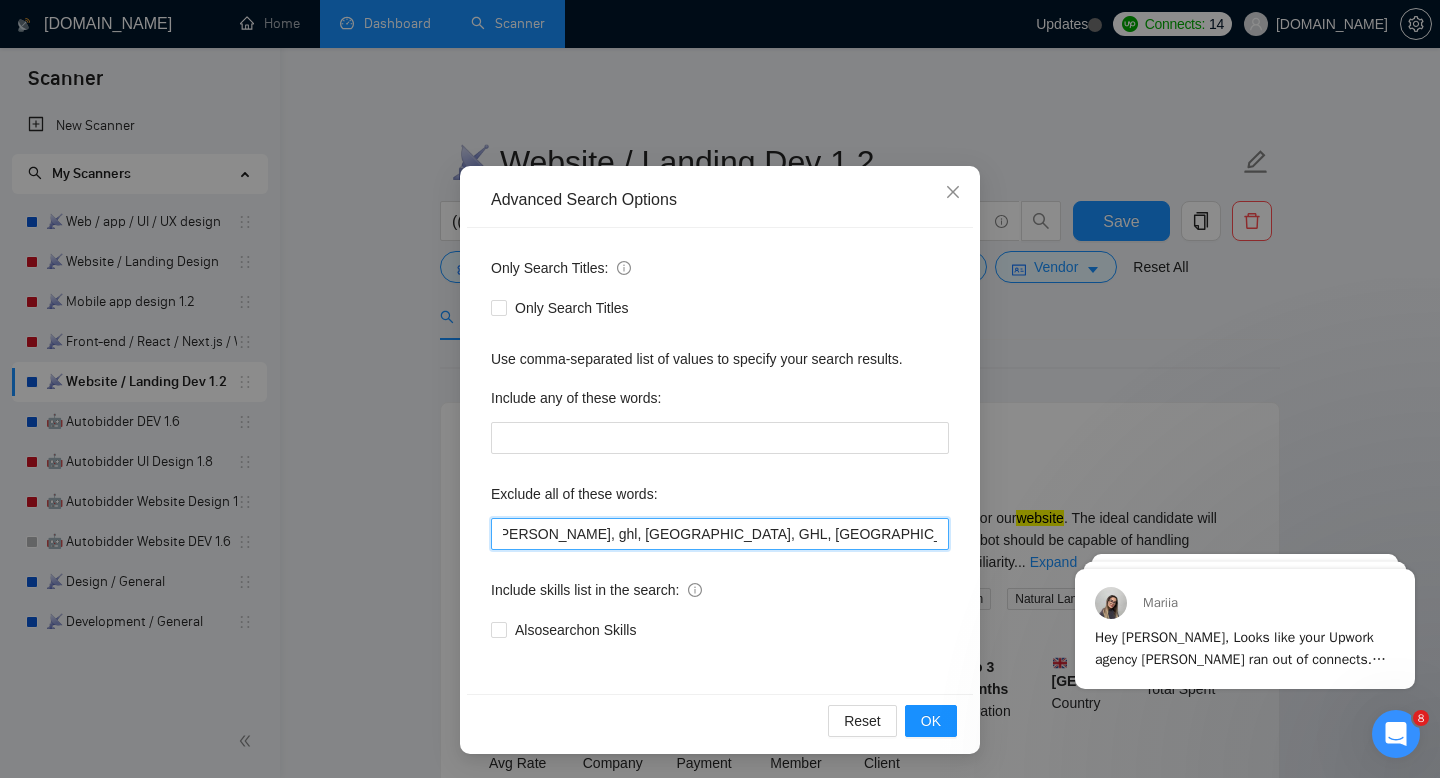 drag, startPoint x: 561, startPoint y: 537, endPoint x: 962, endPoint y: 524, distance: 401.21066 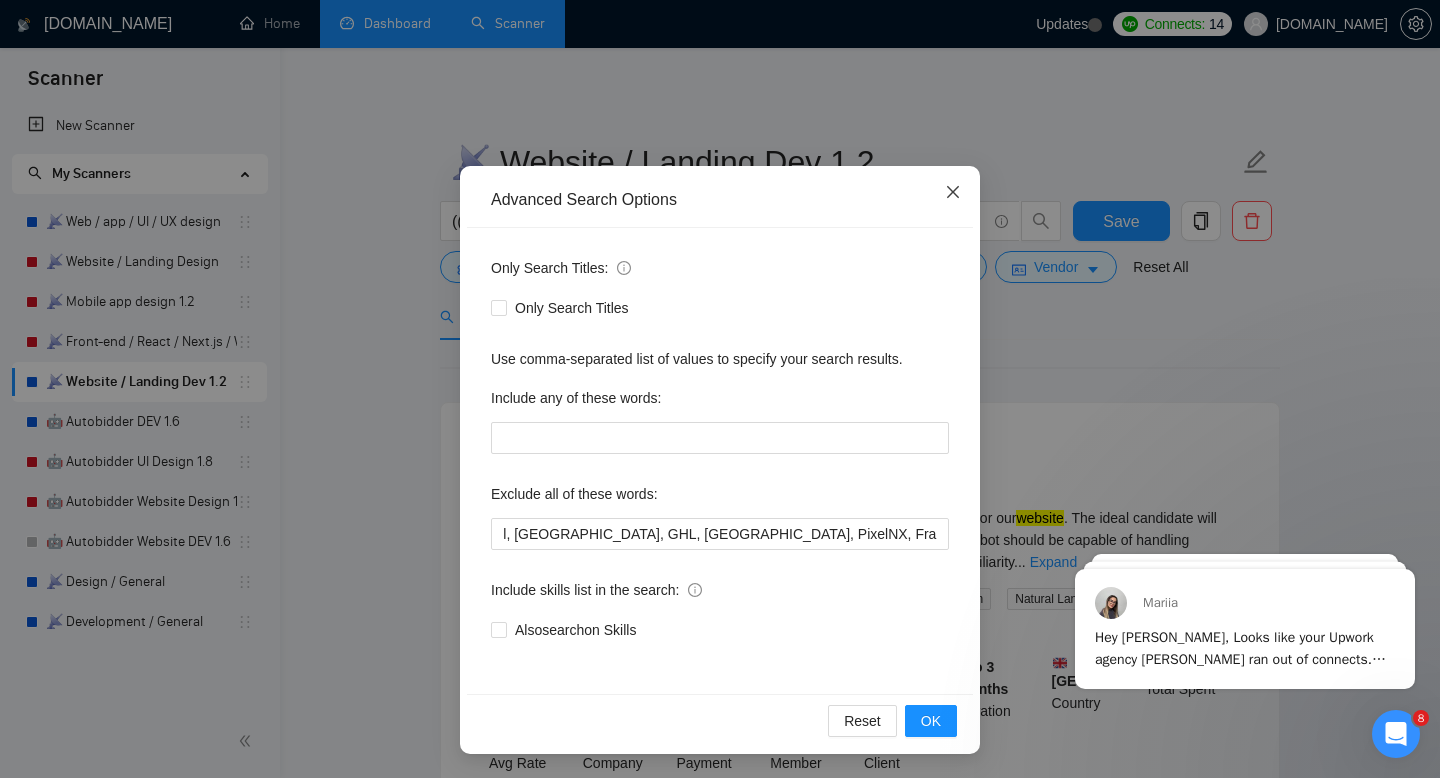scroll, scrollTop: 0, scrollLeft: 0, axis: both 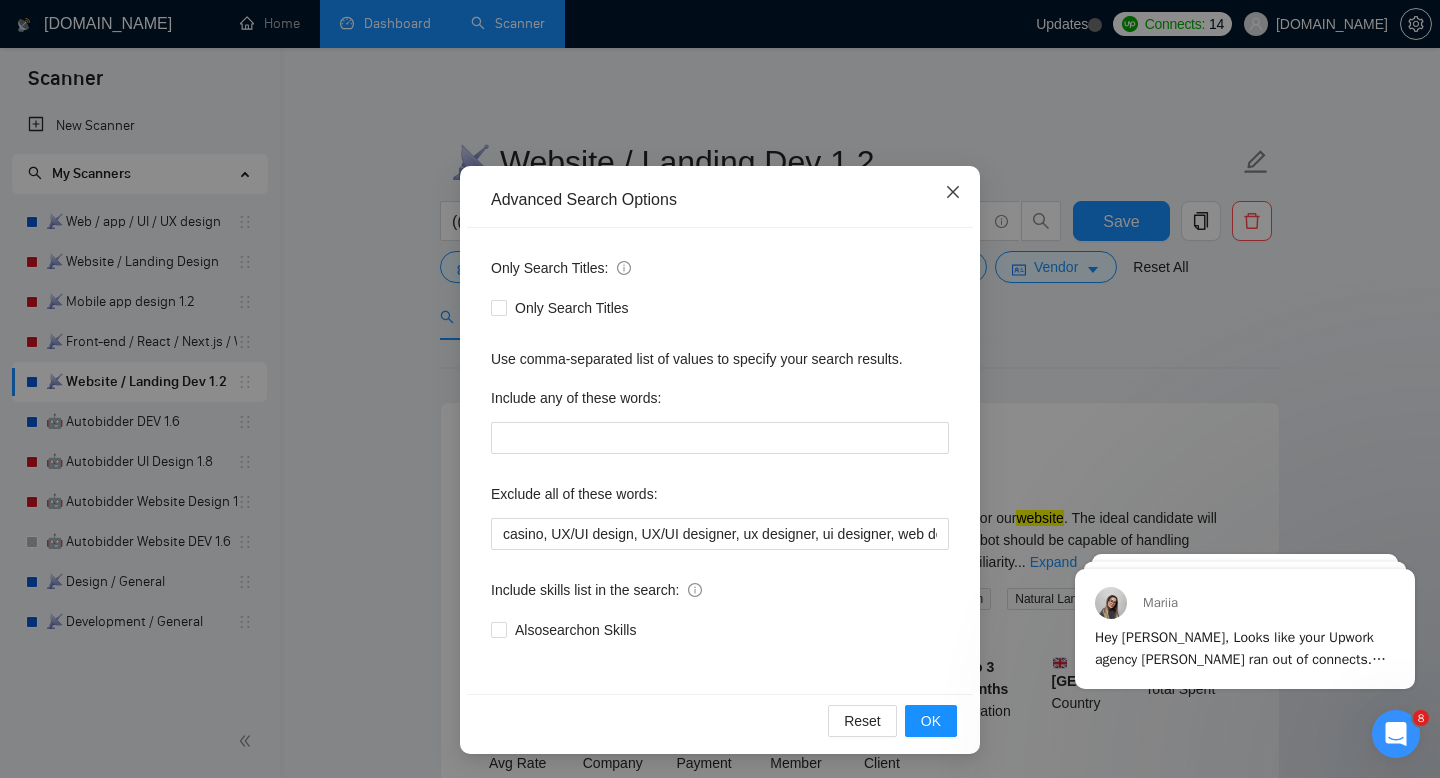 click 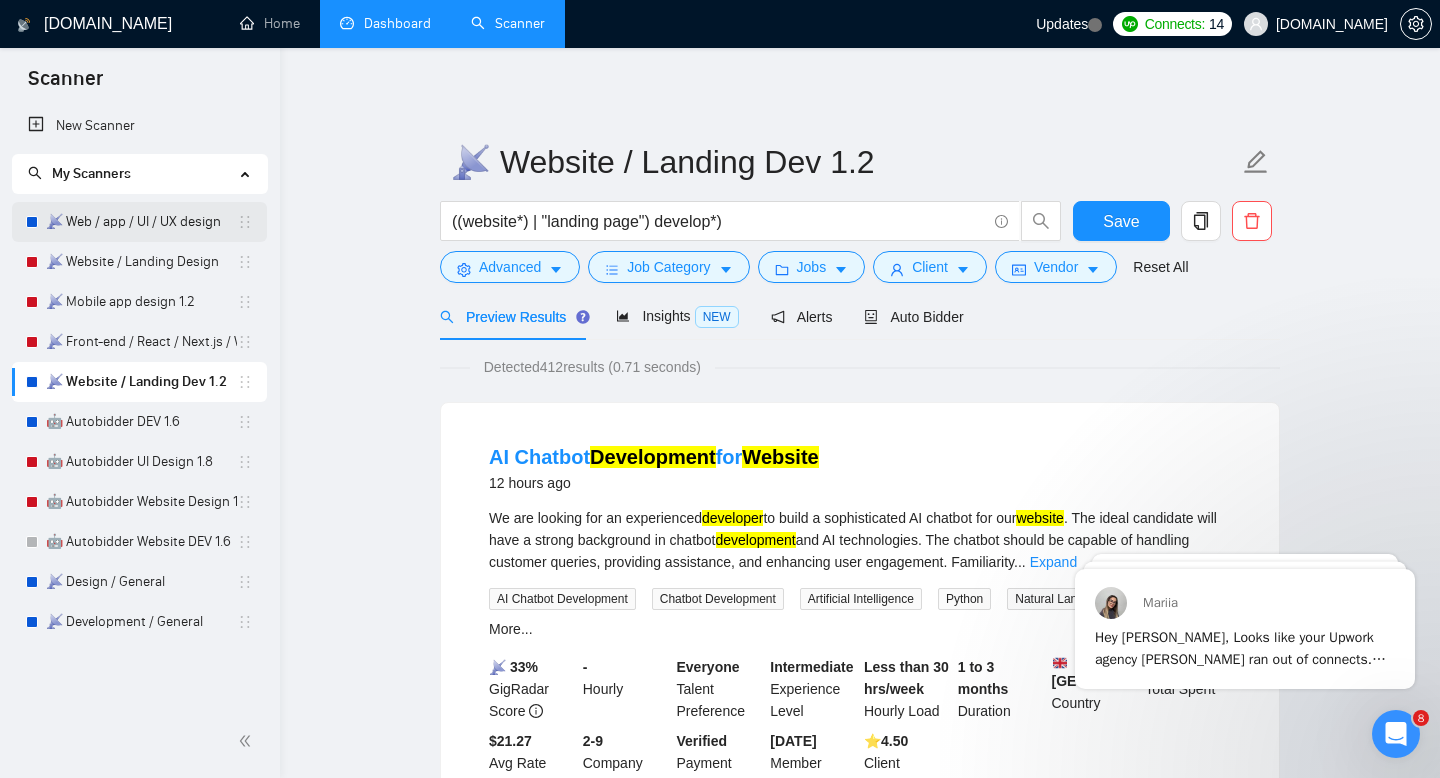 click on "📡 Web / app / UI / UX design" at bounding box center [141, 222] 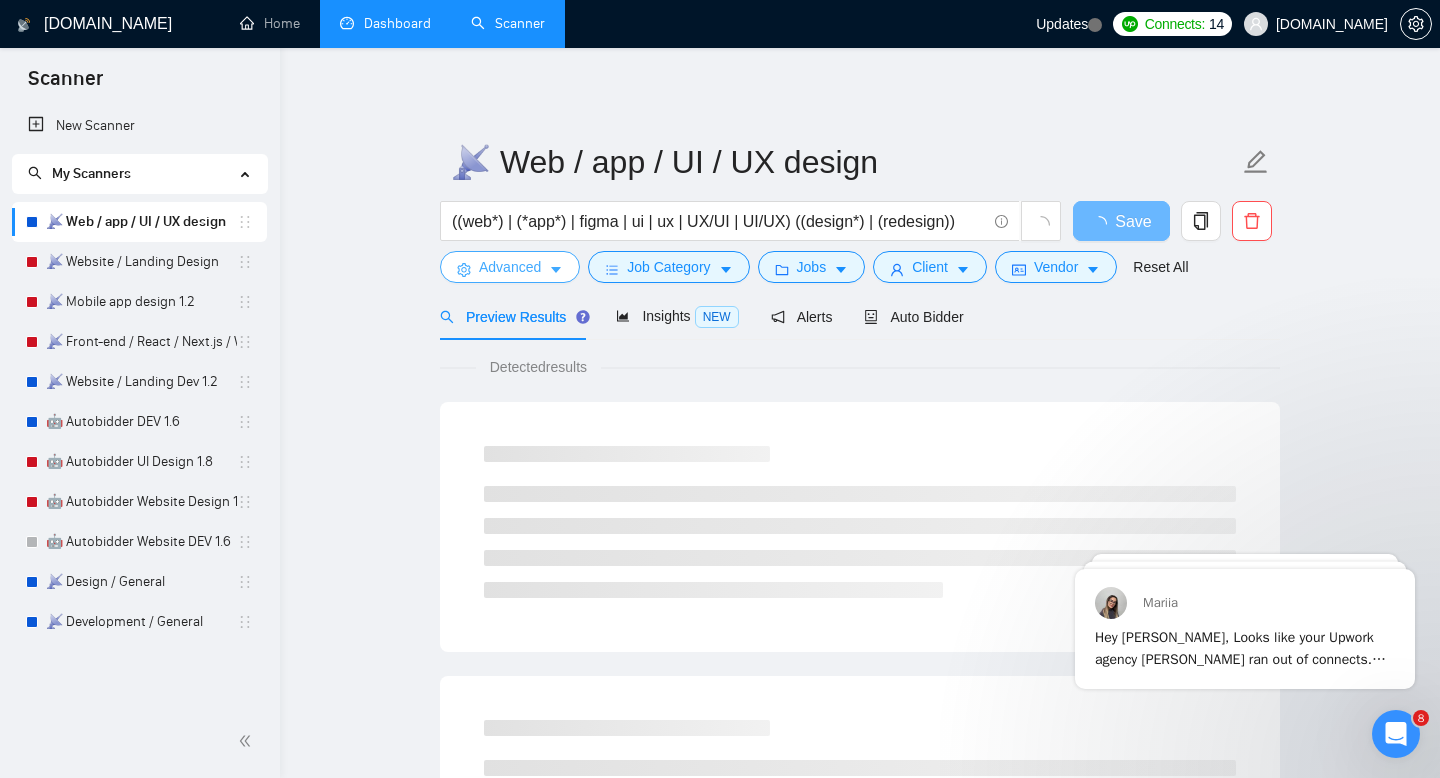 click on "Advanced" at bounding box center [510, 267] 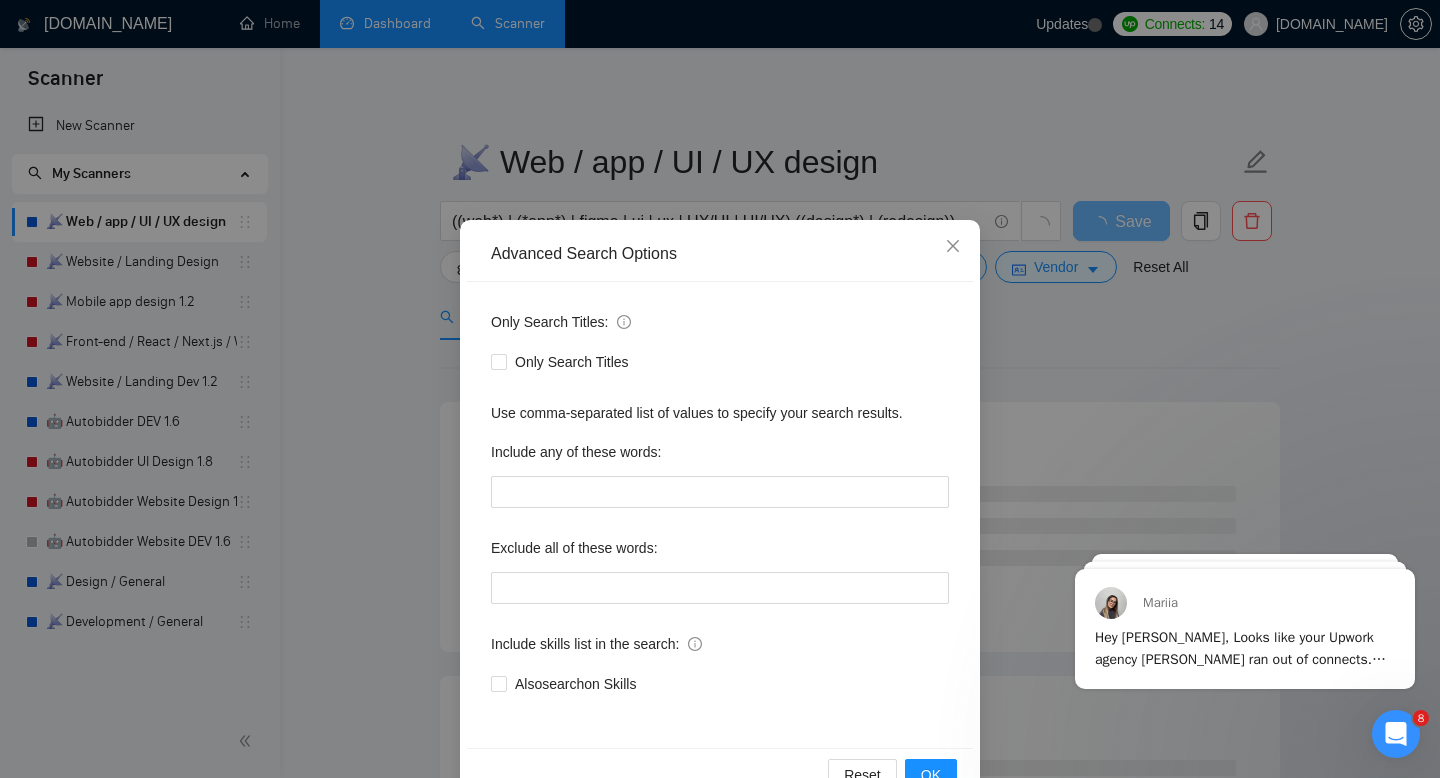 scroll, scrollTop: 54, scrollLeft: 0, axis: vertical 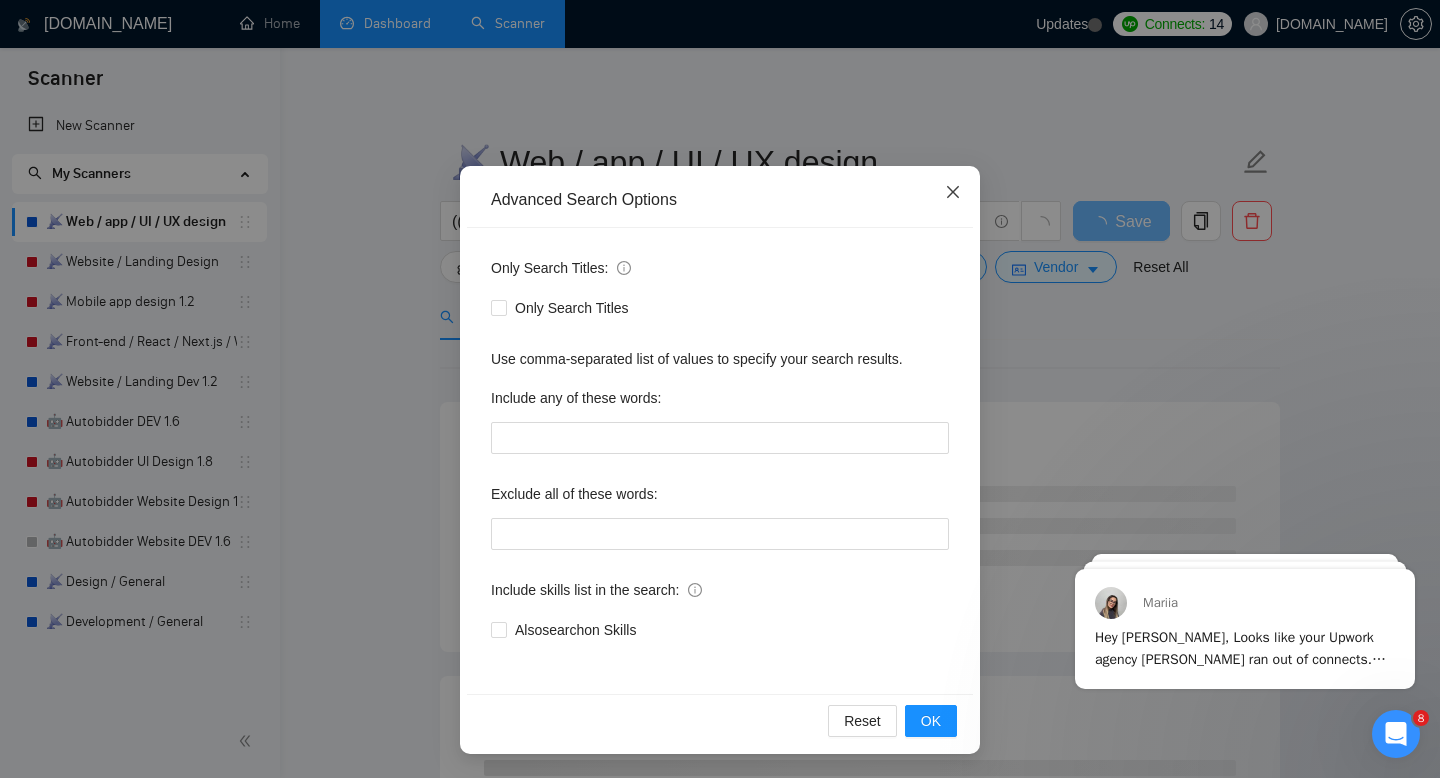 click 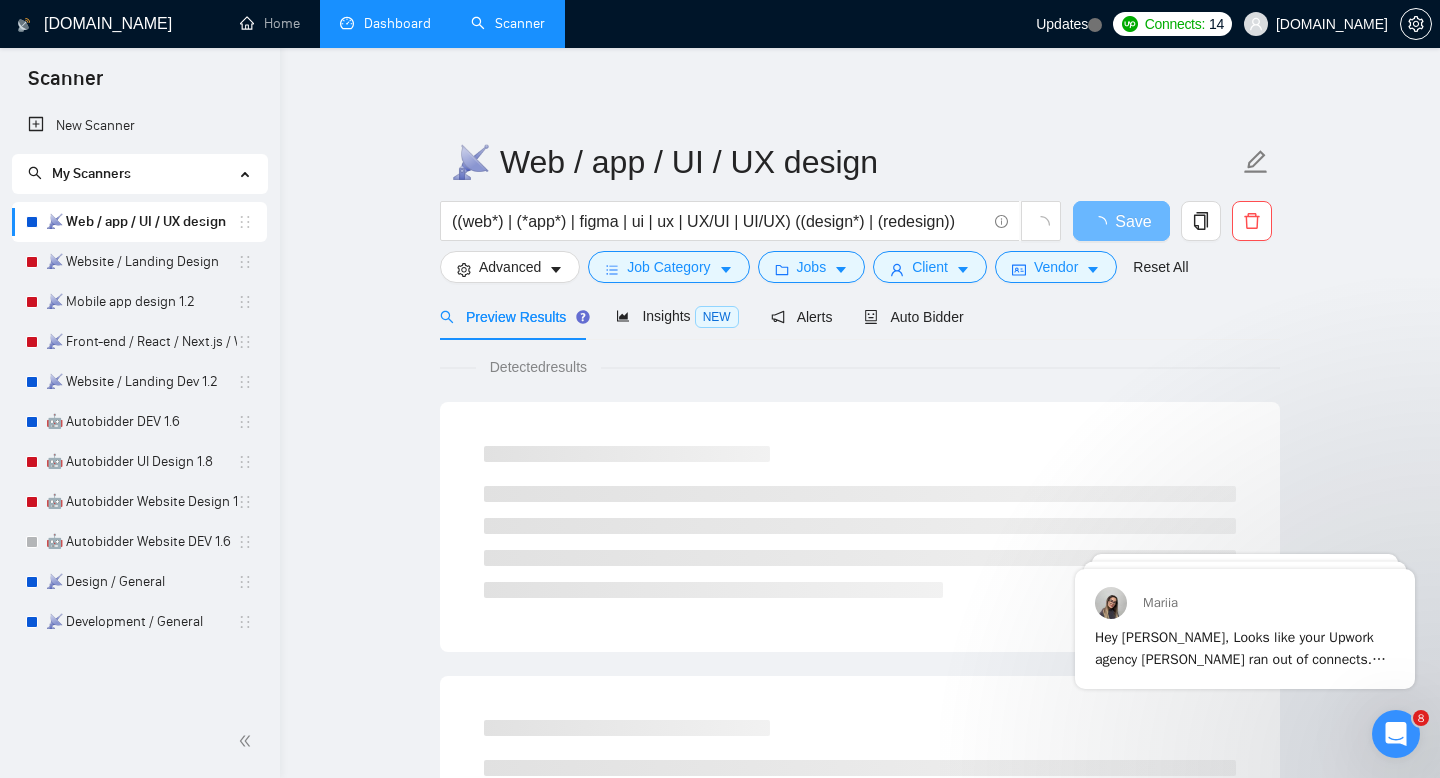 scroll, scrollTop: 0, scrollLeft: 0, axis: both 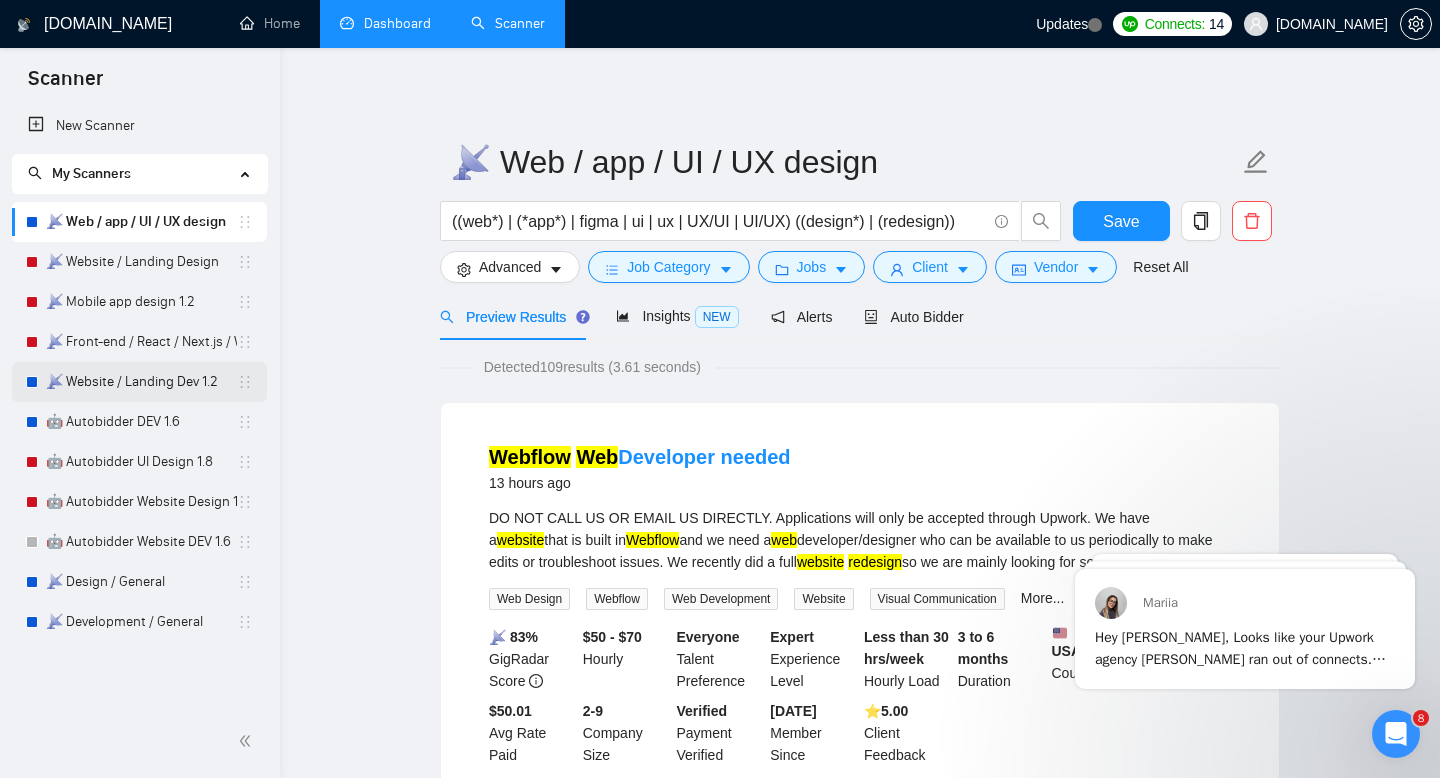 click on "📡 Website / Landing Dev 1.2" at bounding box center [141, 382] 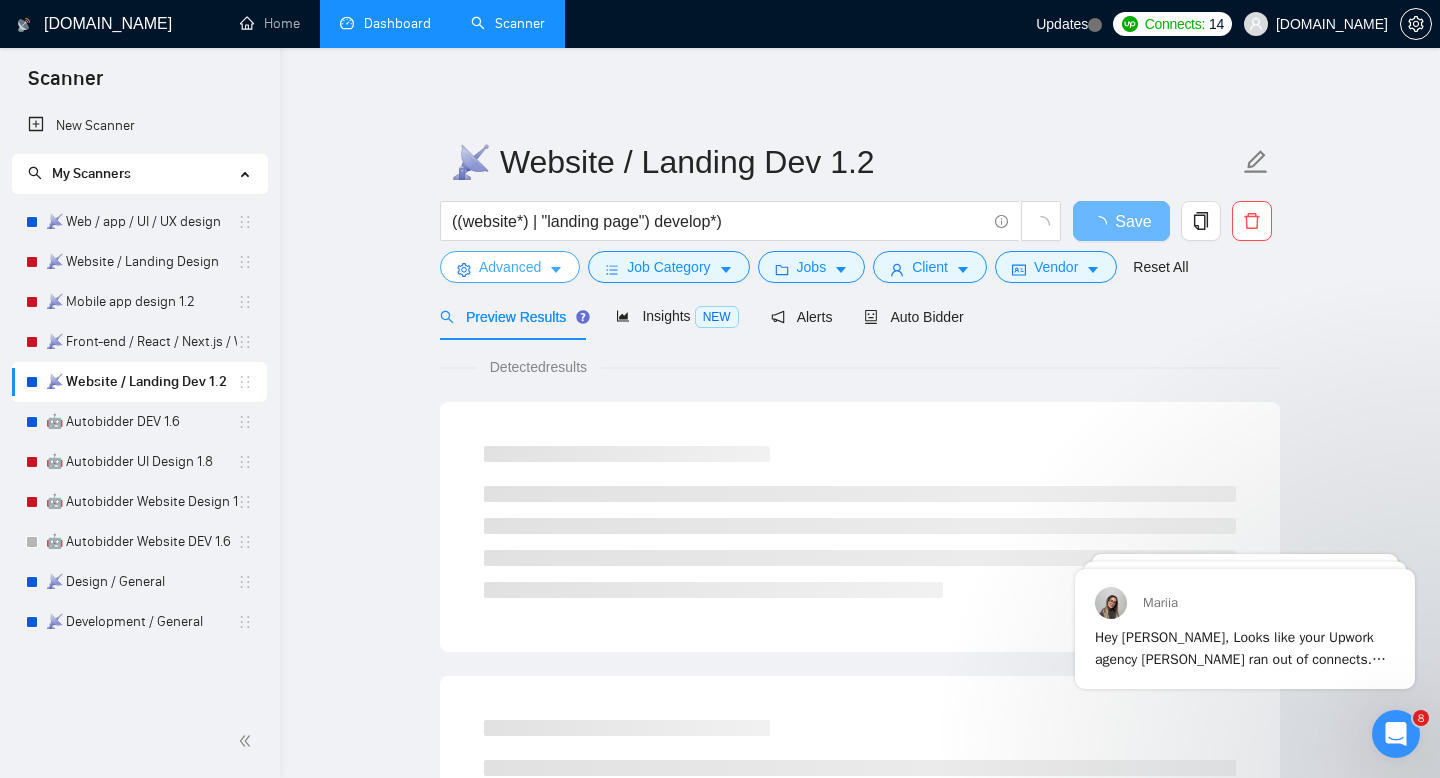 click on "Advanced" at bounding box center (510, 267) 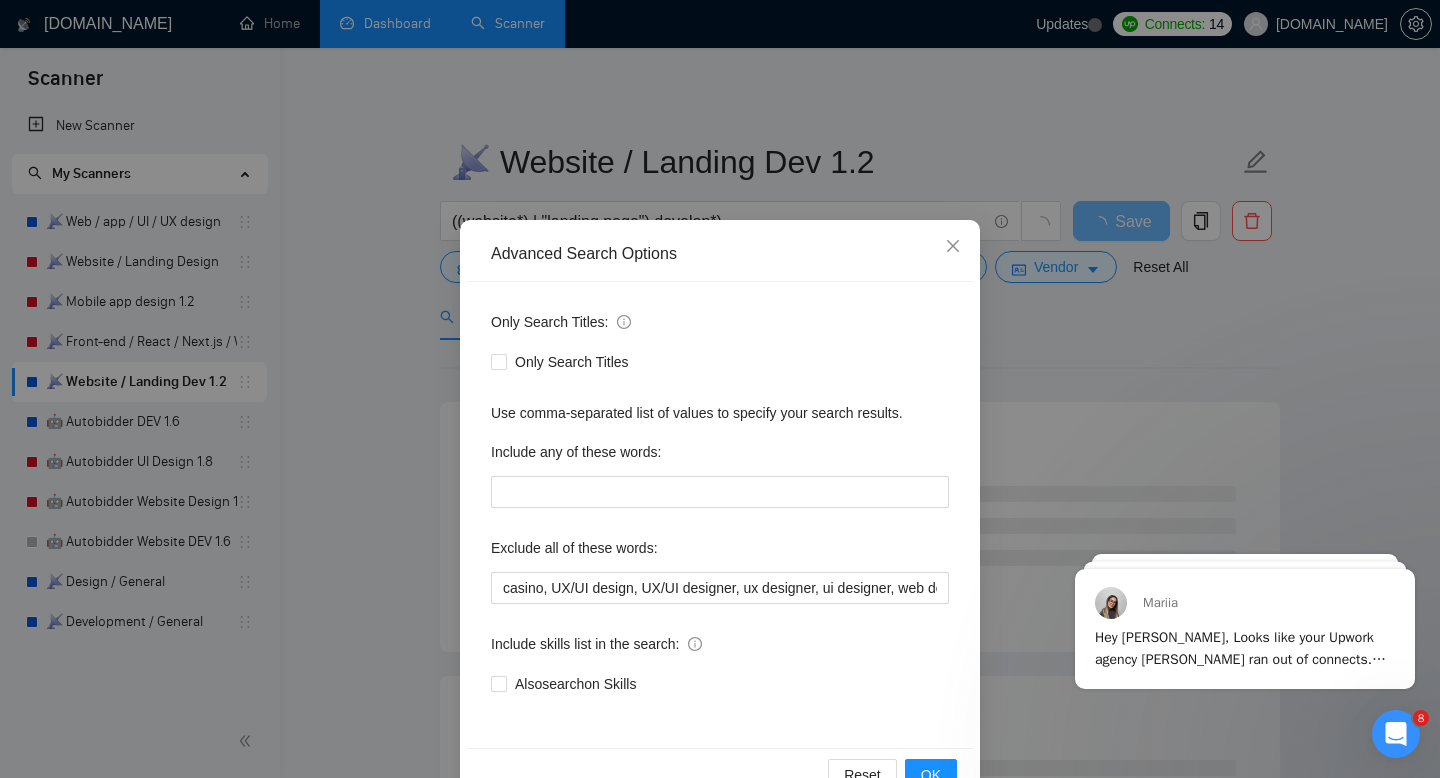 scroll, scrollTop: 54, scrollLeft: 0, axis: vertical 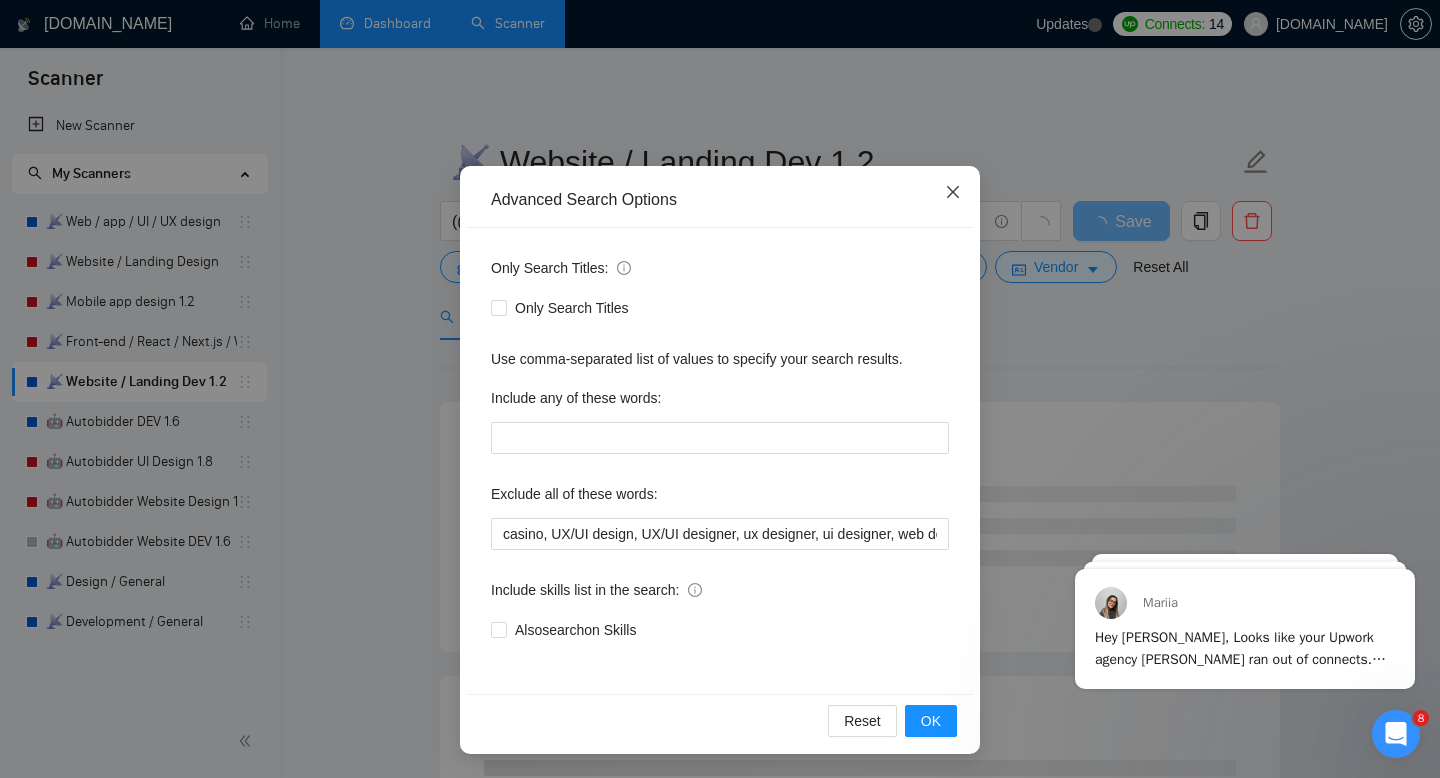 click at bounding box center [953, 193] 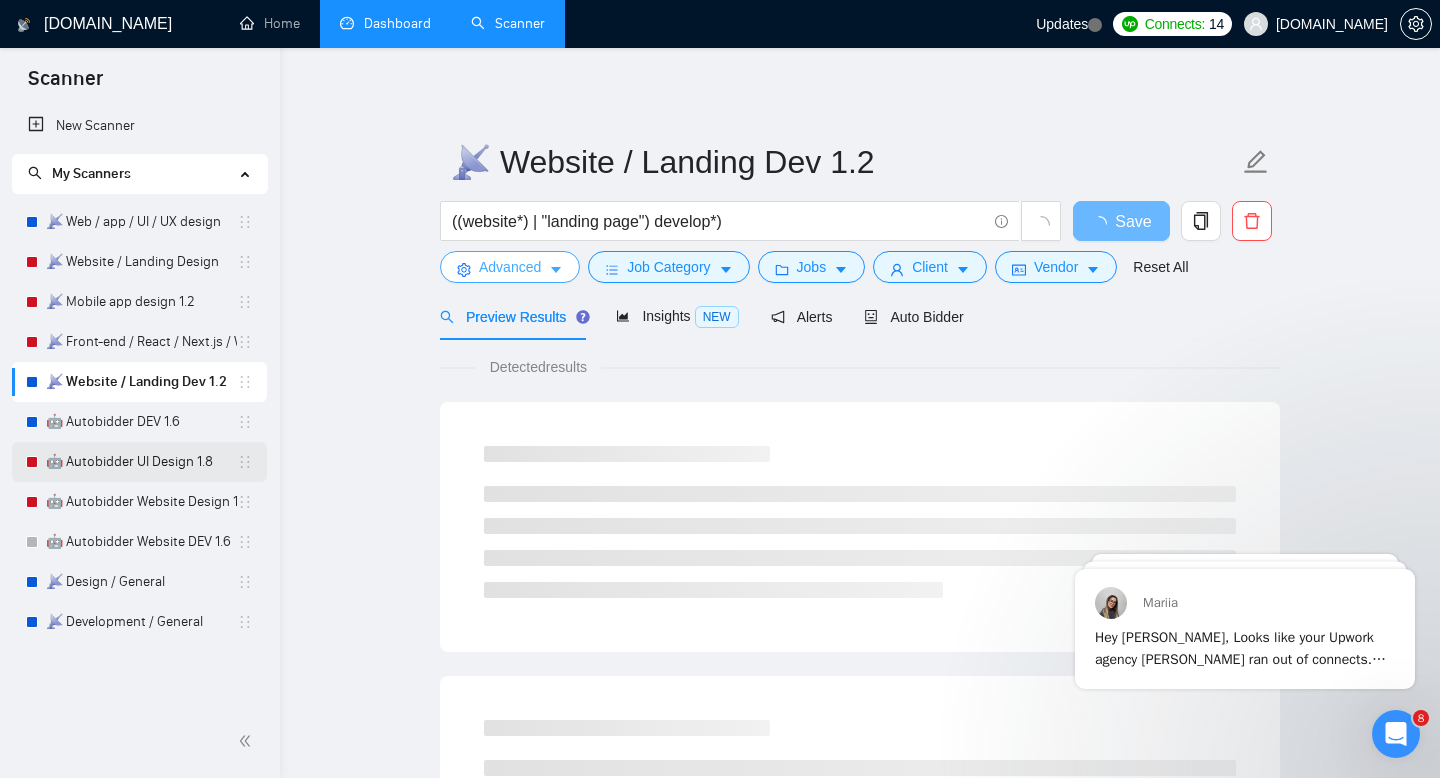 scroll, scrollTop: 0, scrollLeft: 0, axis: both 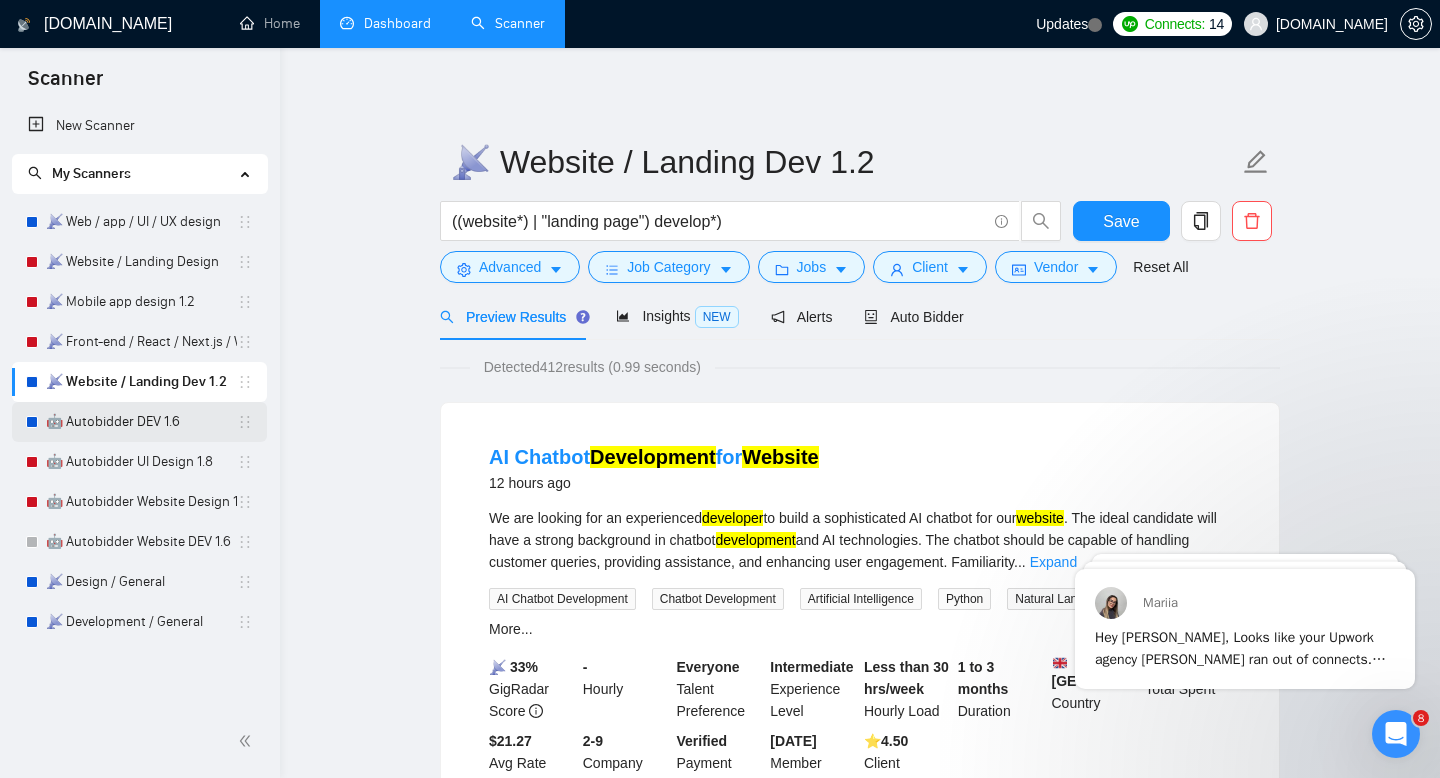 click on "🤖 Autobidder DEV 1.6" at bounding box center (141, 422) 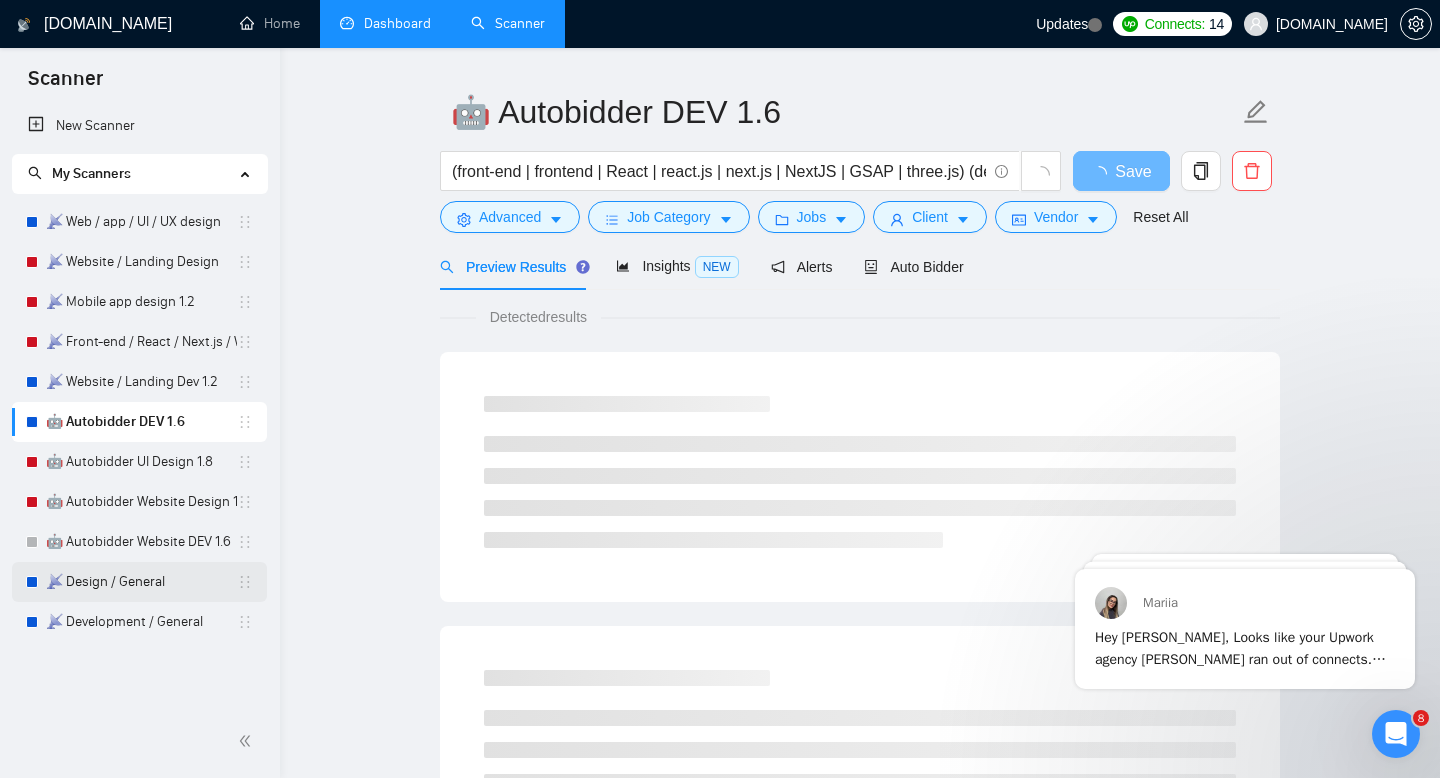 scroll, scrollTop: 52, scrollLeft: 0, axis: vertical 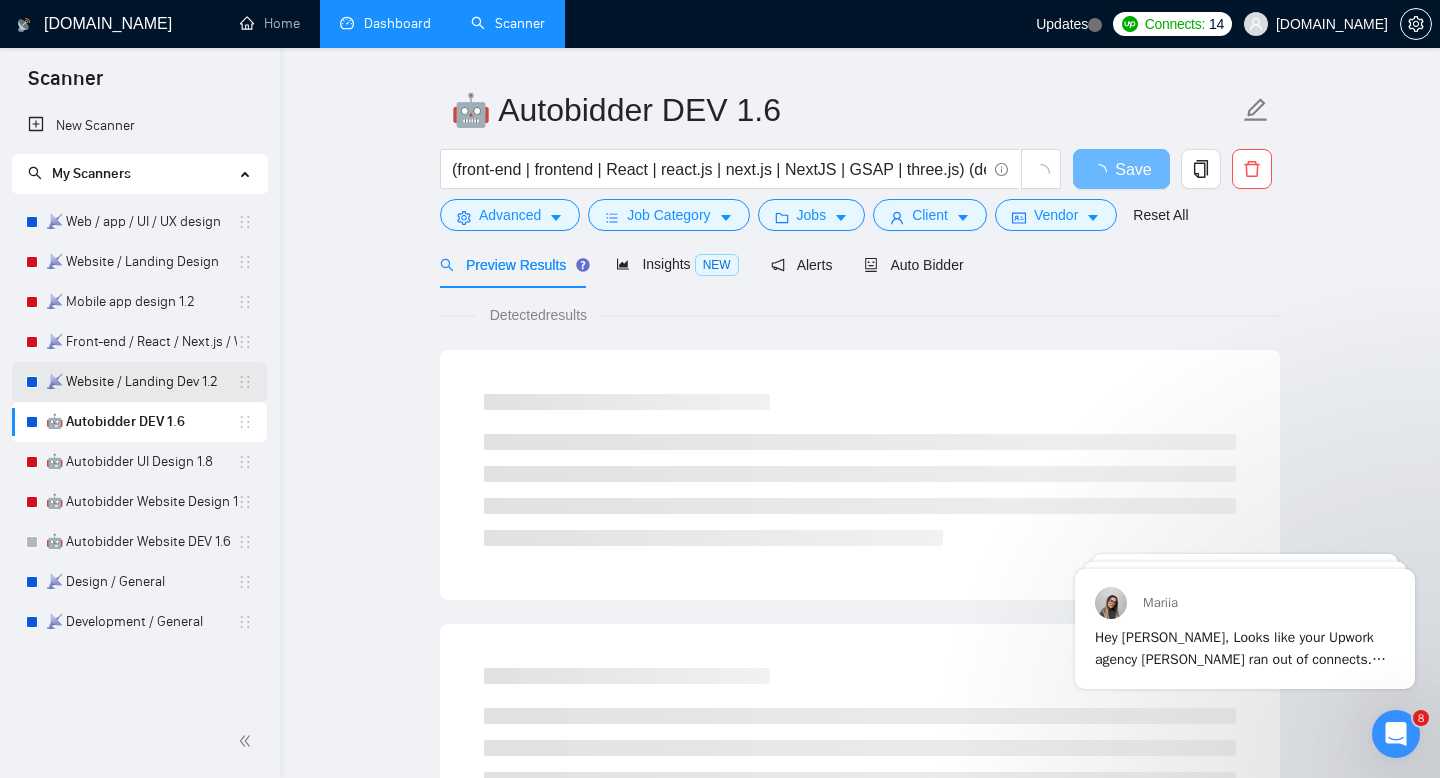 click on "📡 Website / Landing Dev 1.2" at bounding box center [141, 382] 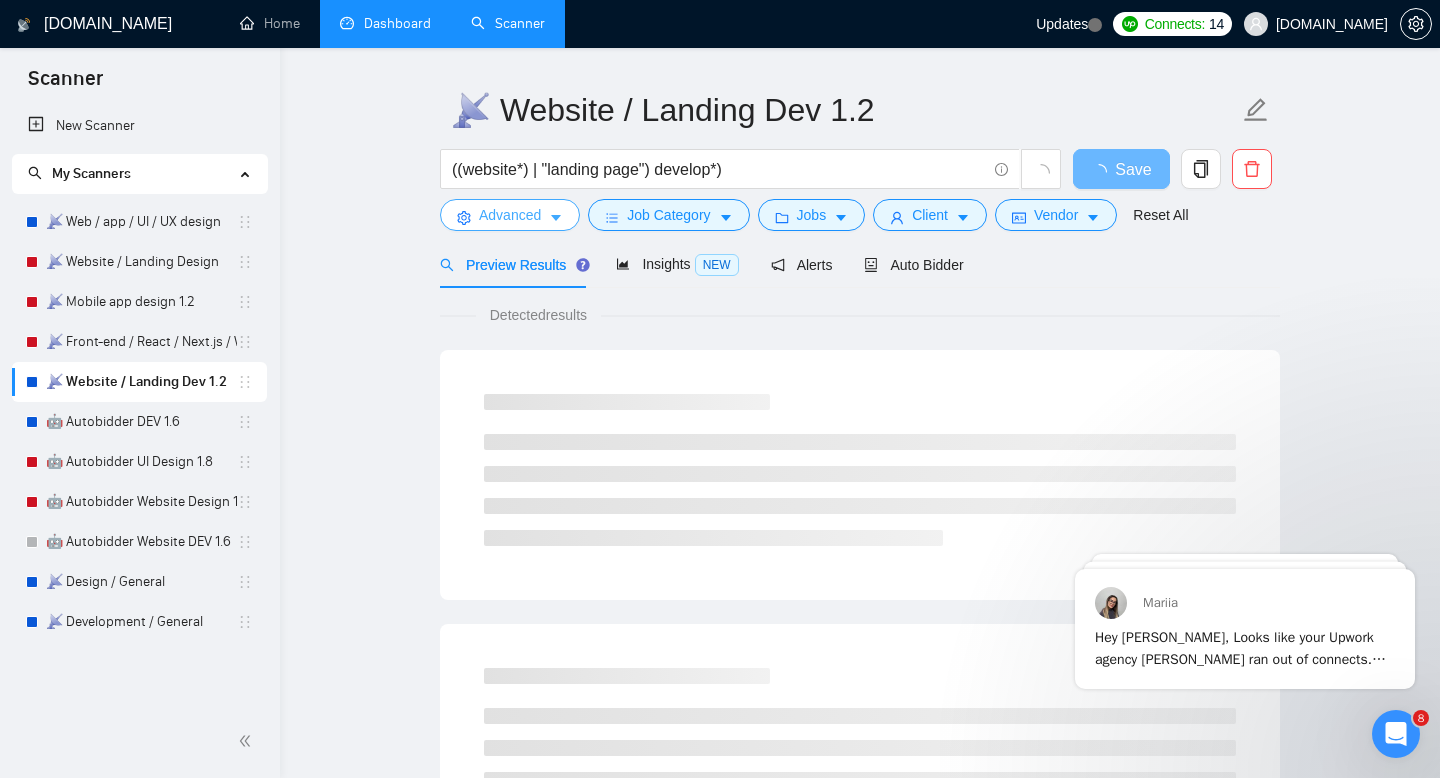 click 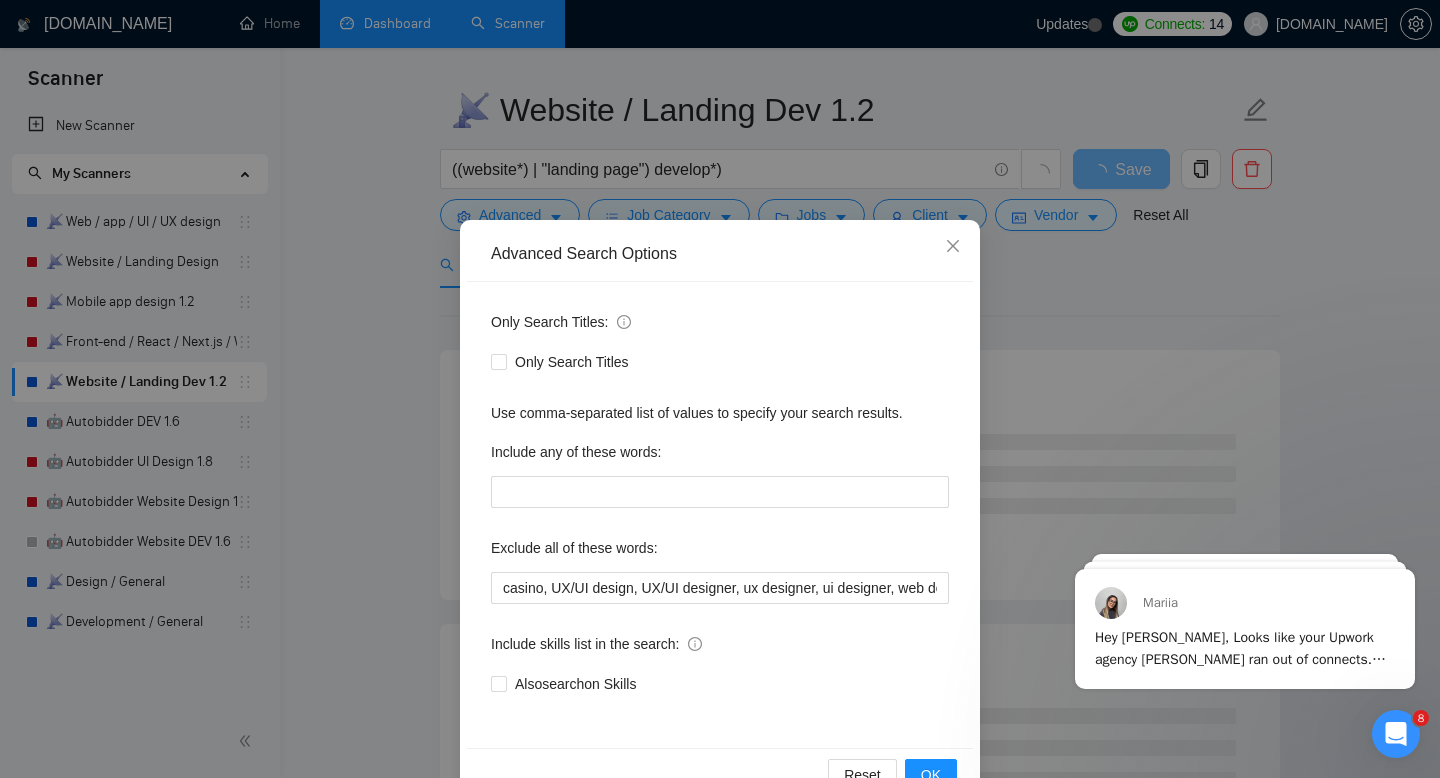 scroll, scrollTop: 54, scrollLeft: 0, axis: vertical 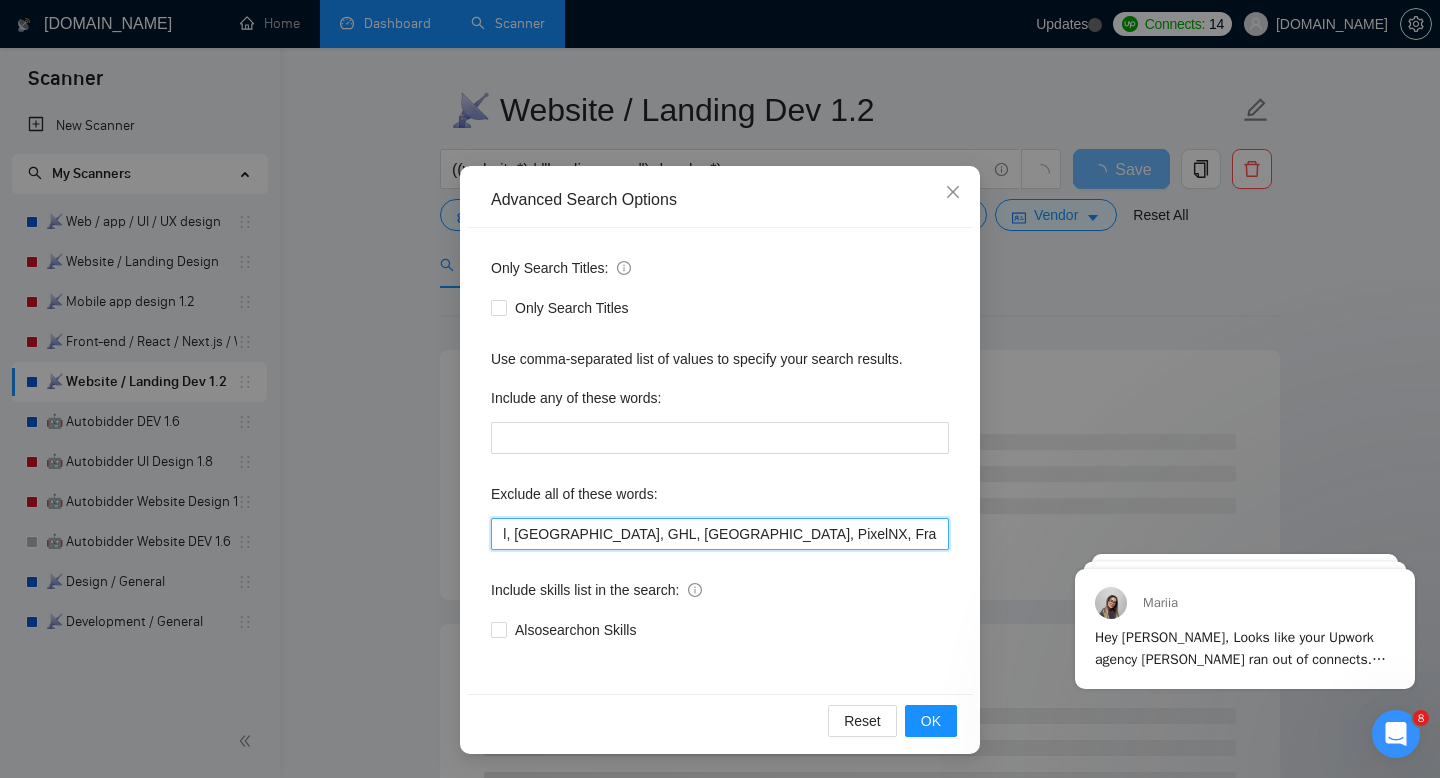 drag, startPoint x: 1732, startPoint y: 1042, endPoint x: 1066, endPoint y: 559, distance: 822.7059 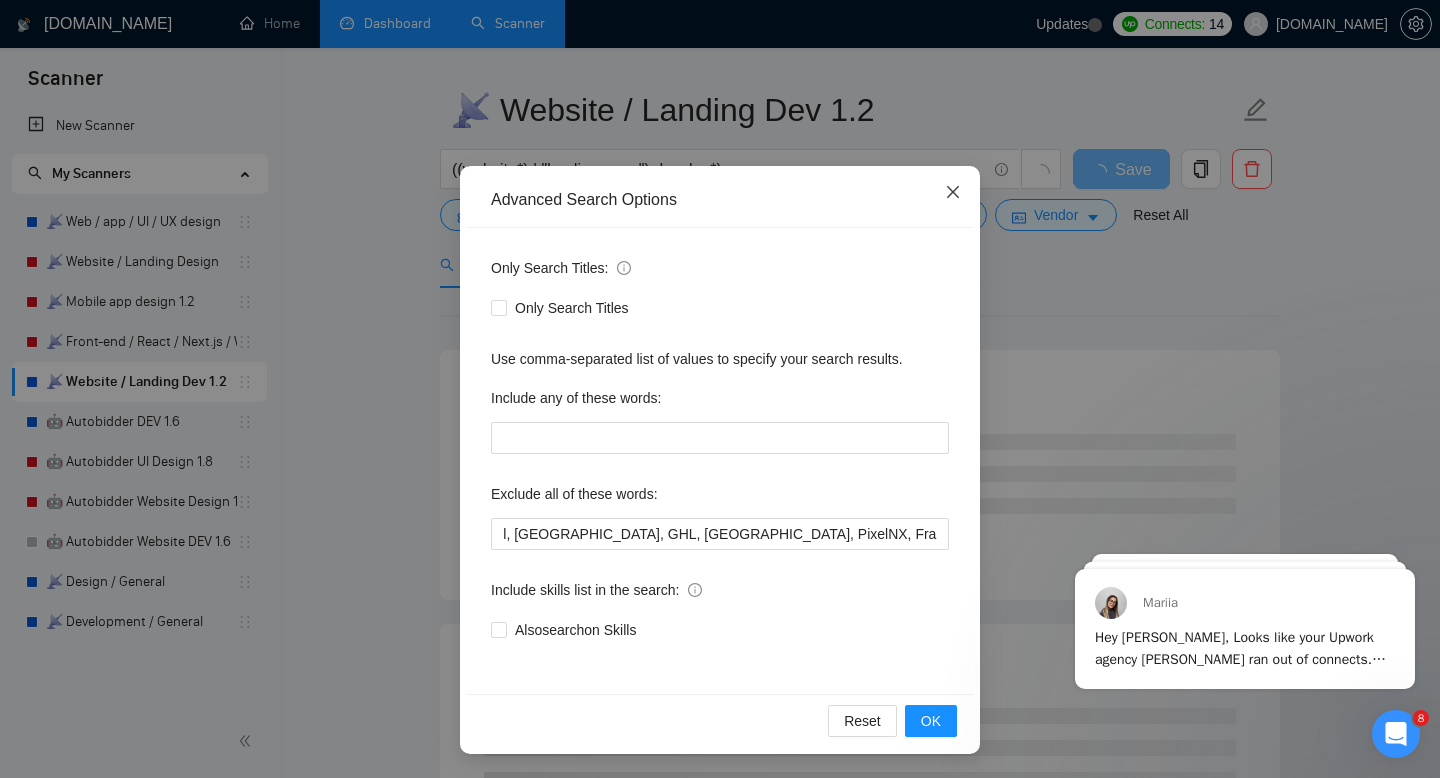 click 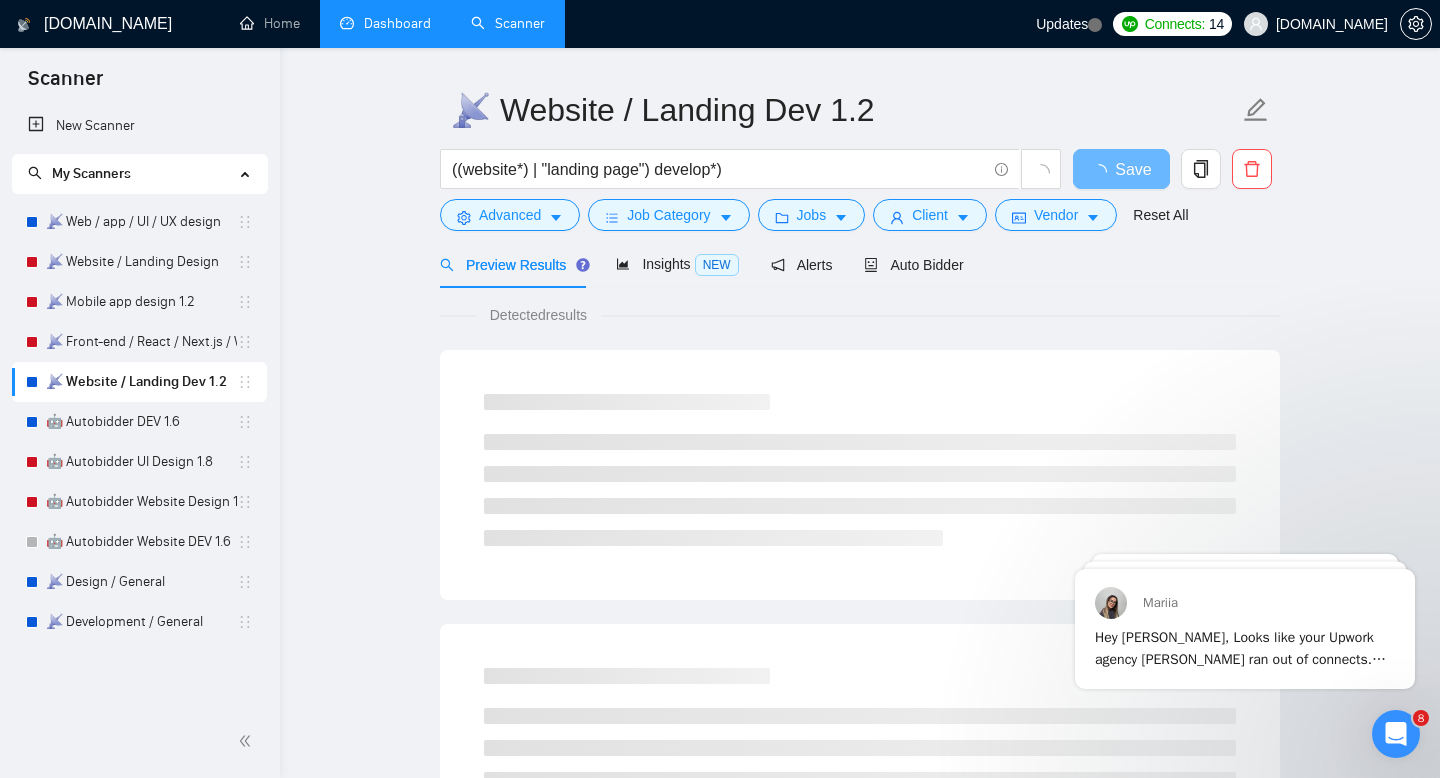 scroll, scrollTop: 0, scrollLeft: 0, axis: both 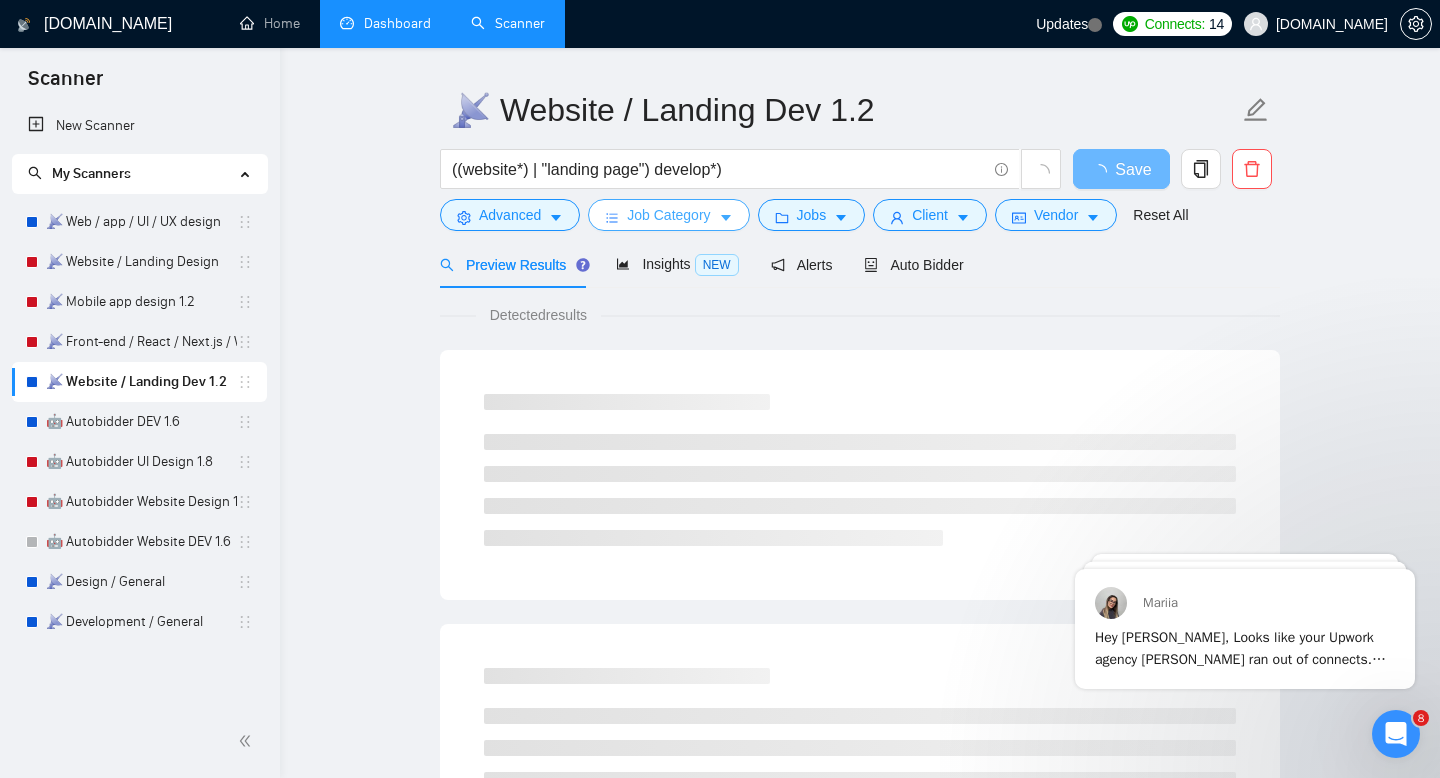 click on "Job Category" at bounding box center (668, 215) 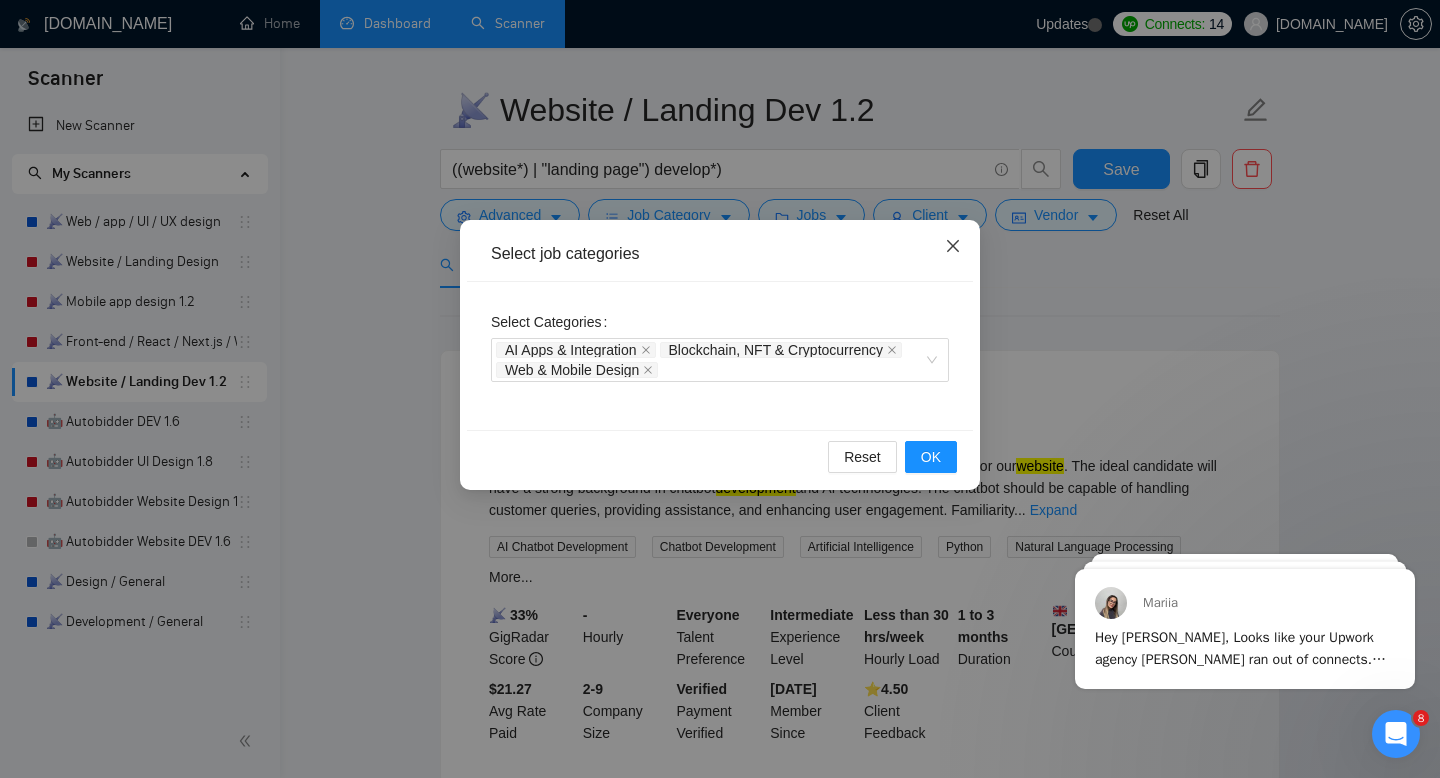 click at bounding box center (953, 247) 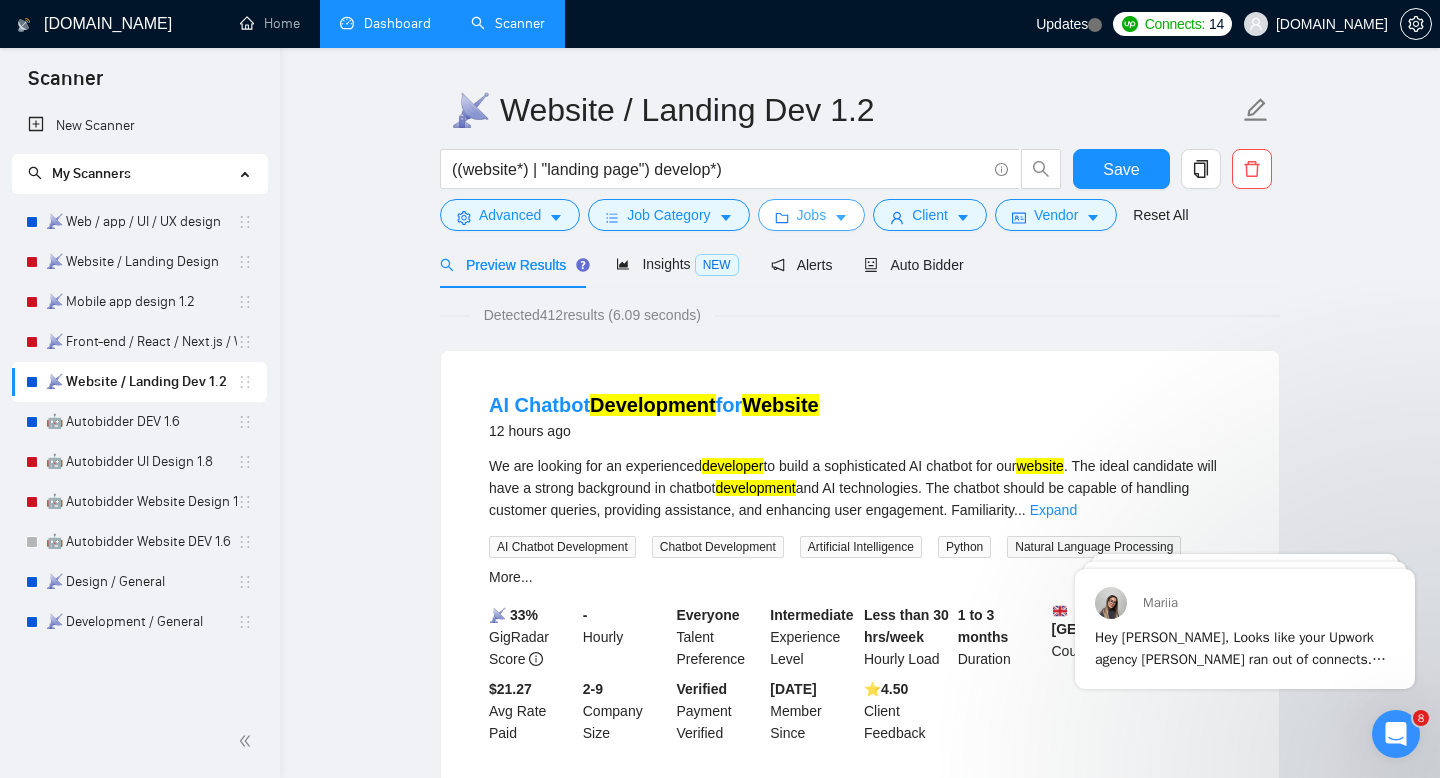 click on "Jobs" at bounding box center [812, 215] 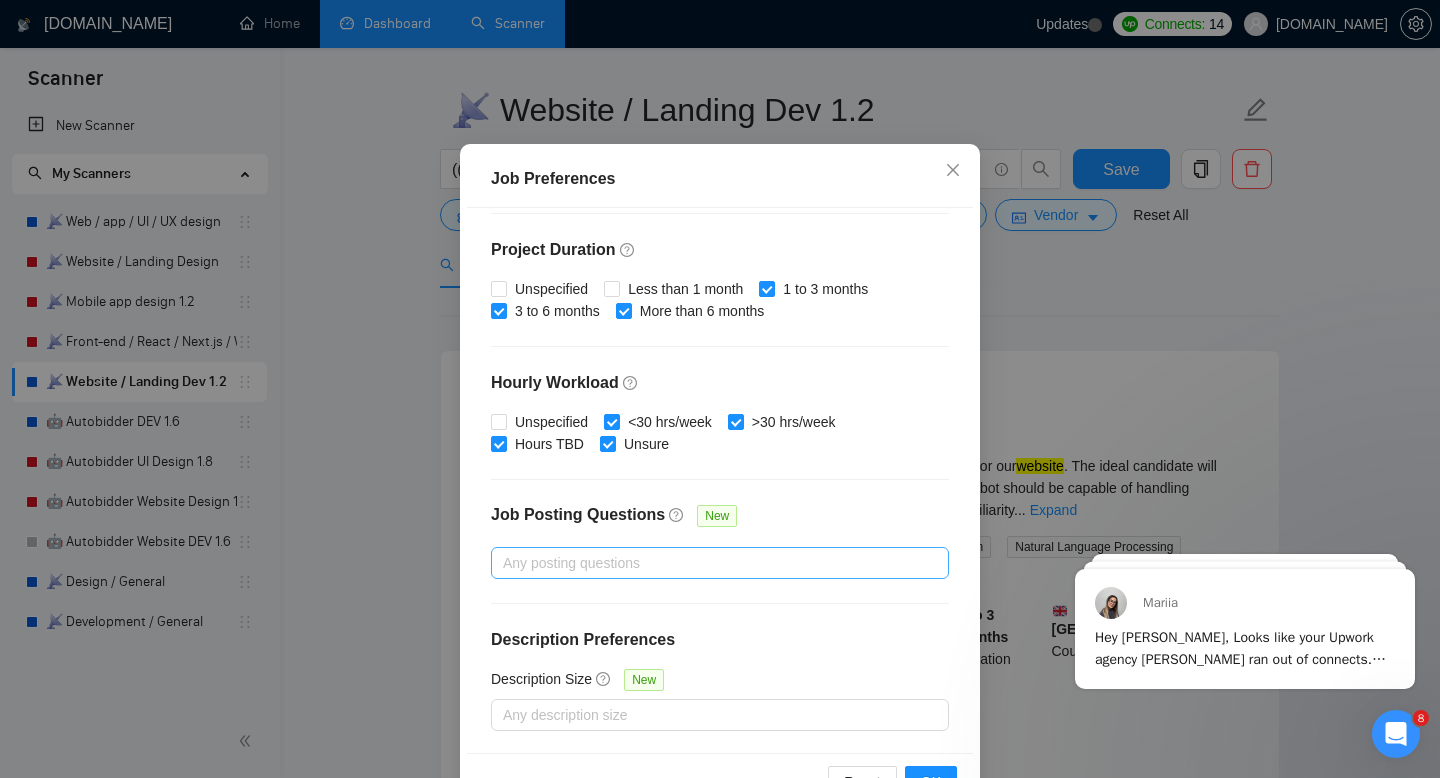 scroll, scrollTop: 131, scrollLeft: 0, axis: vertical 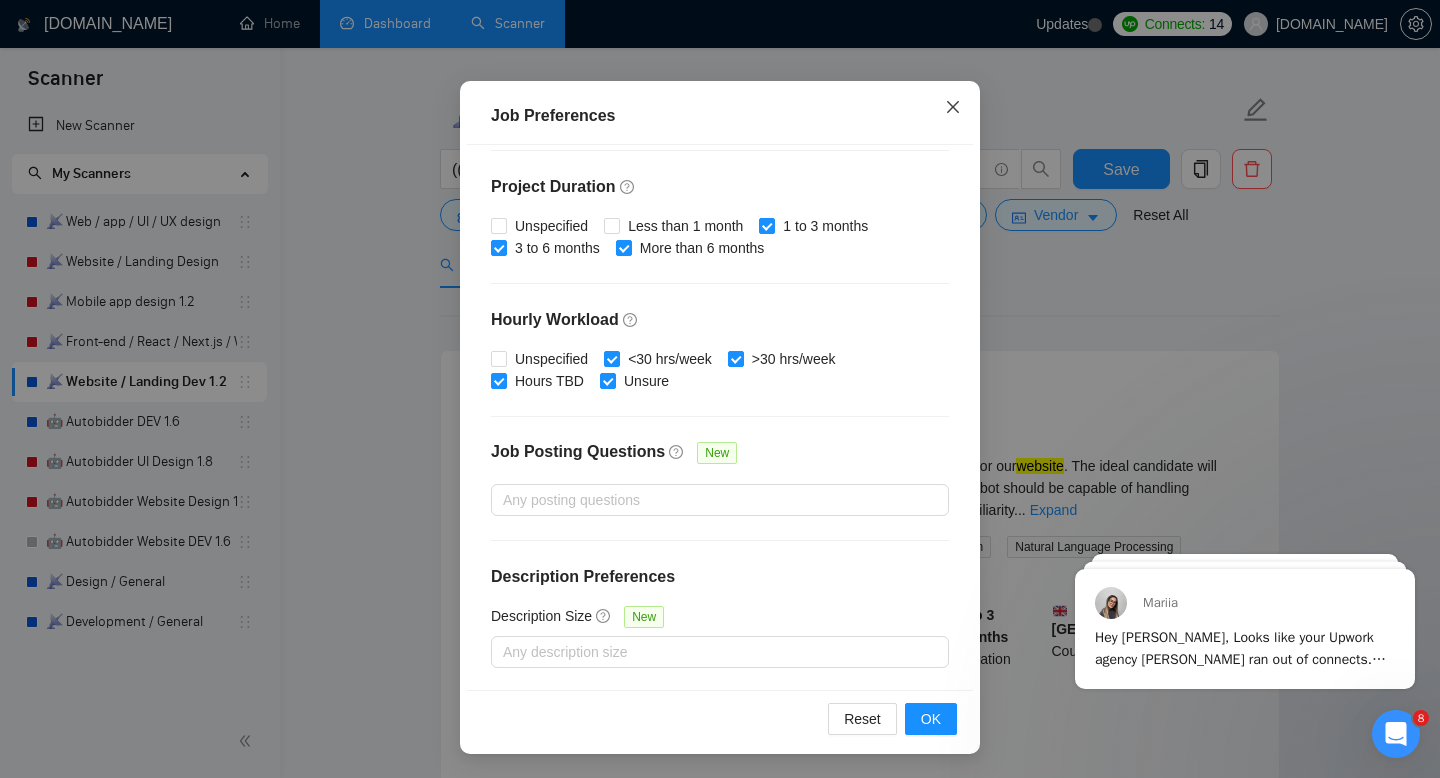click 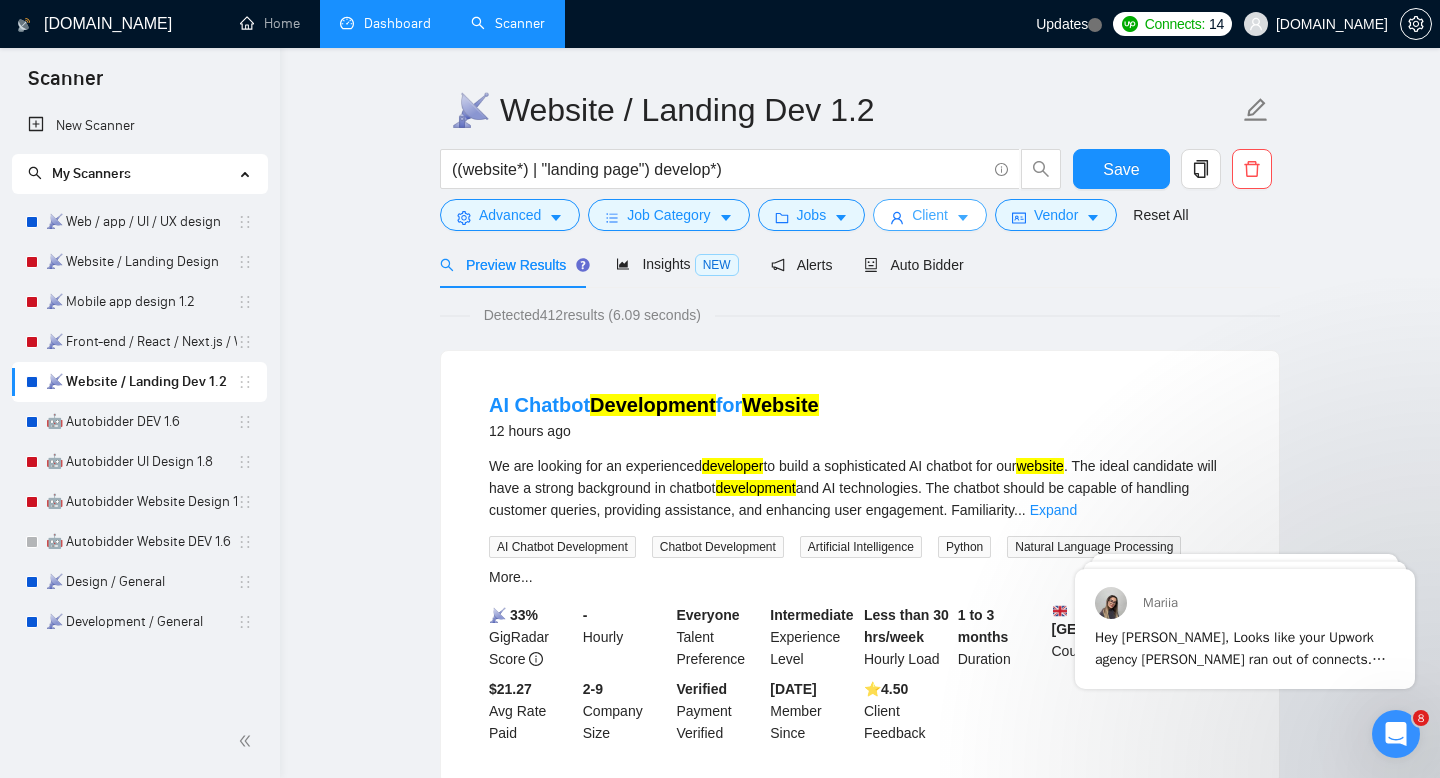 scroll, scrollTop: 38, scrollLeft: 0, axis: vertical 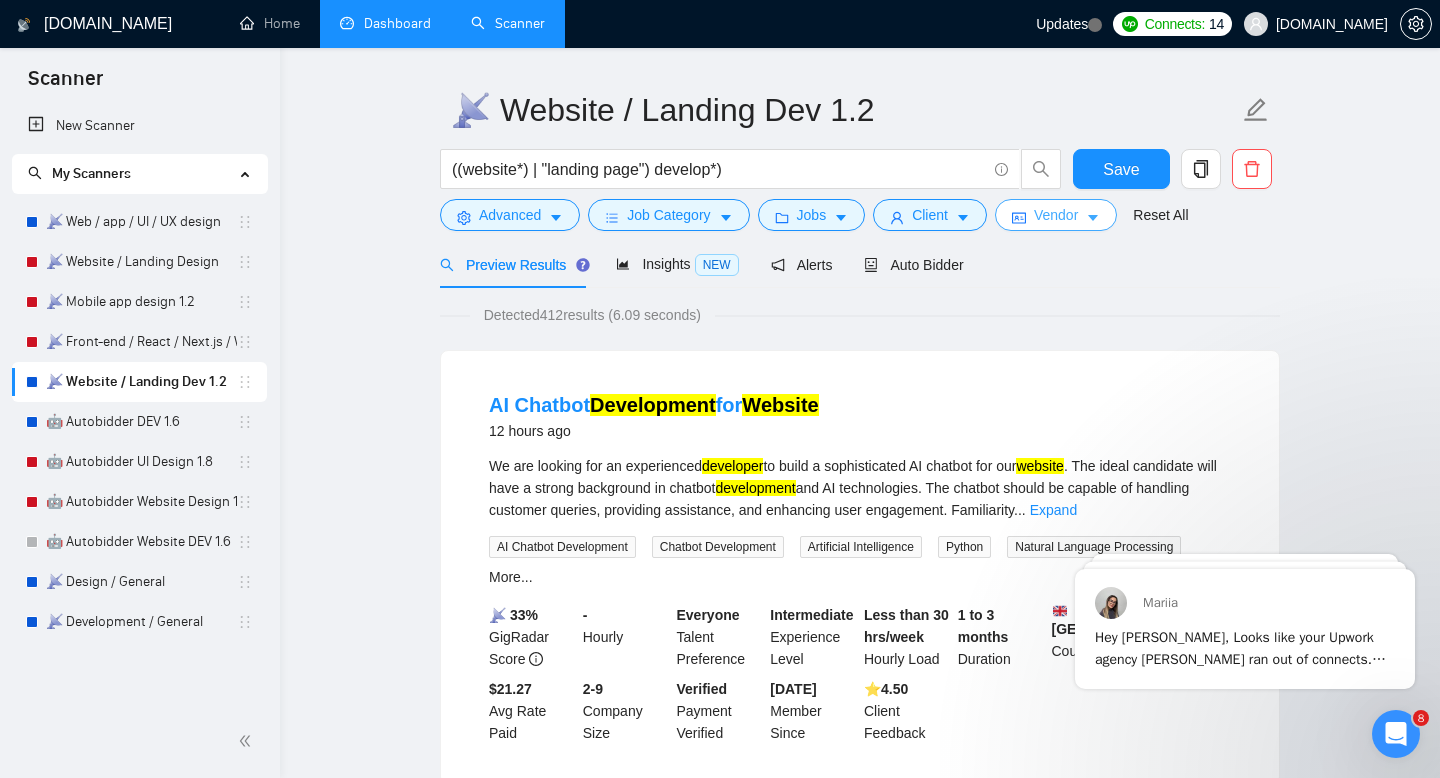 click 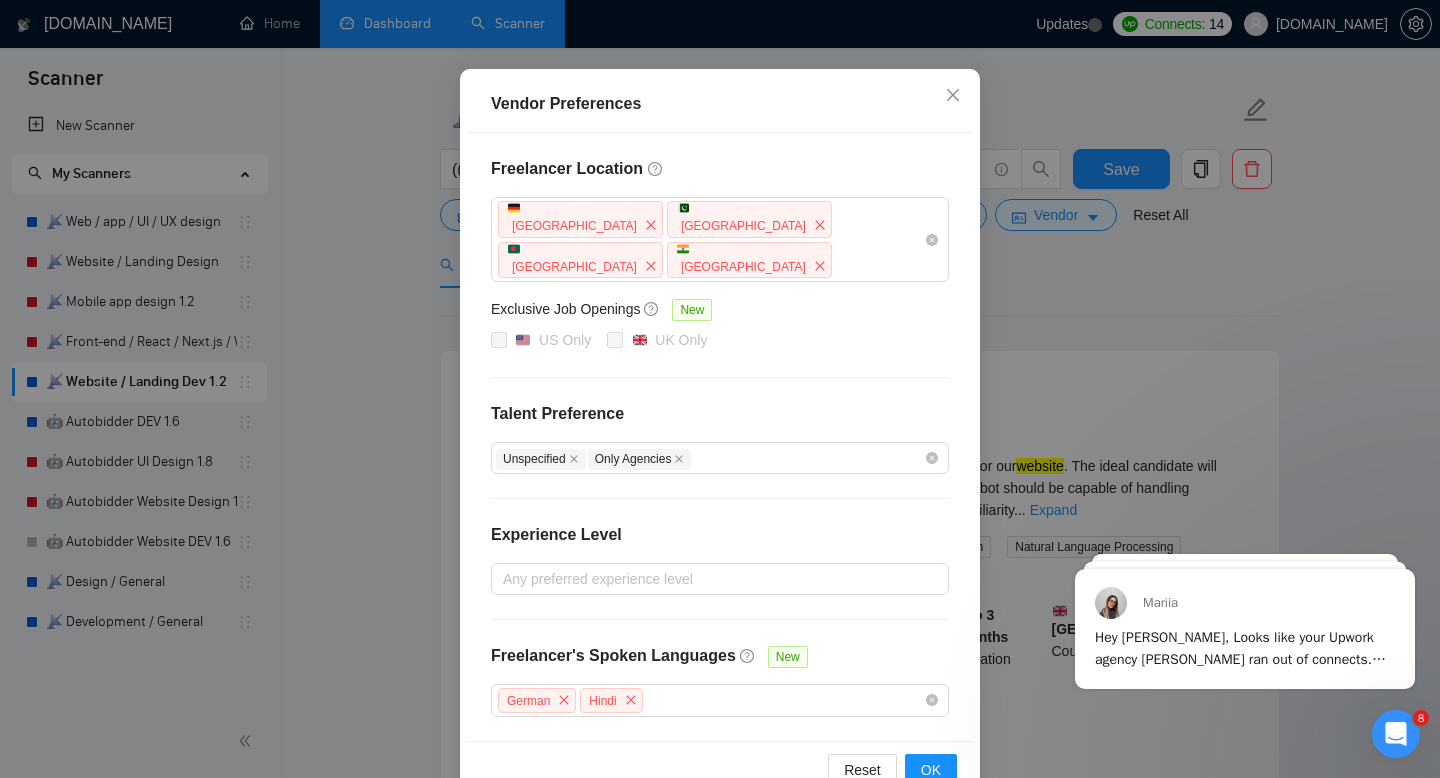 scroll, scrollTop: 159, scrollLeft: 0, axis: vertical 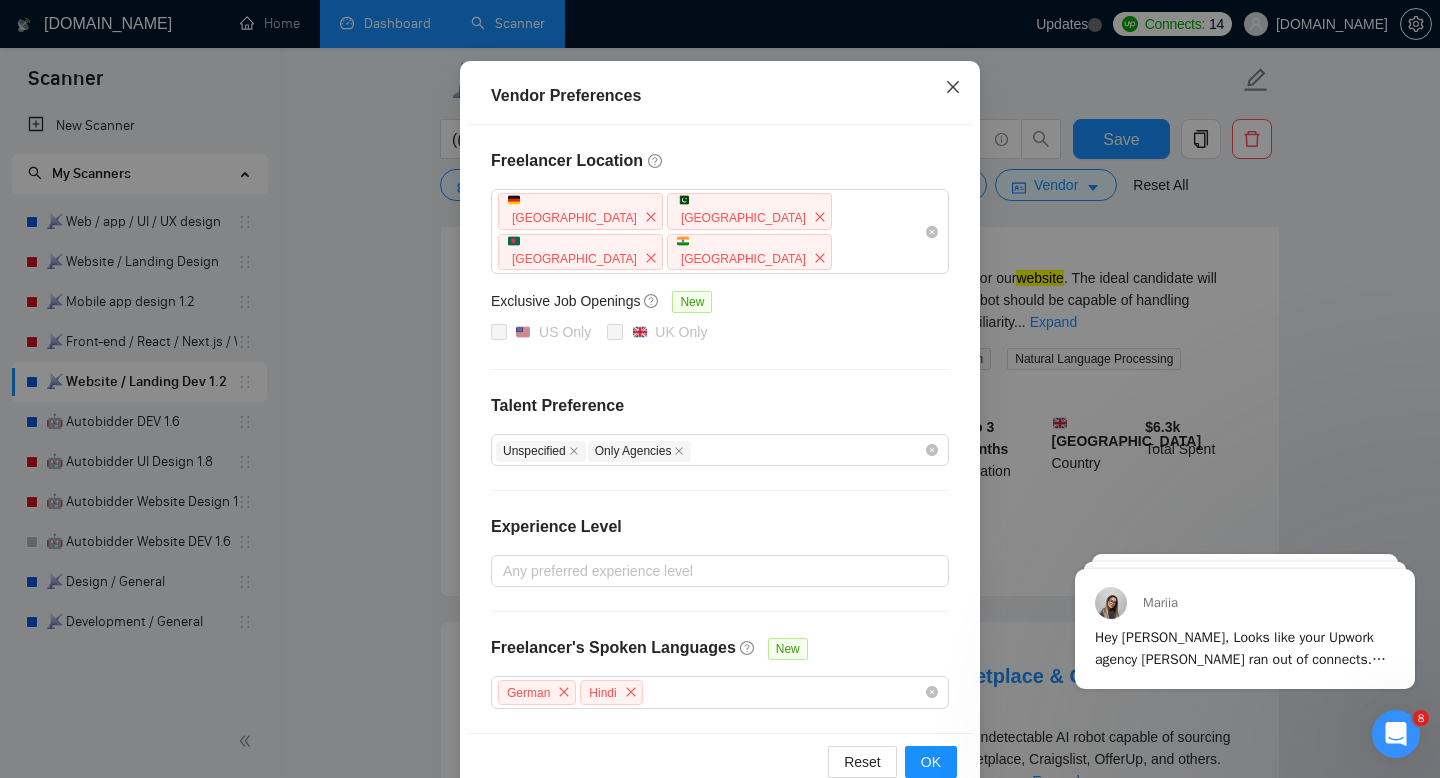 click 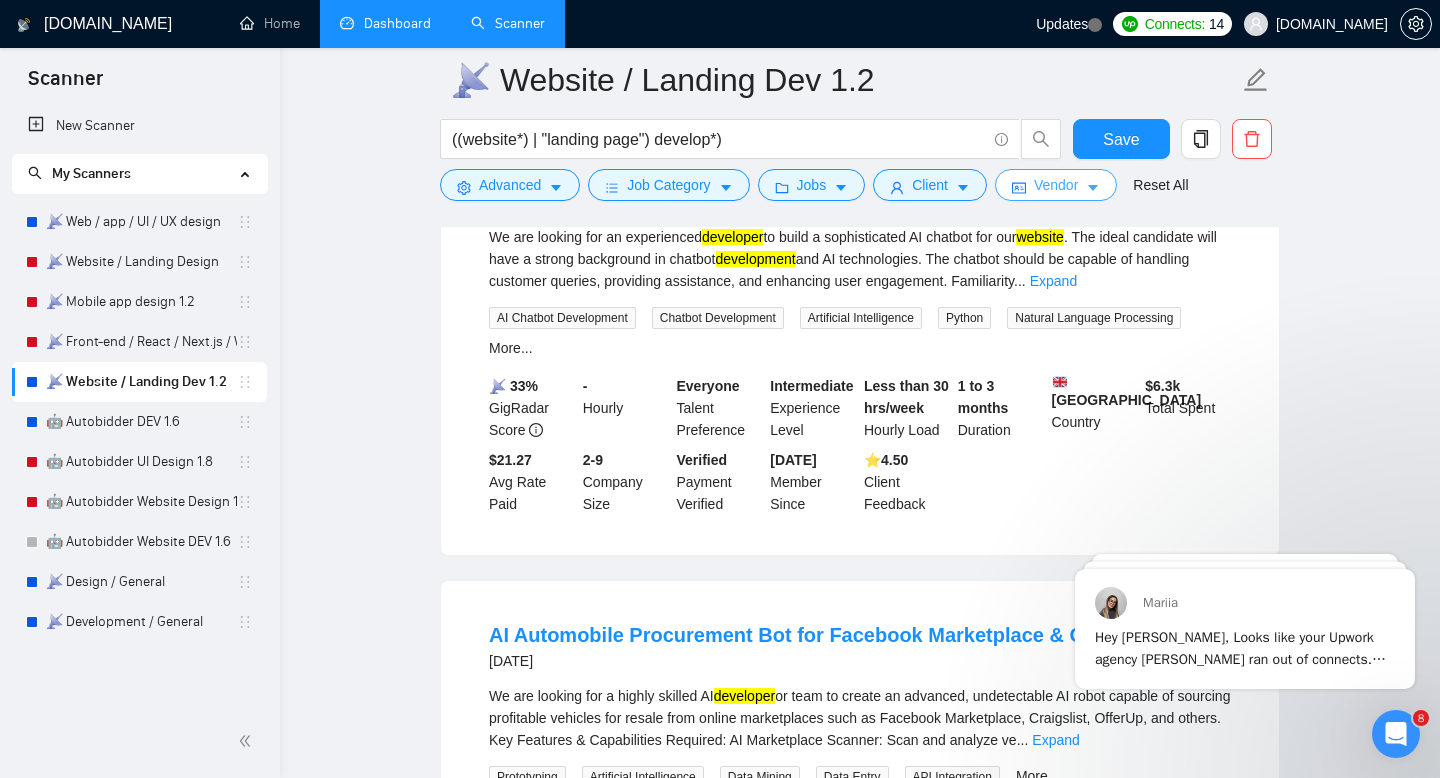 scroll, scrollTop: 298, scrollLeft: 0, axis: vertical 